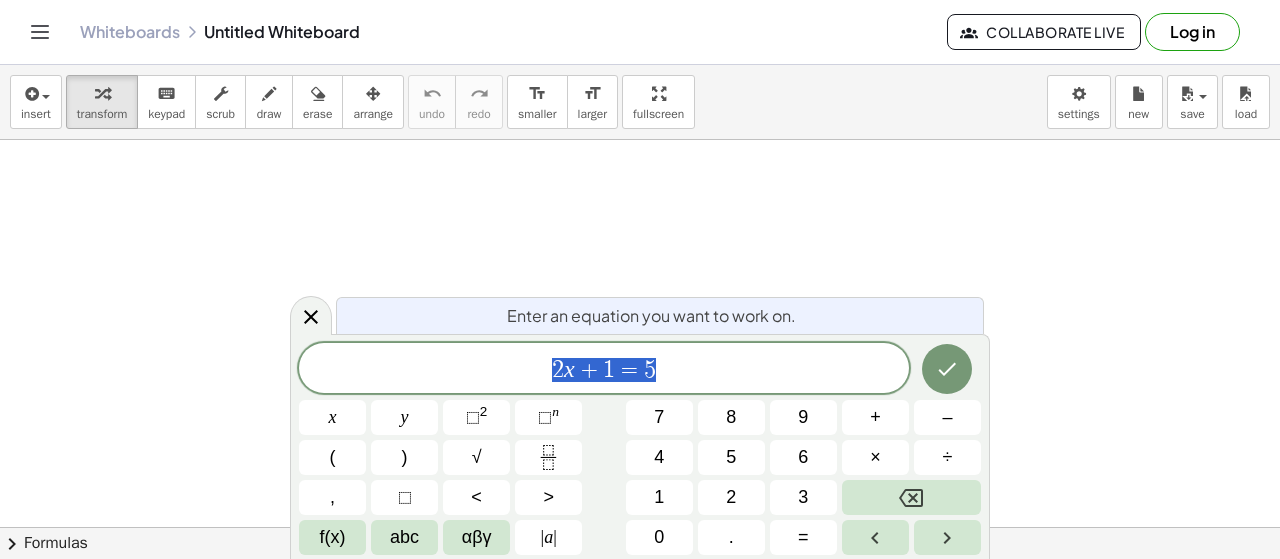 scroll, scrollTop: 0, scrollLeft: 0, axis: both 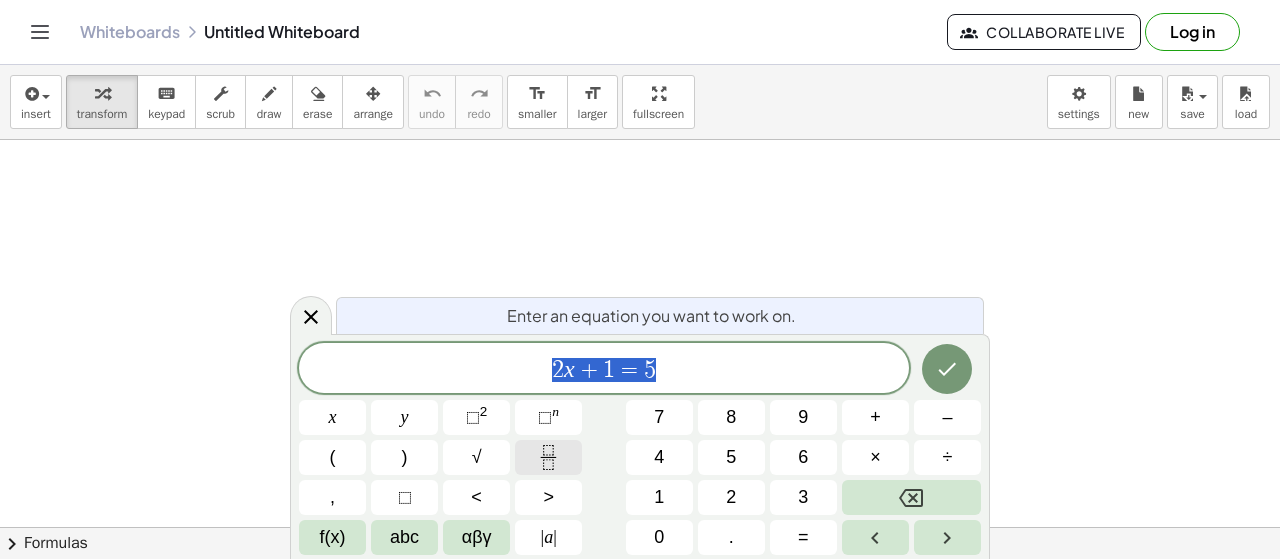 click at bounding box center (548, 457) 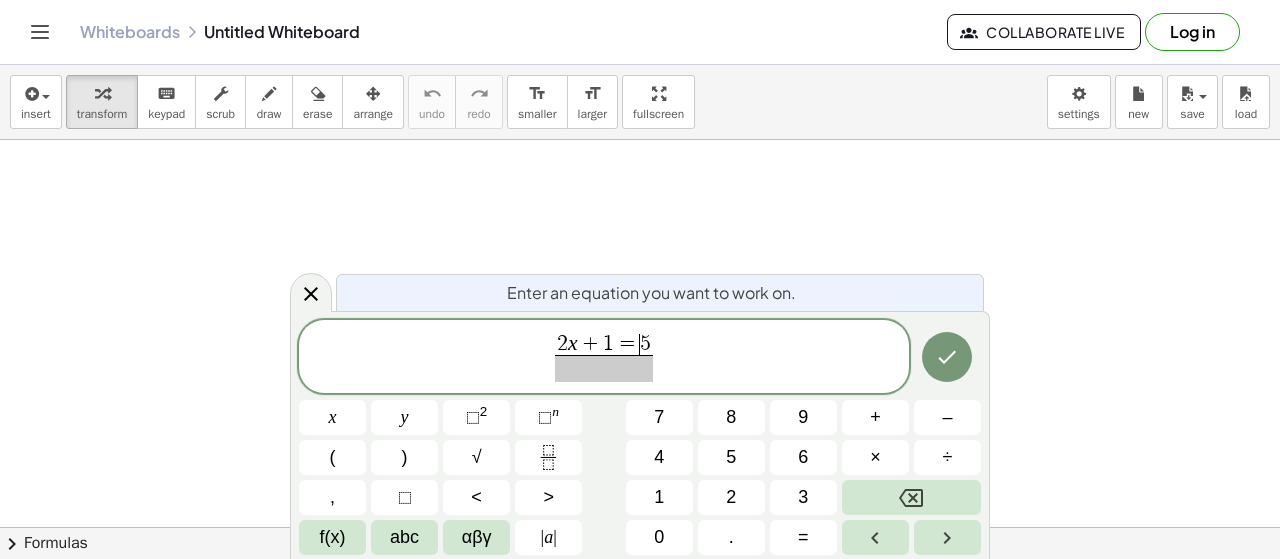 click on "=" at bounding box center [627, 345] 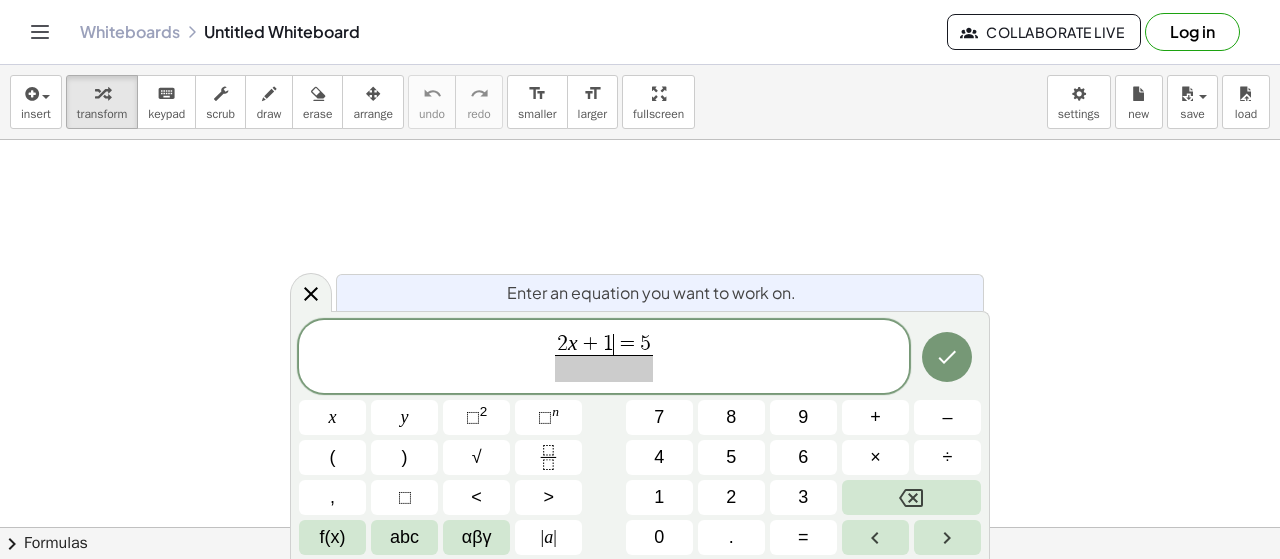 click on "=" at bounding box center [627, 345] 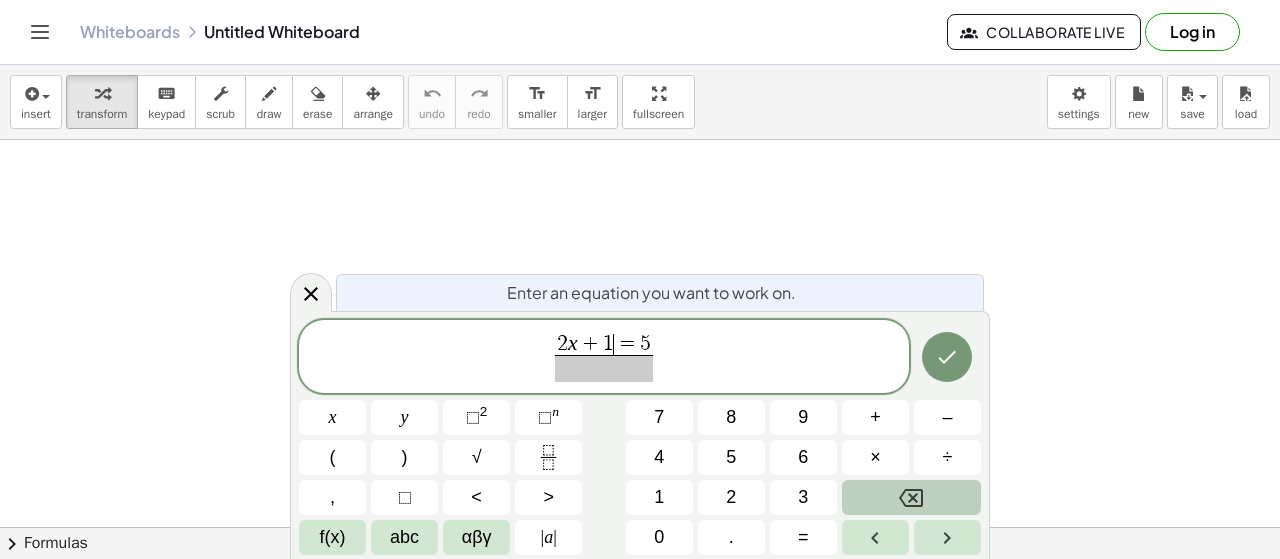 click 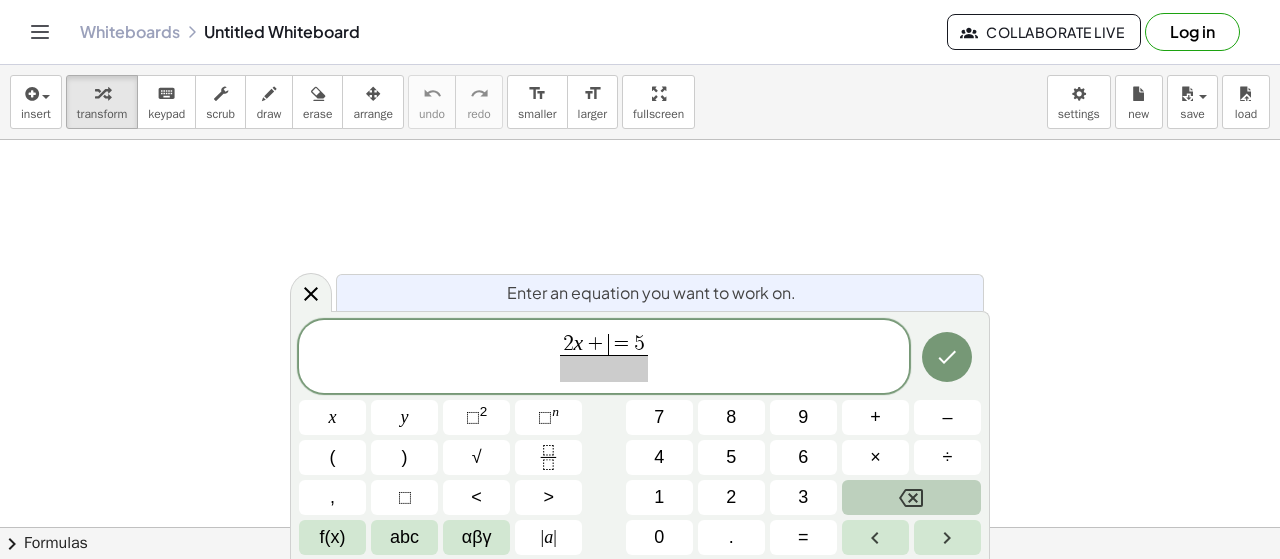 click 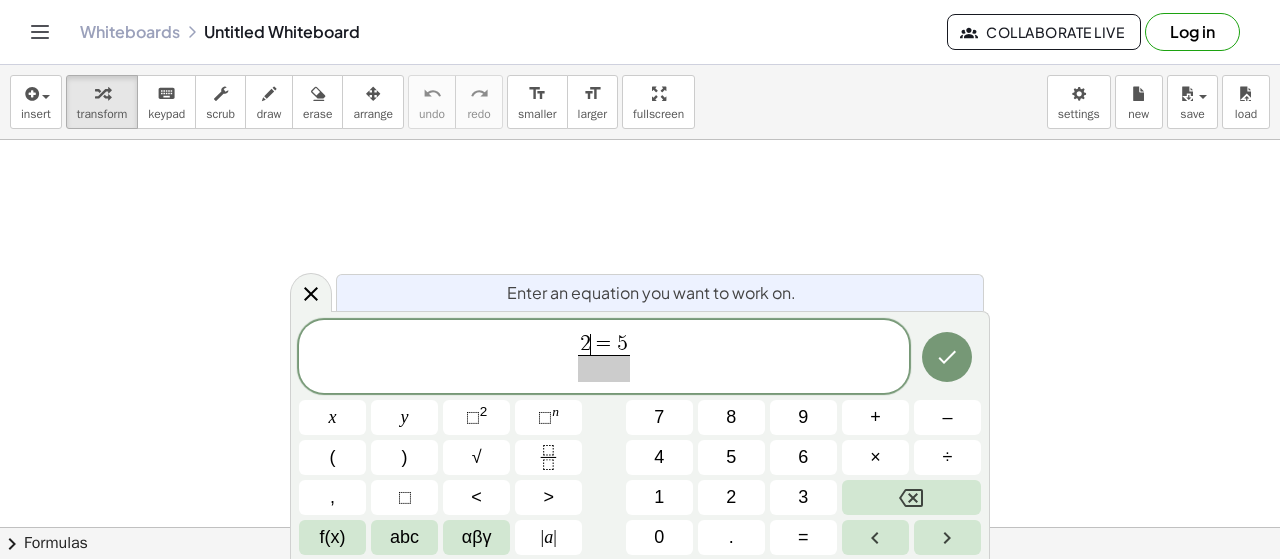 click on "2 ​ = 5 ​" 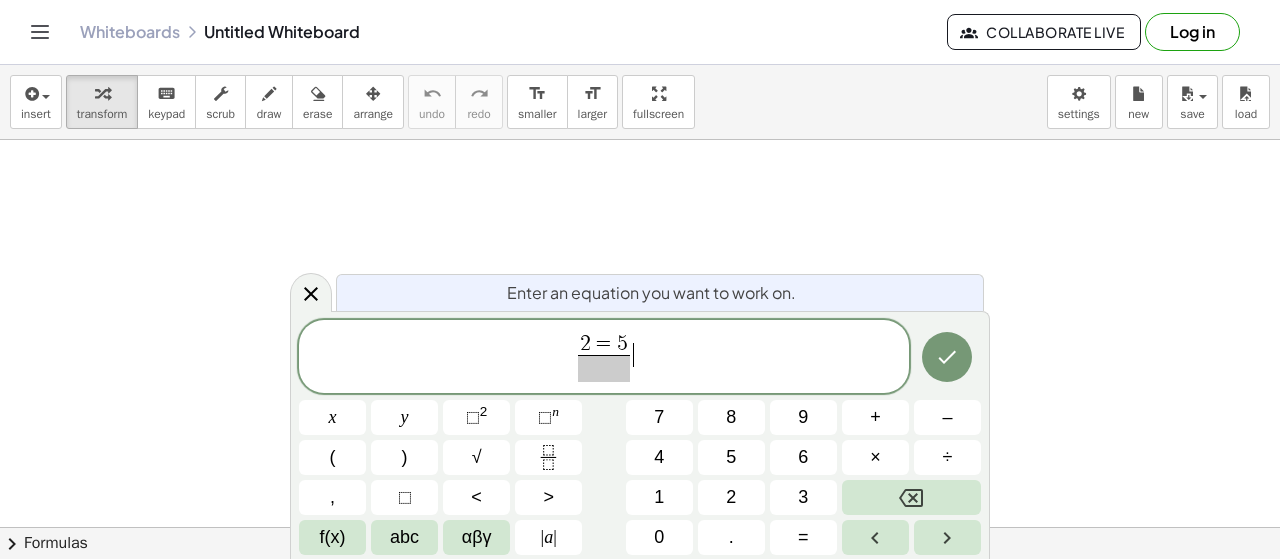 click on "2 = 5 ​" at bounding box center [604, 358] 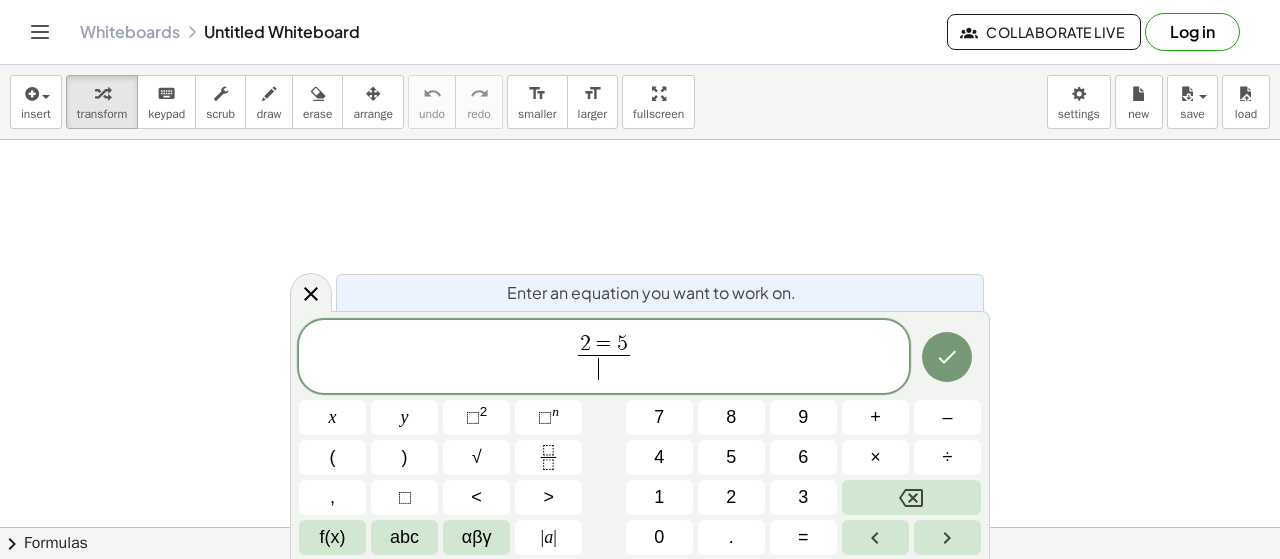 click on "2 = 5" at bounding box center [604, 345] 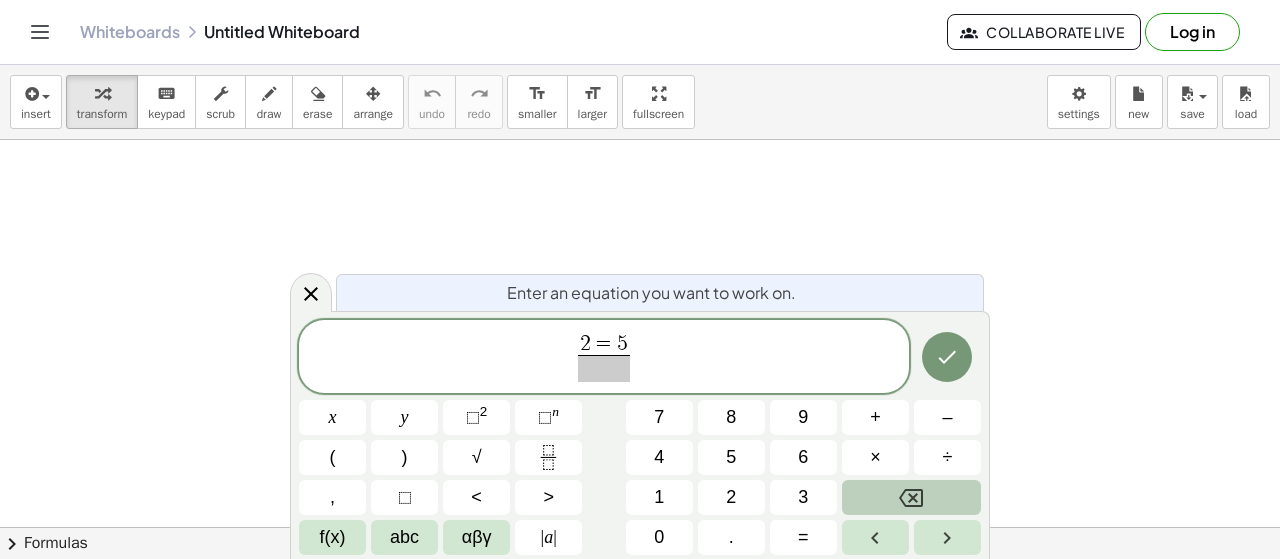 click 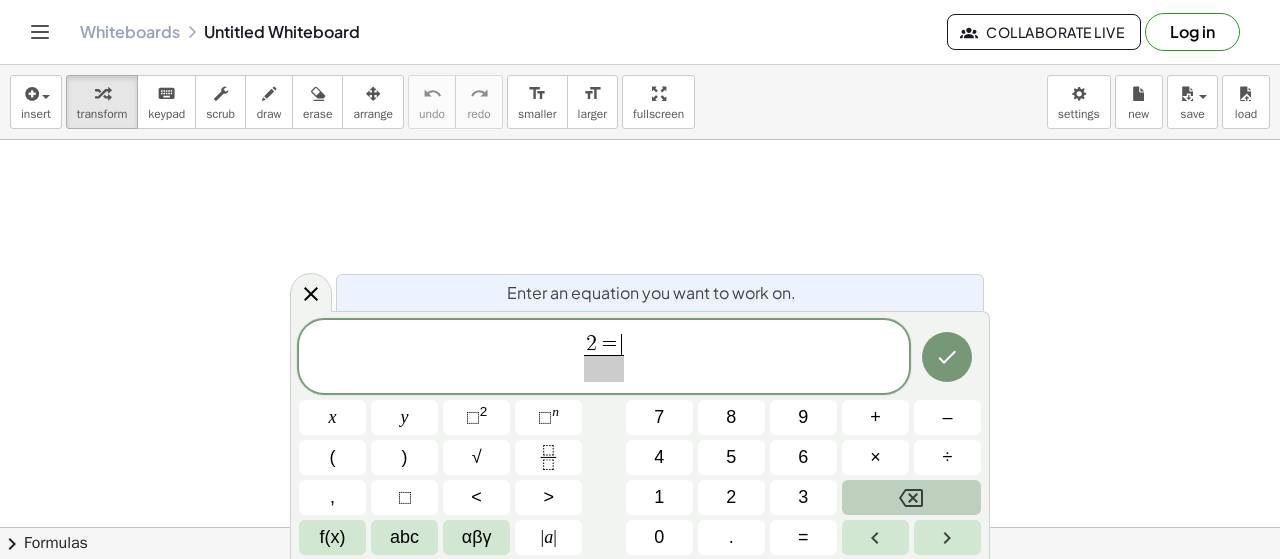 click 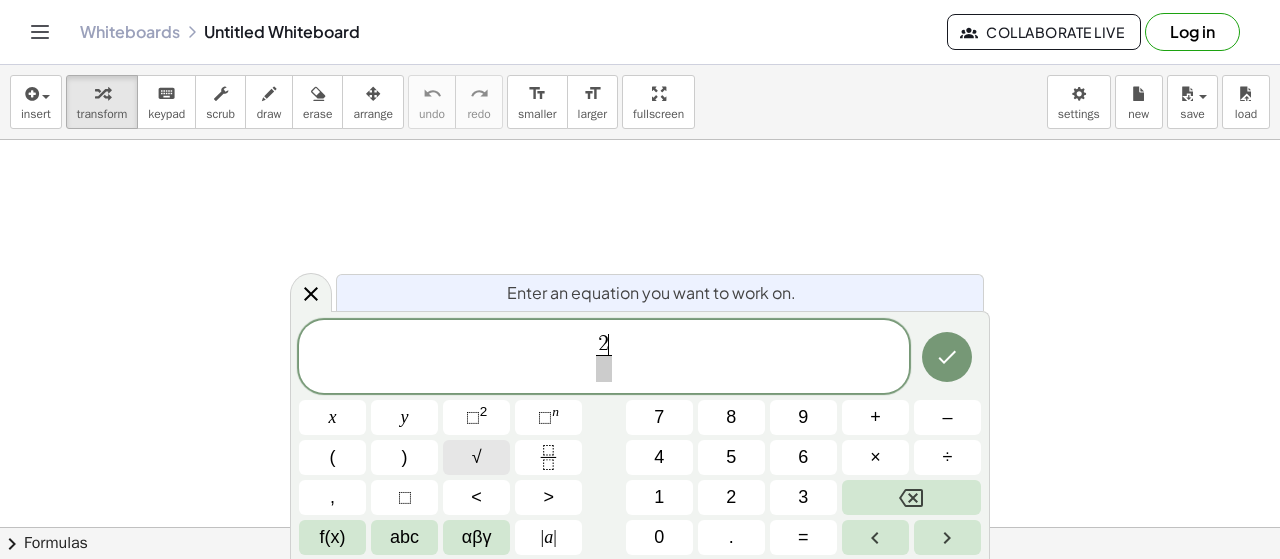click on "√" at bounding box center (477, 457) 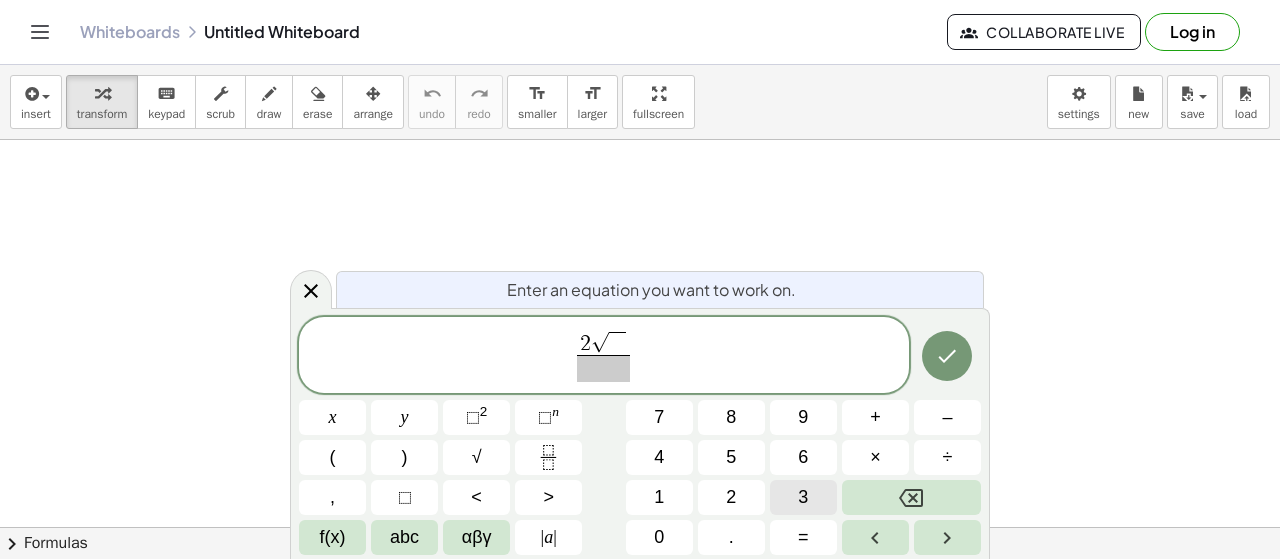 click on "3" at bounding box center (803, 497) 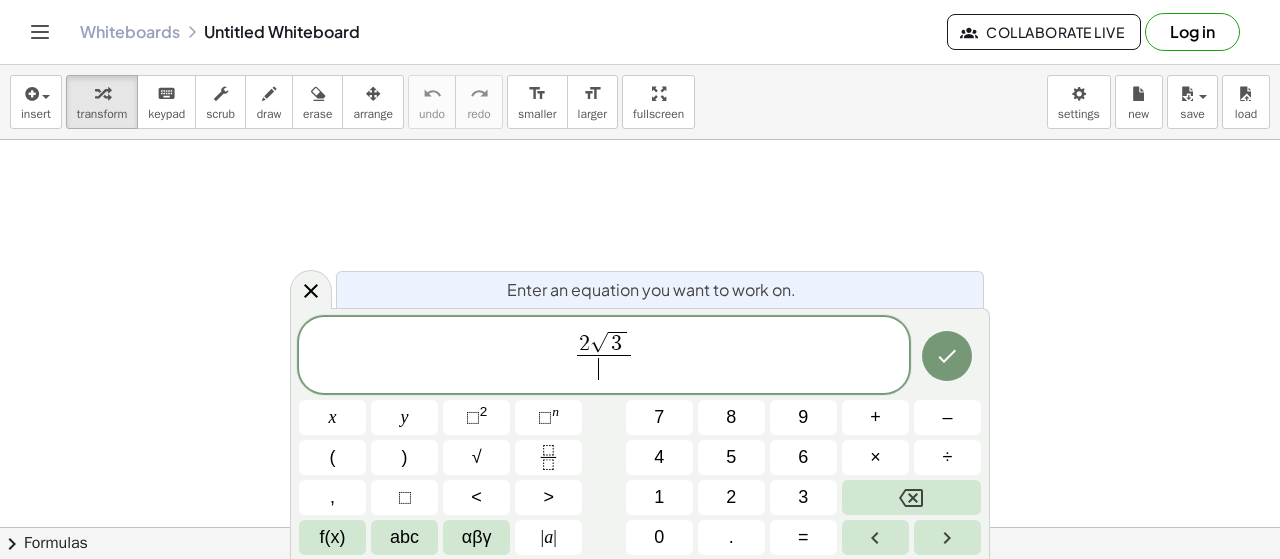 click on "​" at bounding box center [604, 368] 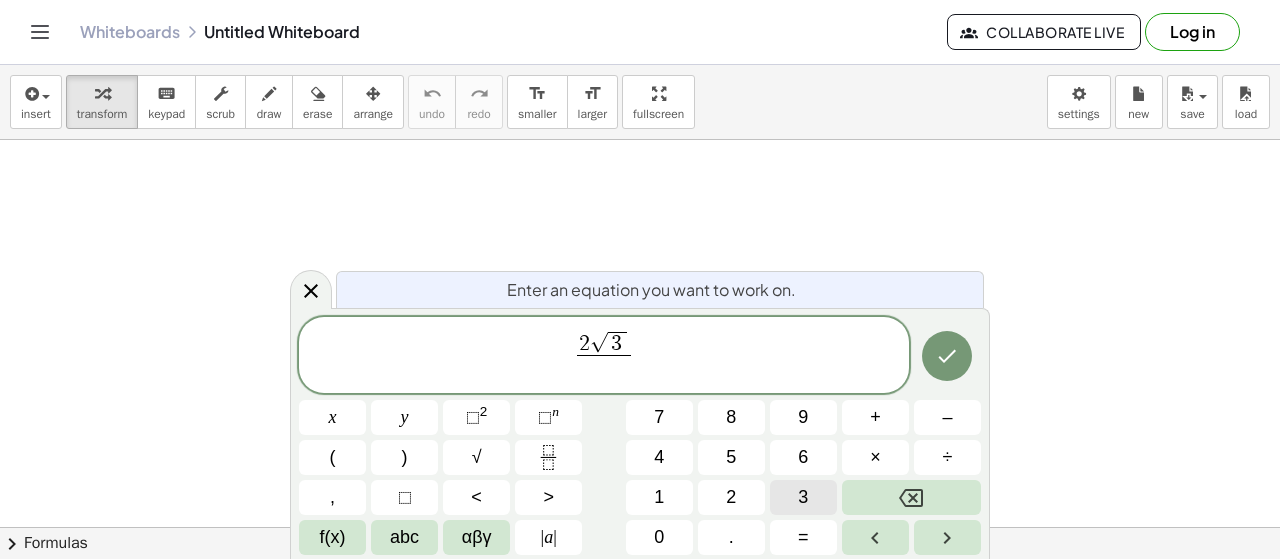 click on "3" at bounding box center (803, 497) 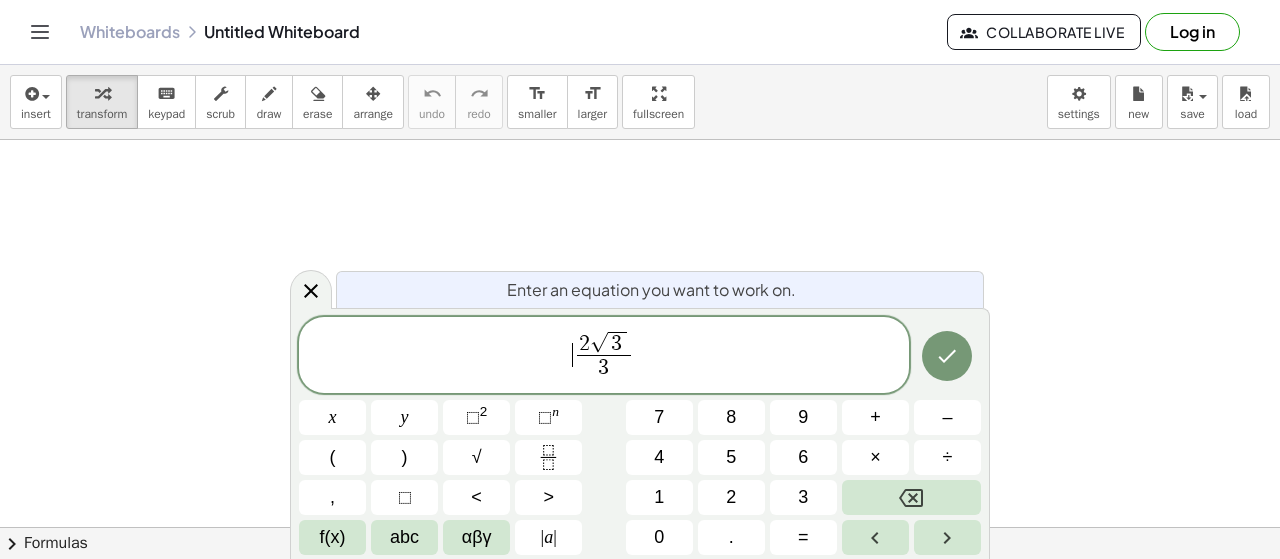 drag, startPoint x: 560, startPoint y: 345, endPoint x: 744, endPoint y: 345, distance: 184 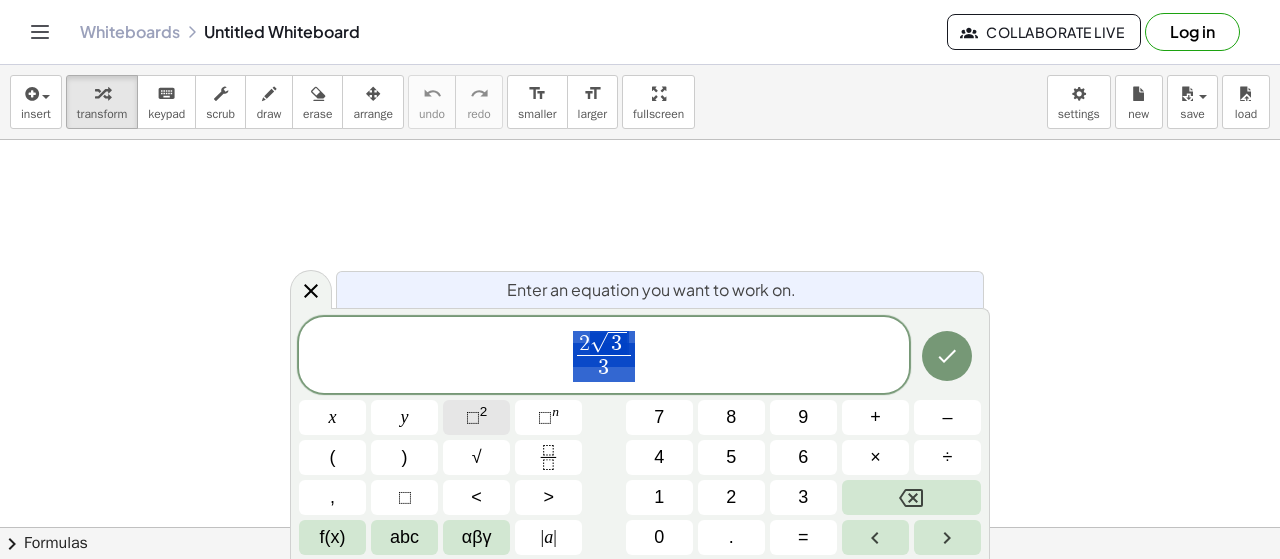 click on "⬚ 2" 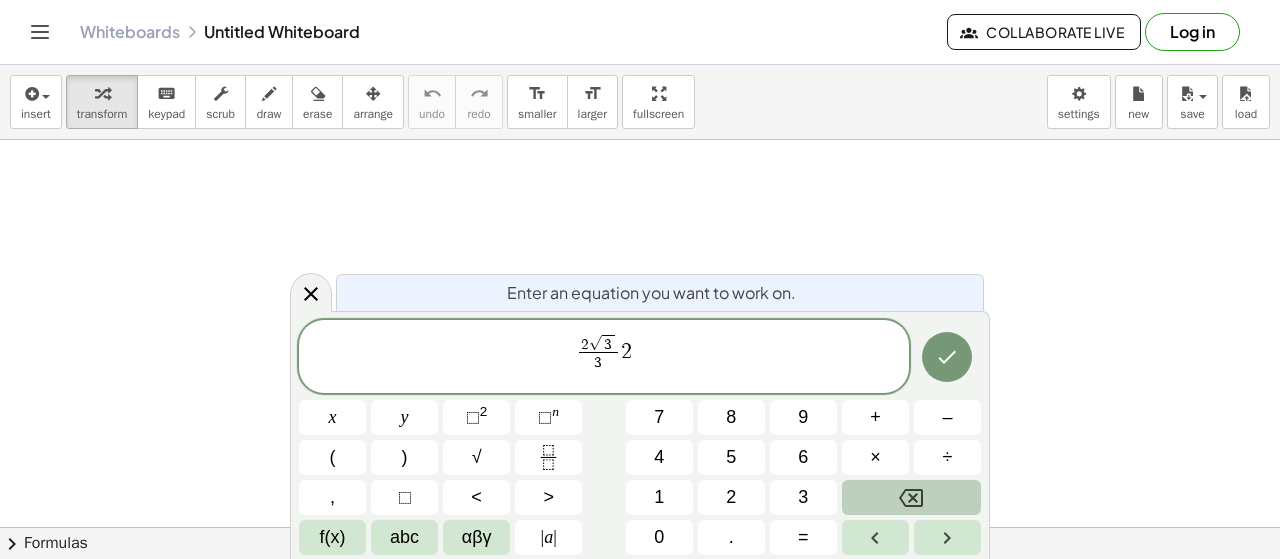 click 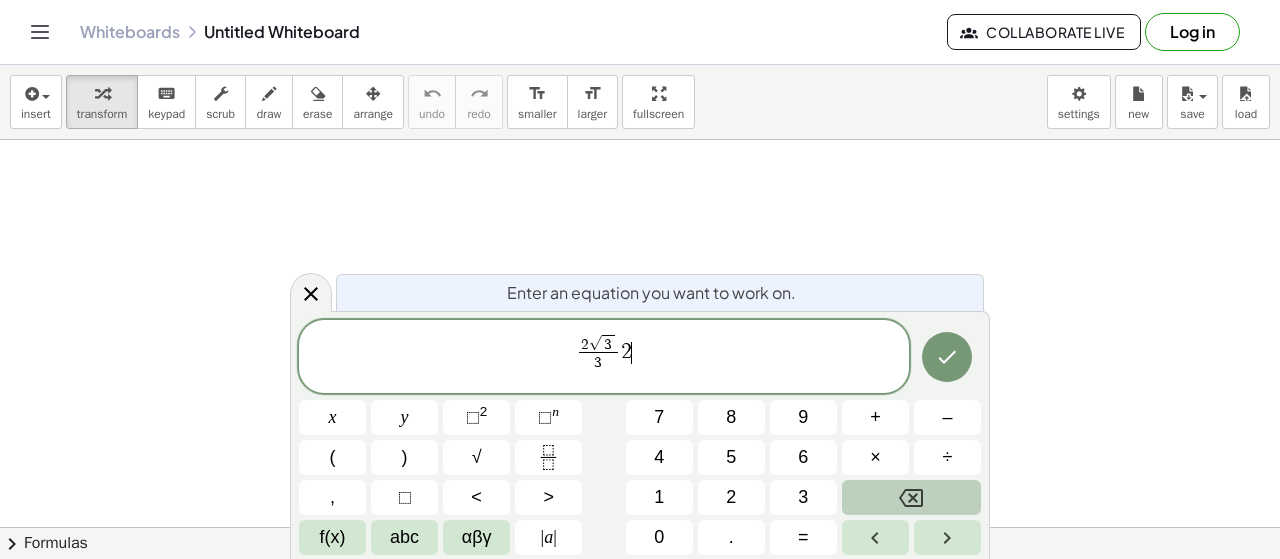 click 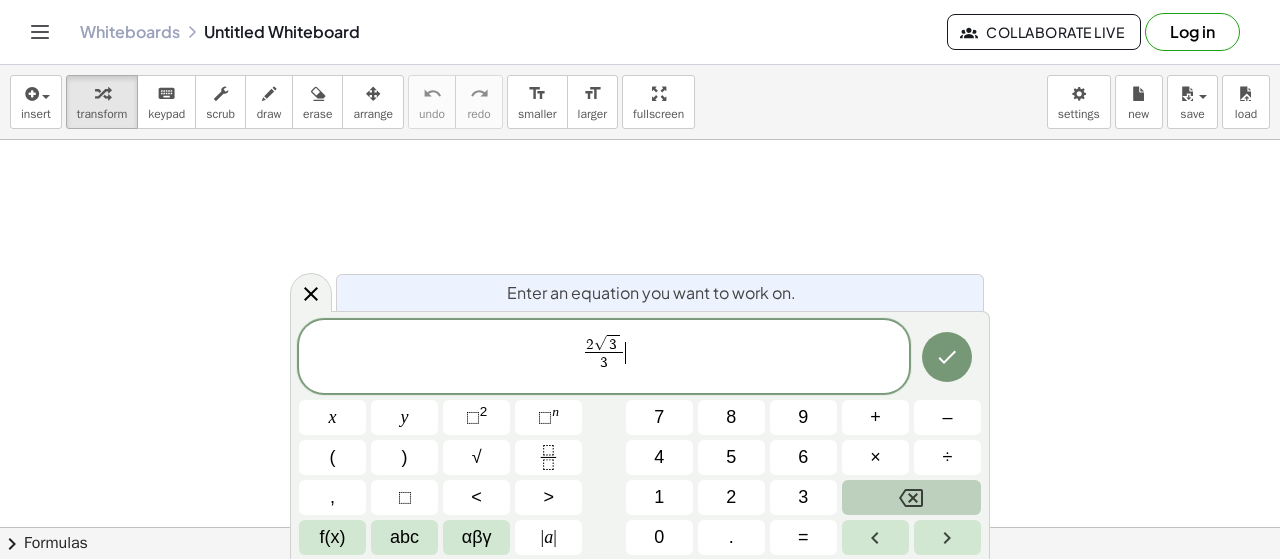 click 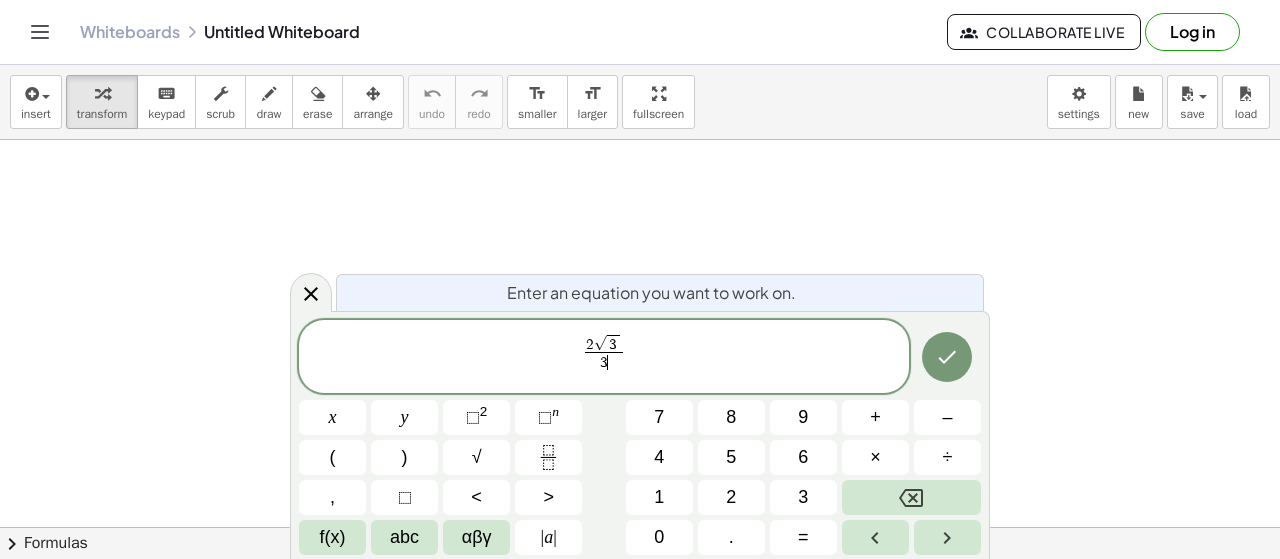 click on "2 √ 3 3 ​ ​" 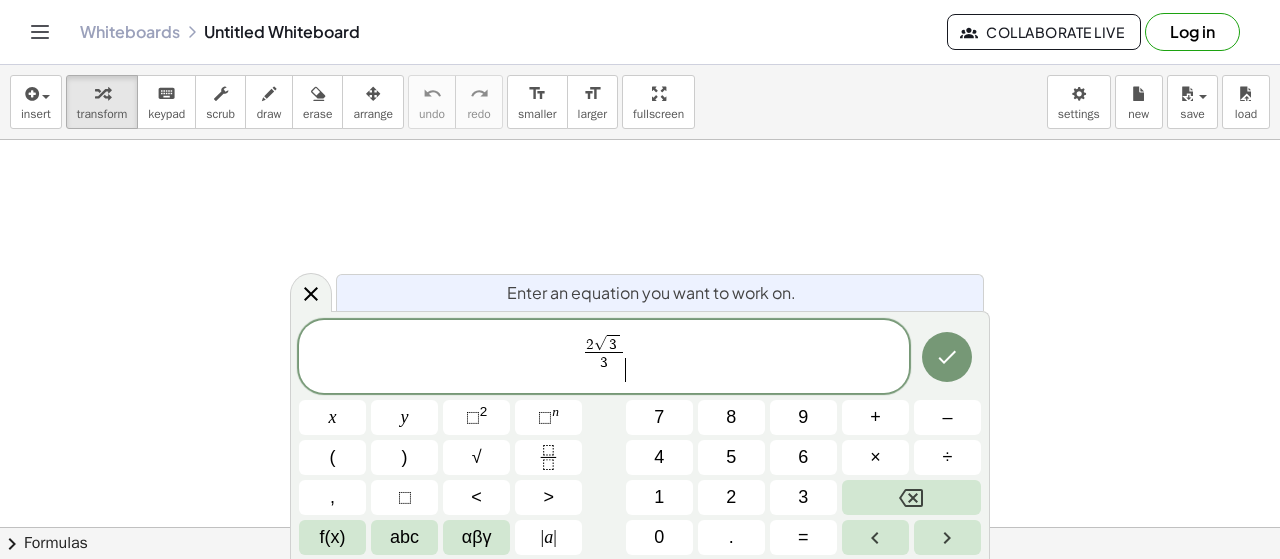 click on "2 √ 3 3 ​ ​" at bounding box center (604, 358) 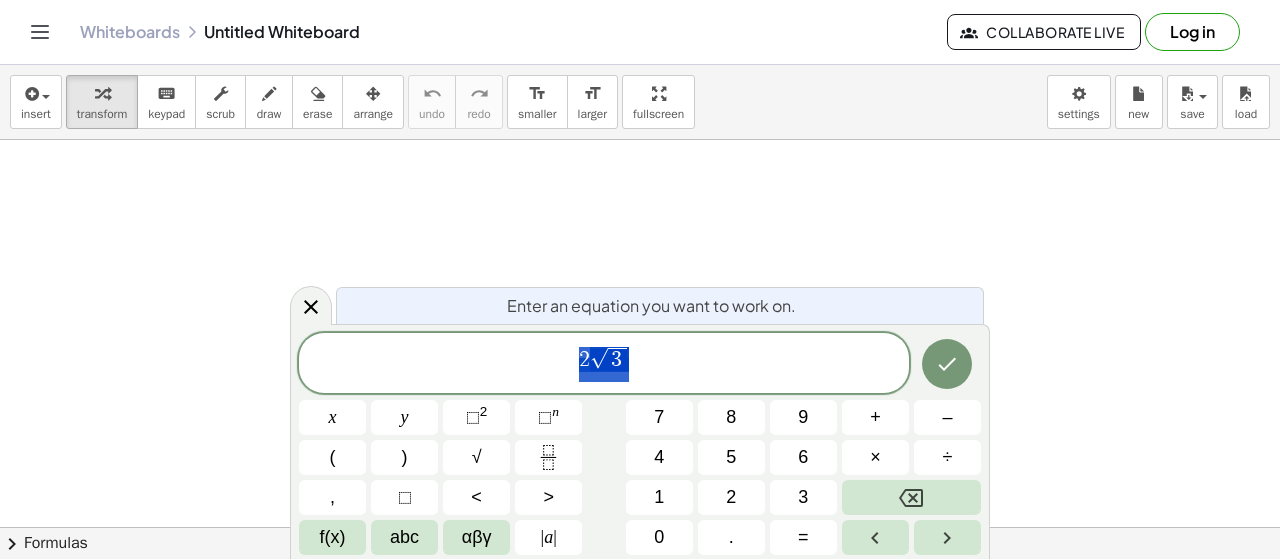 drag, startPoint x: 555, startPoint y: 357, endPoint x: 702, endPoint y: 363, distance: 147.12239 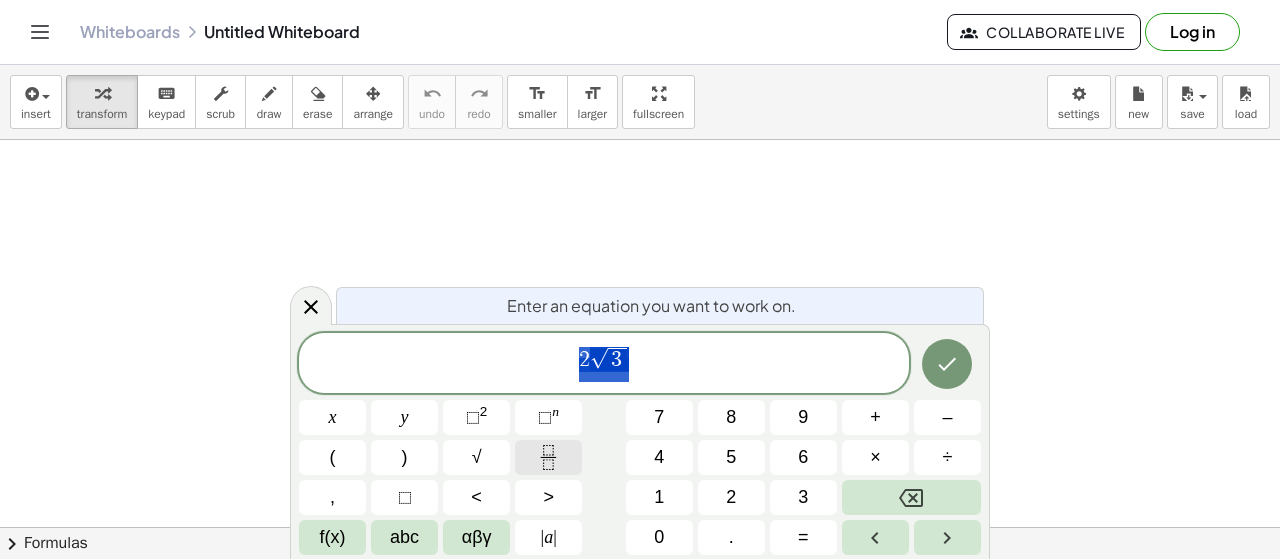 click at bounding box center [548, 457] 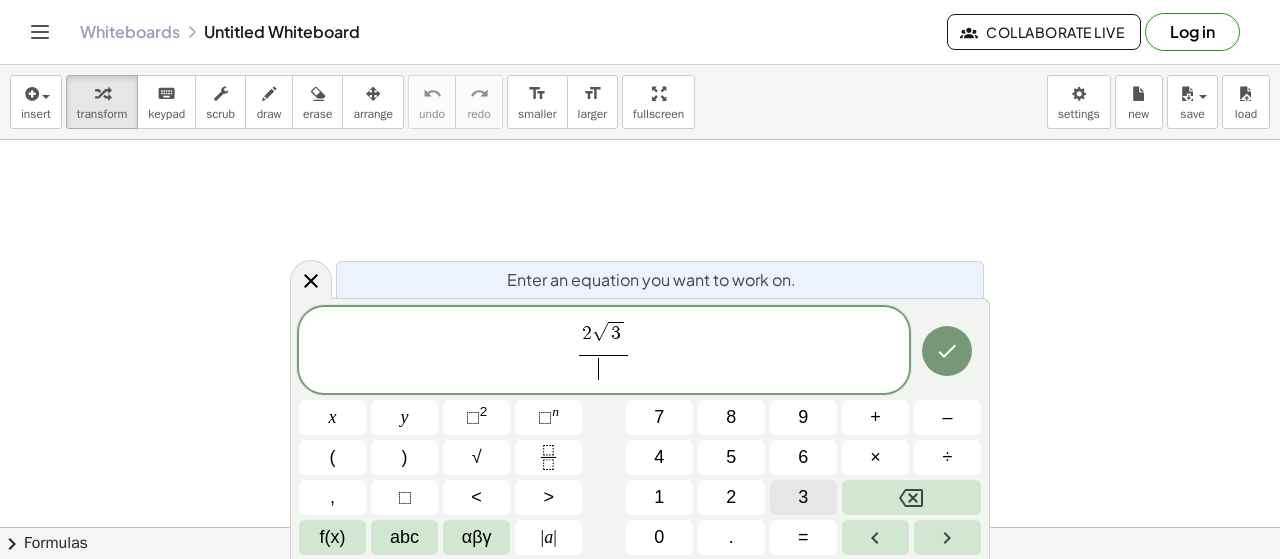 click on "3" at bounding box center [803, 497] 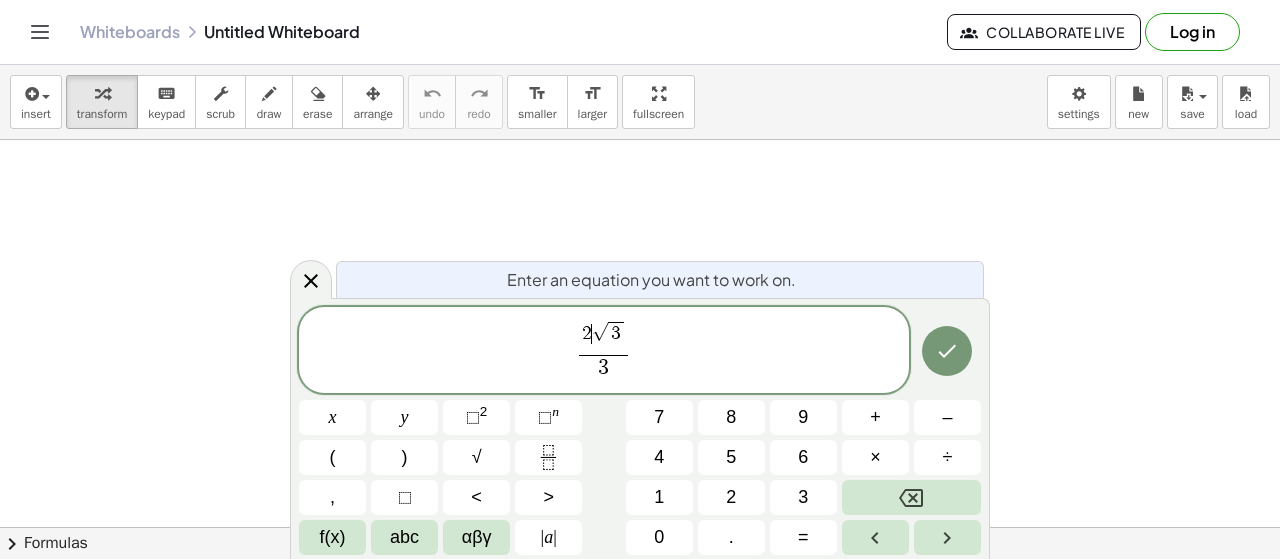 click on "√" at bounding box center [600, 332] 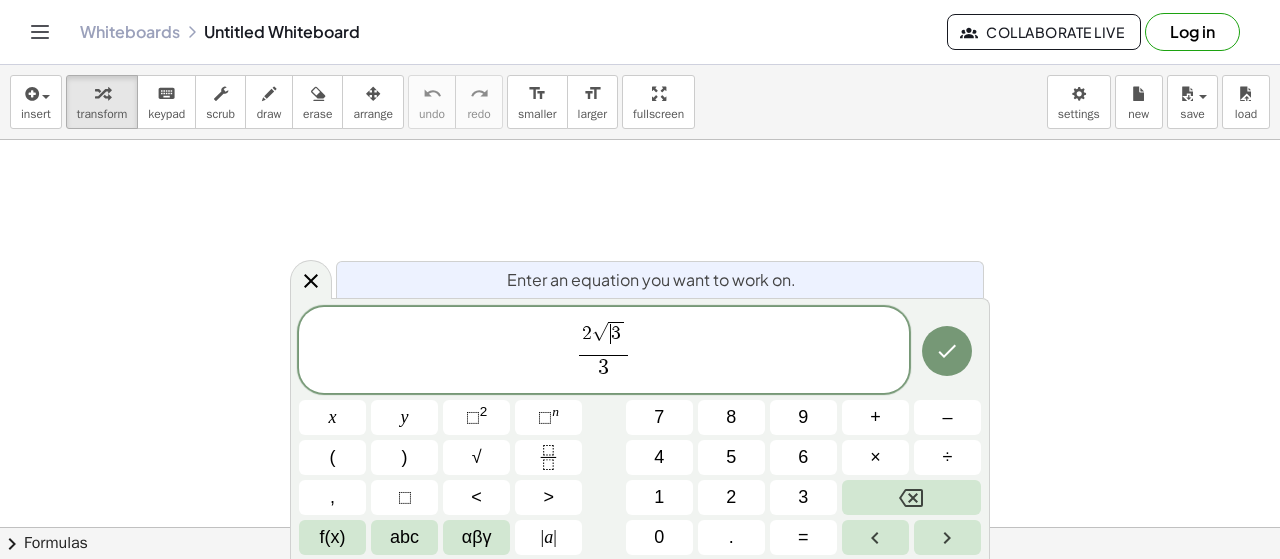 click on "2 √ ​ 3" at bounding box center [603, 338] 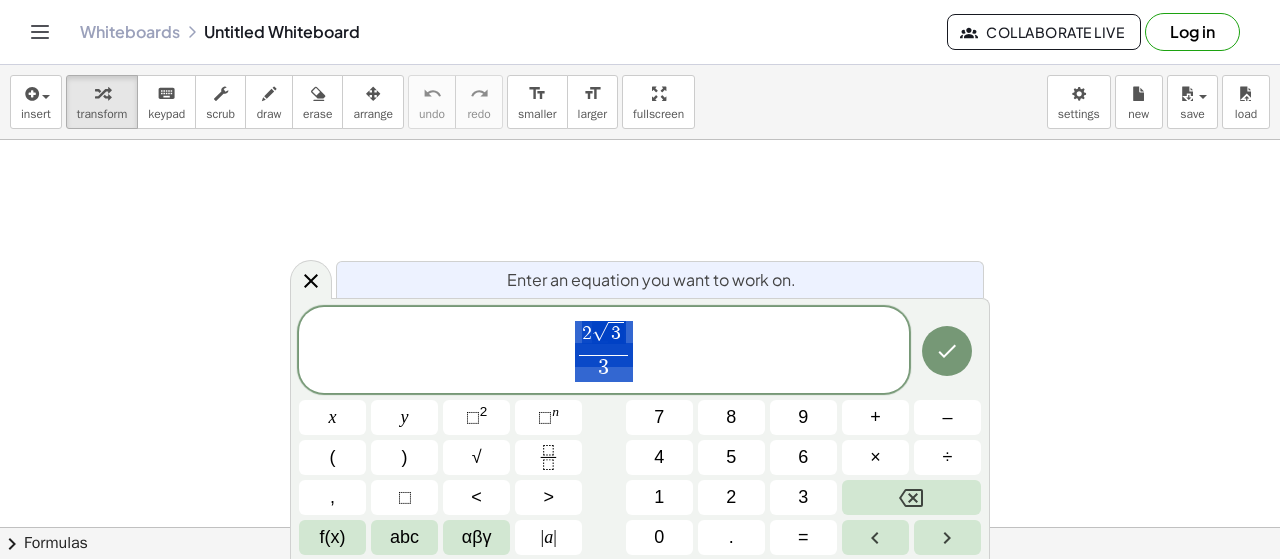 drag, startPoint x: 538, startPoint y: 350, endPoint x: 680, endPoint y: 366, distance: 142.89856 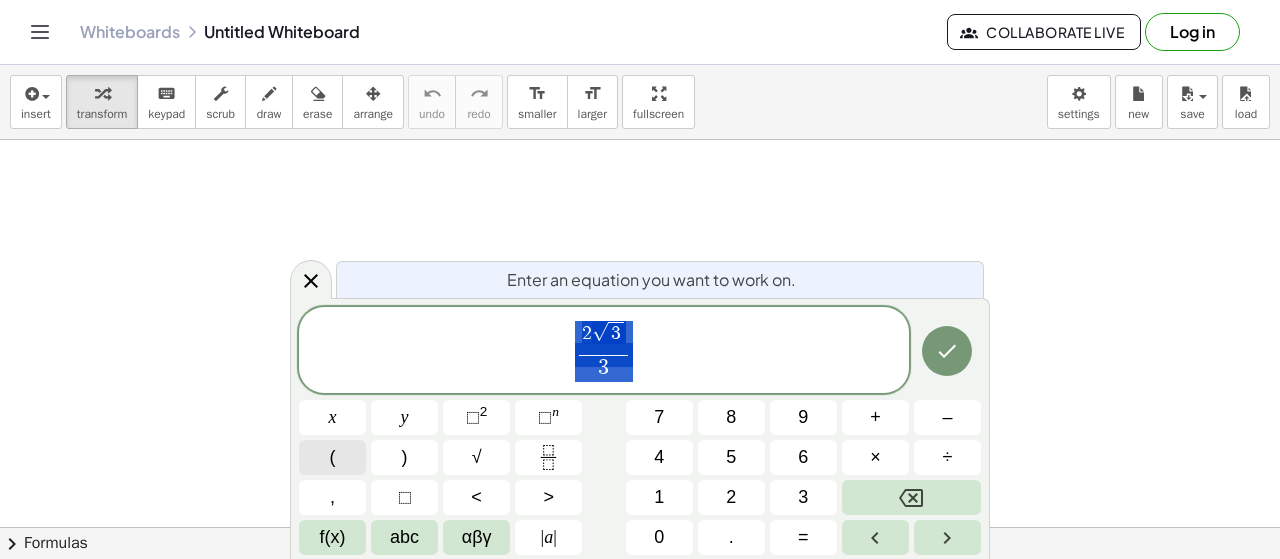 click on "(" at bounding box center (332, 457) 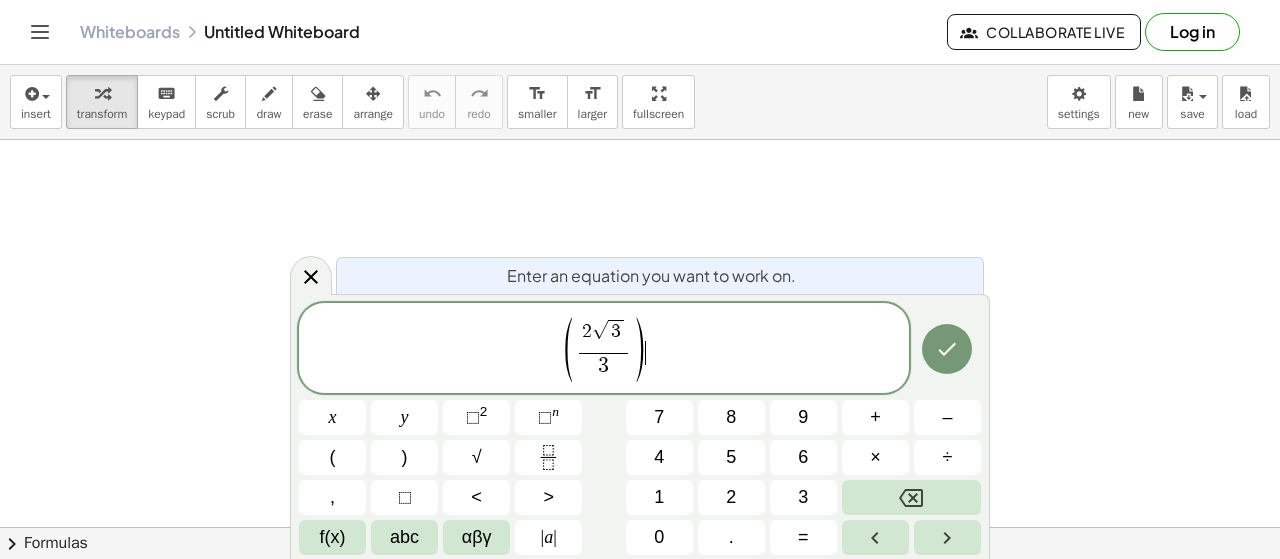 click on "( 2 √ 3 3 ​ ) ​" at bounding box center (604, 349) 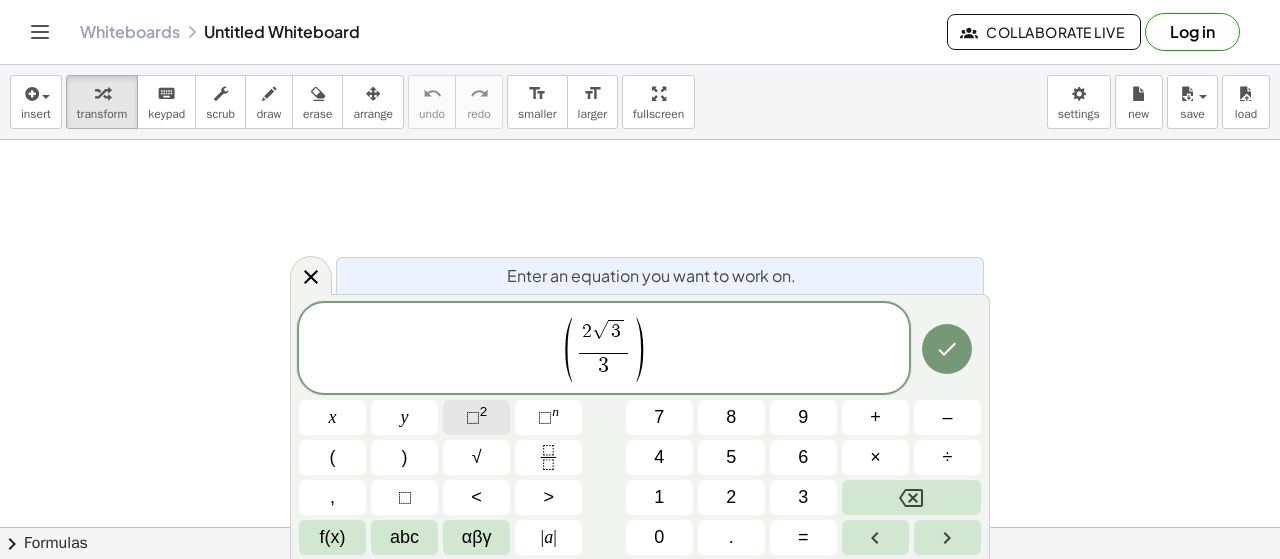 click on "⬚ 2" at bounding box center (476, 417) 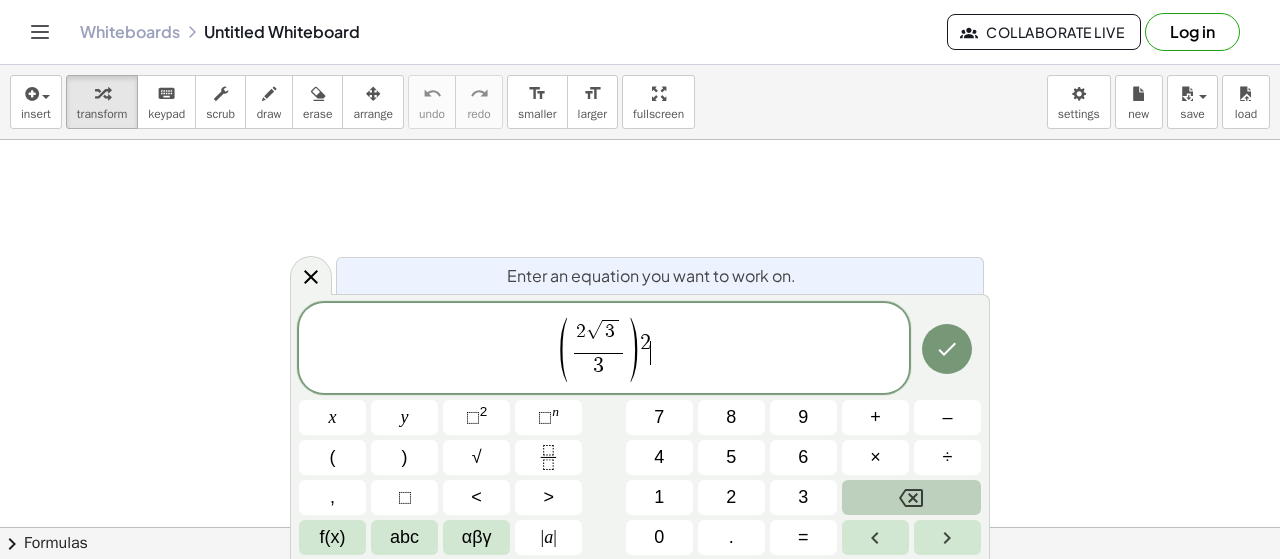 click at bounding box center (911, 497) 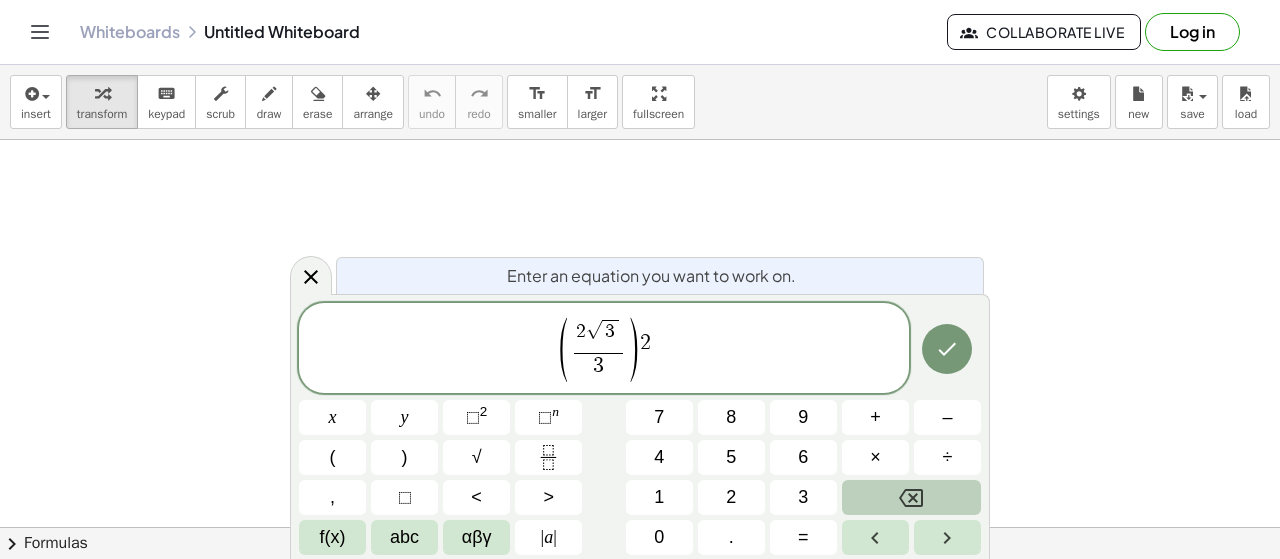 click at bounding box center (911, 497) 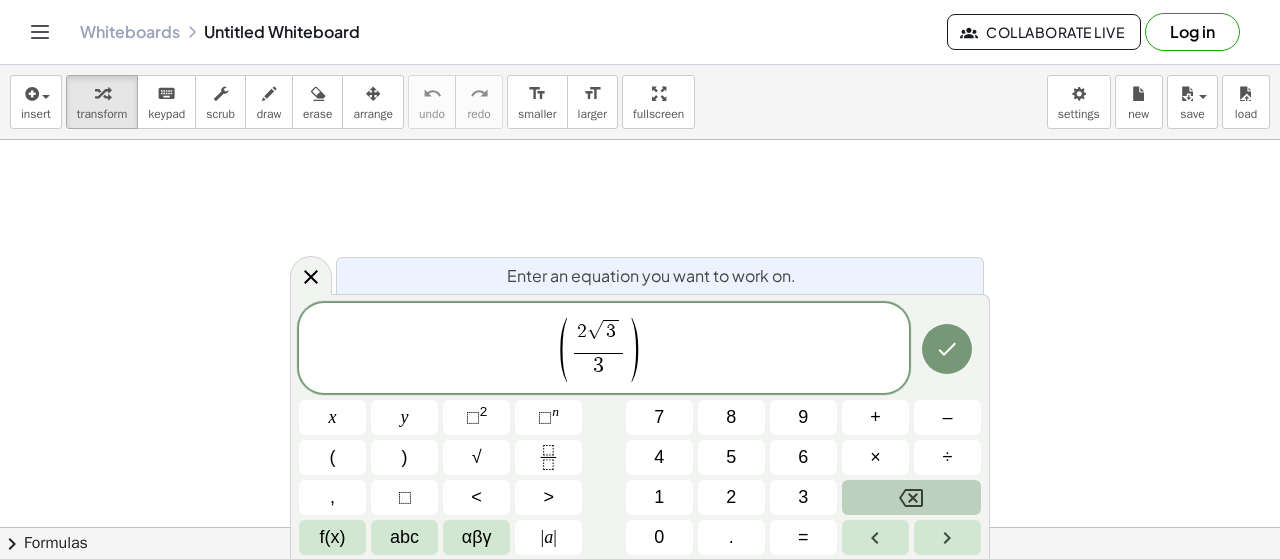 click at bounding box center [911, 497] 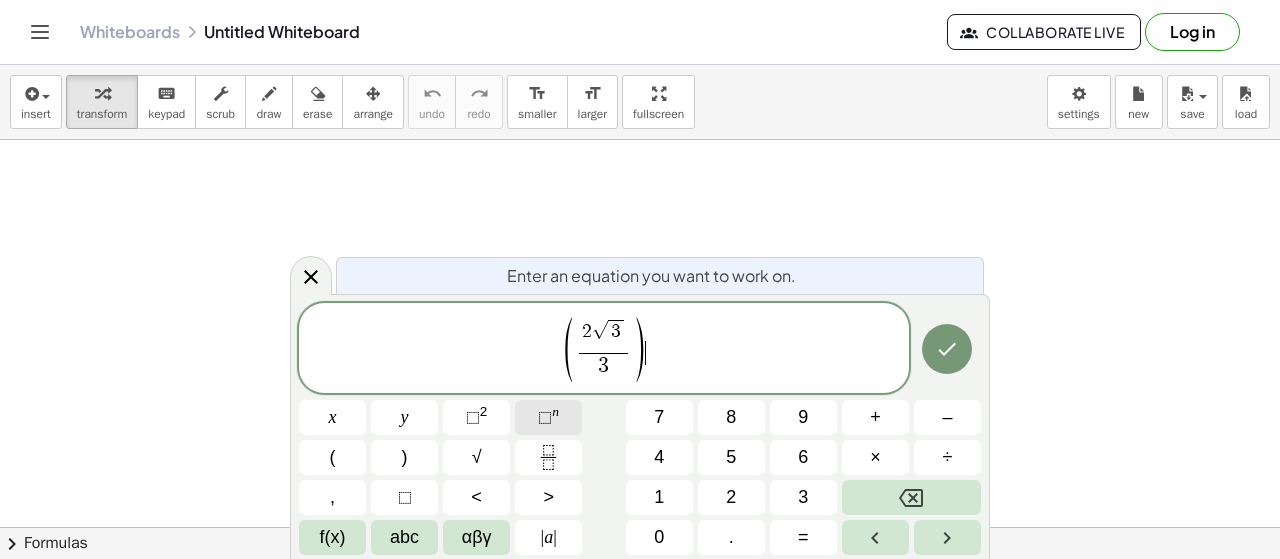 click on "⬚" at bounding box center [545, 417] 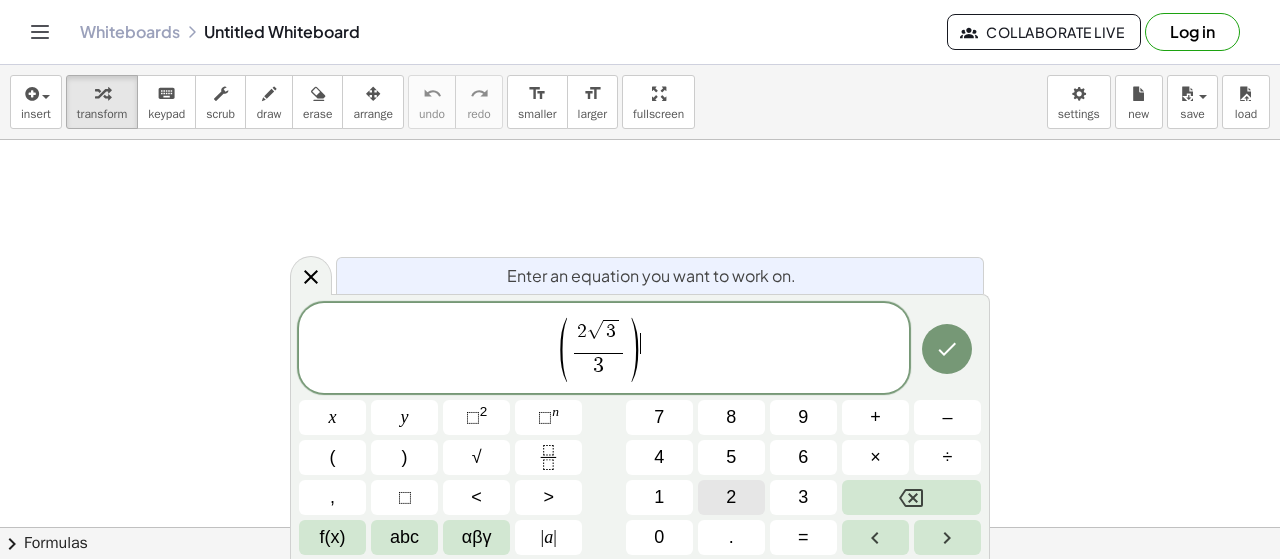 click on "2" at bounding box center [731, 497] 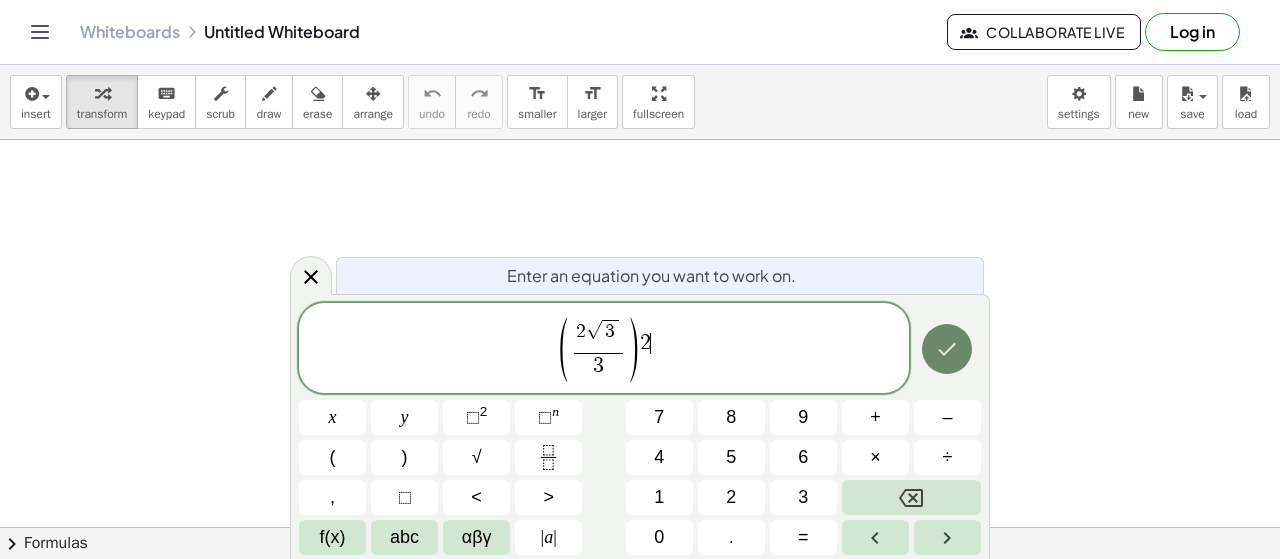 click 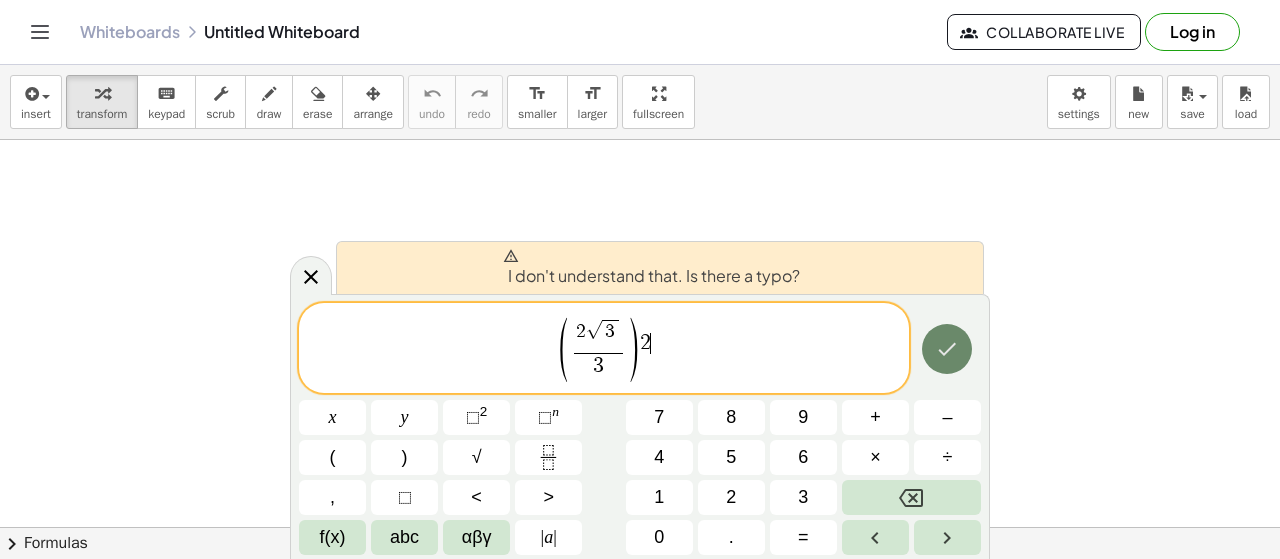 click 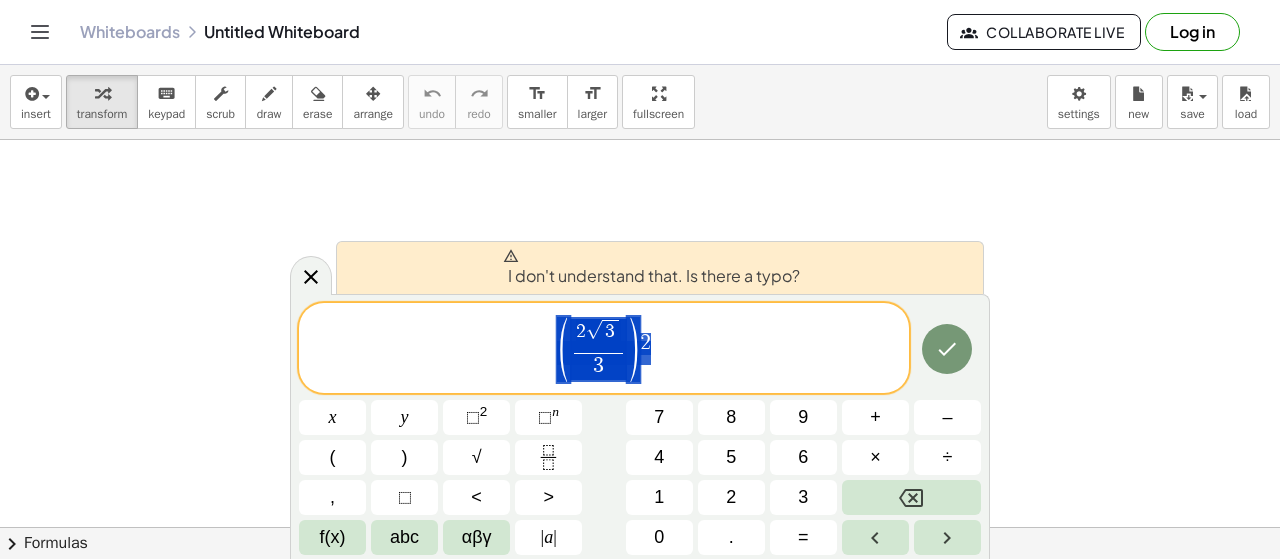 drag, startPoint x: 767, startPoint y: 357, endPoint x: 330, endPoint y: 359, distance: 437.00458 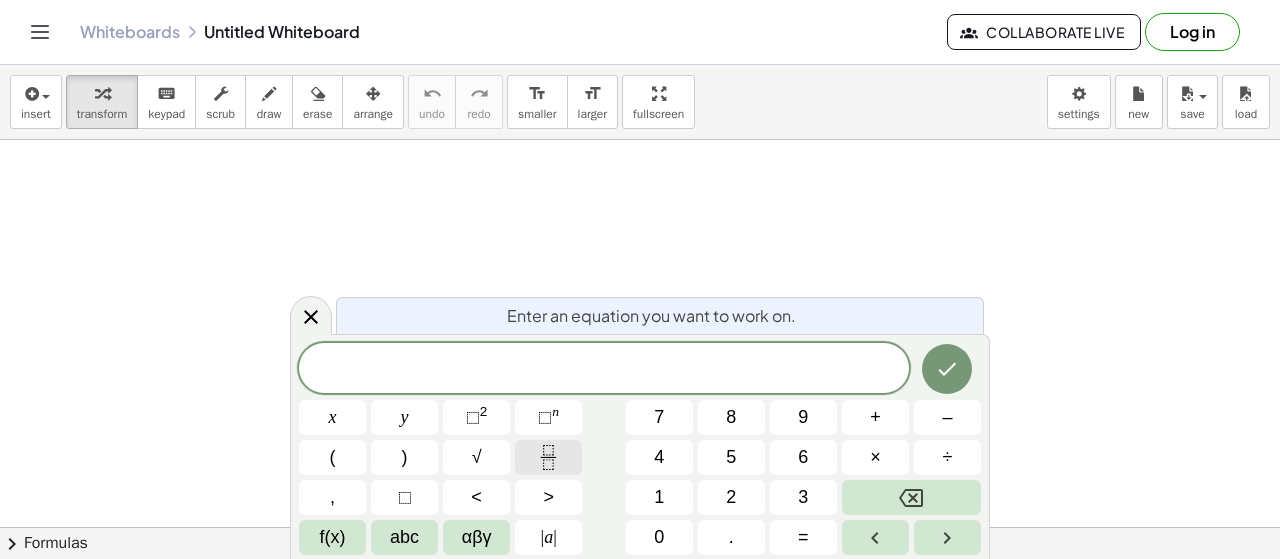 click 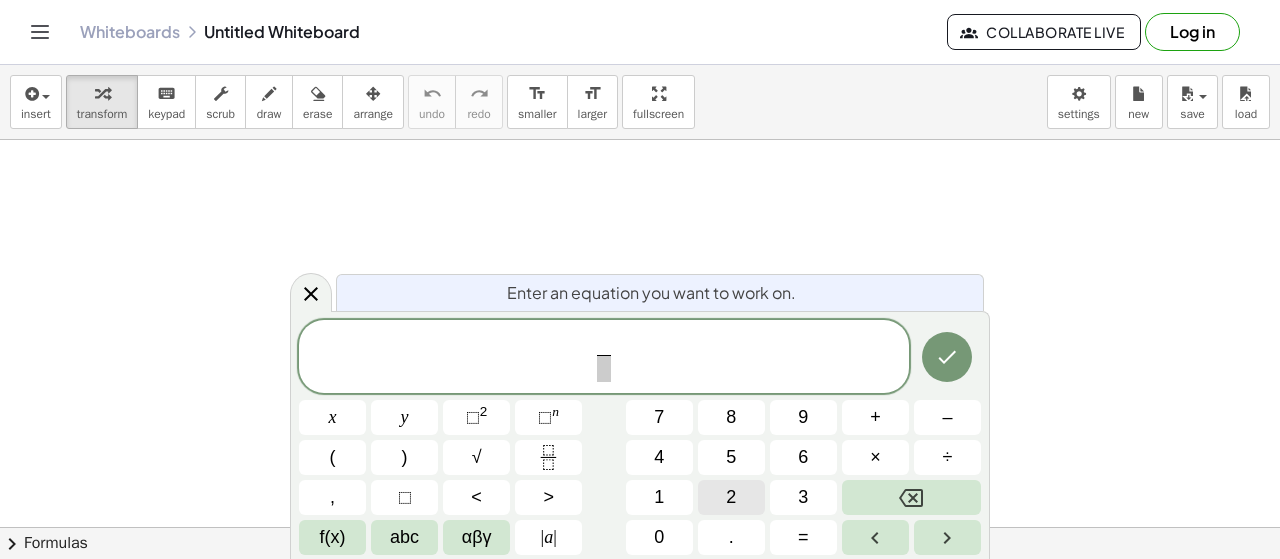 click on "2" at bounding box center [731, 497] 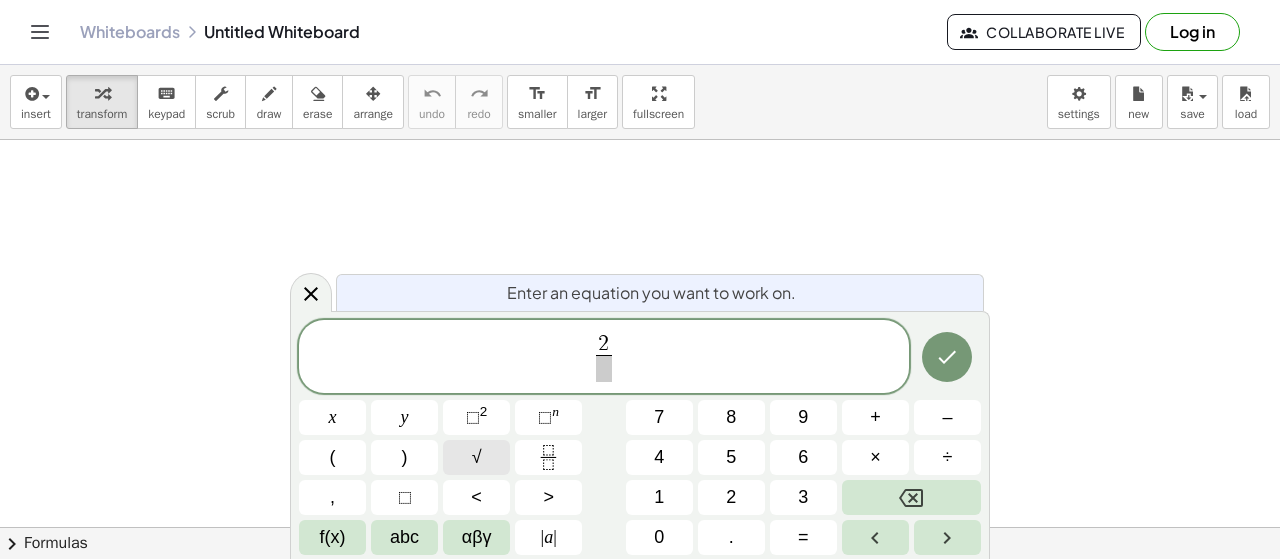 click on "√" at bounding box center [476, 457] 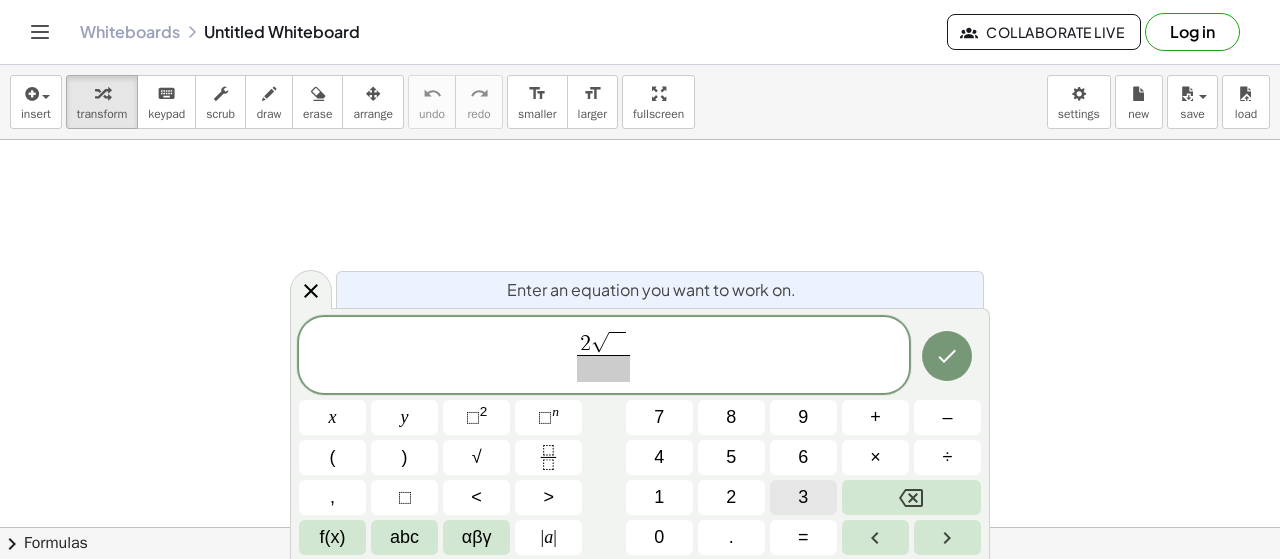 click on "3" at bounding box center (803, 497) 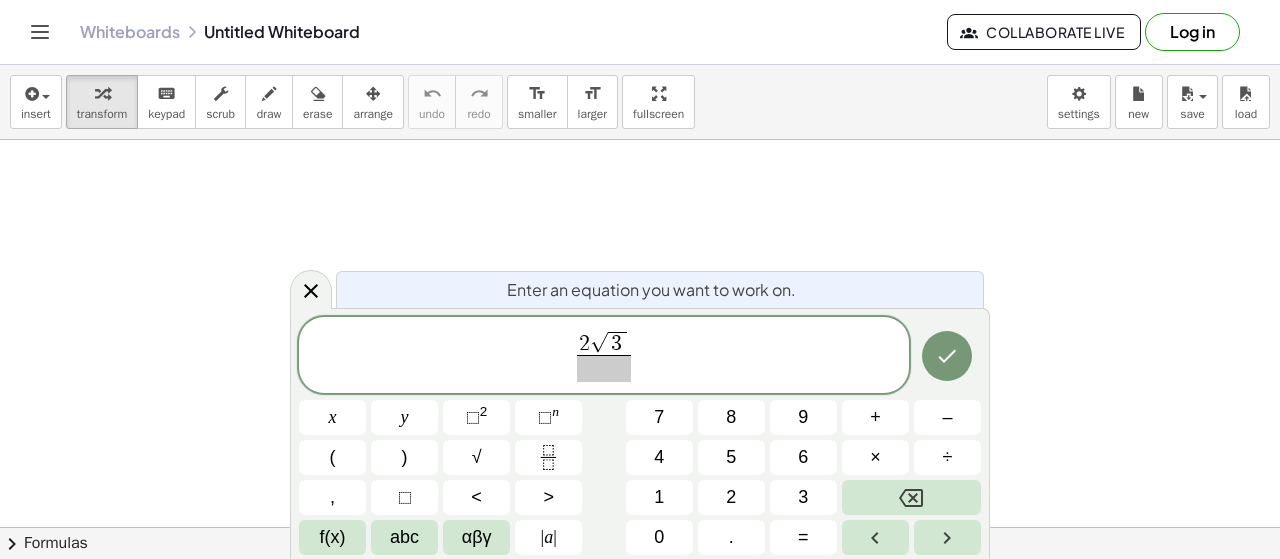 click at bounding box center [604, 368] 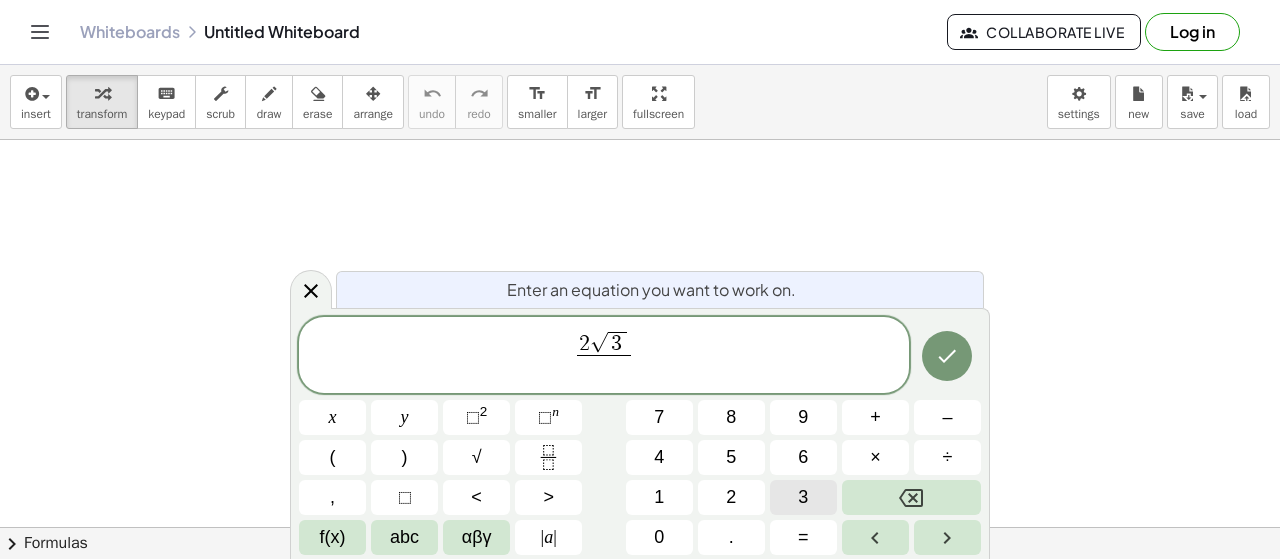 click on "3" at bounding box center (803, 497) 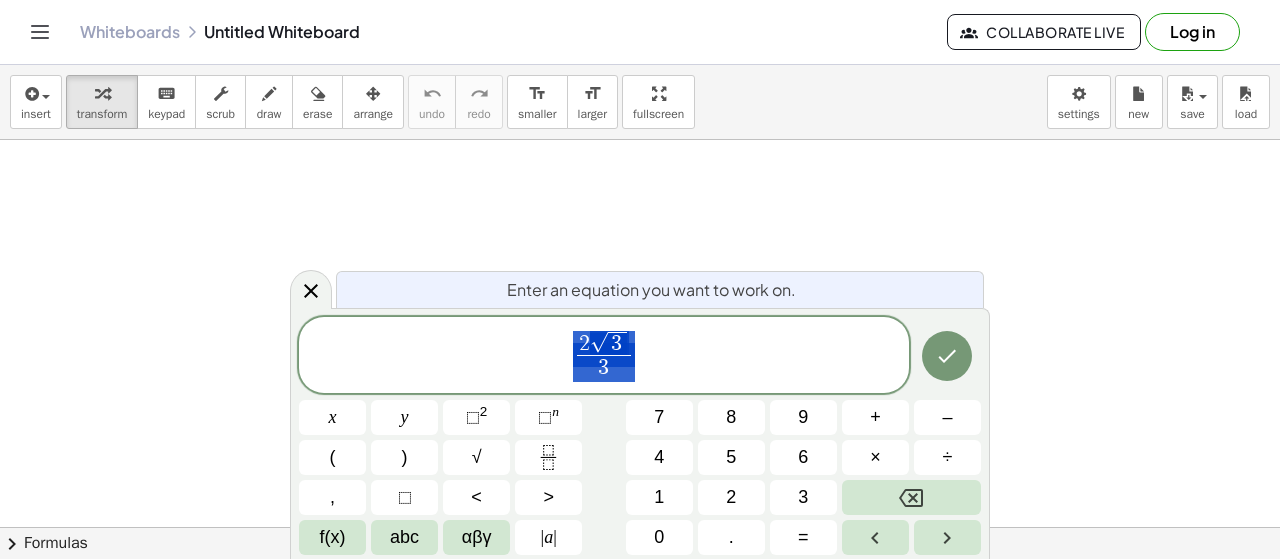 drag, startPoint x: 608, startPoint y: 358, endPoint x: 732, endPoint y: 359, distance: 124.004036 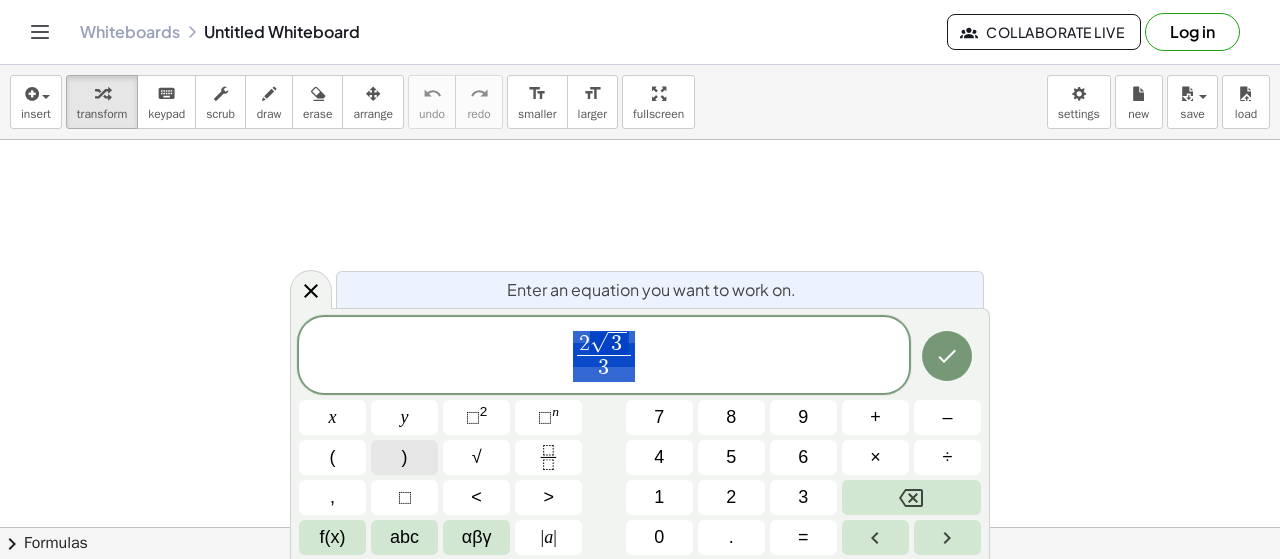 click on ")" at bounding box center [404, 457] 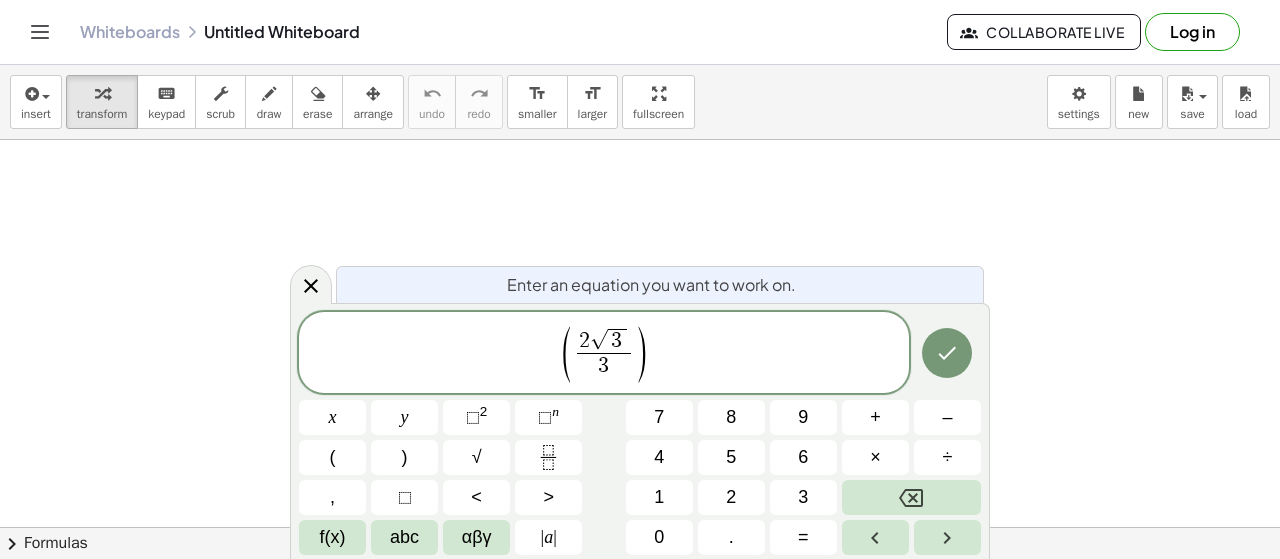 click on "( 2 √ 3 3 ​ ) ​" 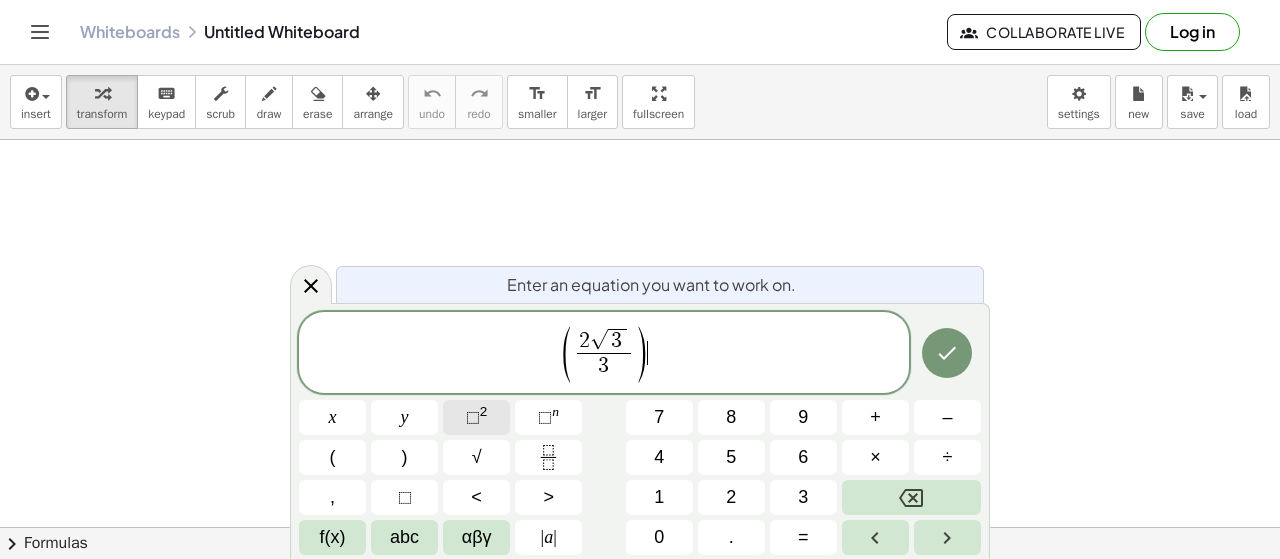 click on "2" at bounding box center [484, 411] 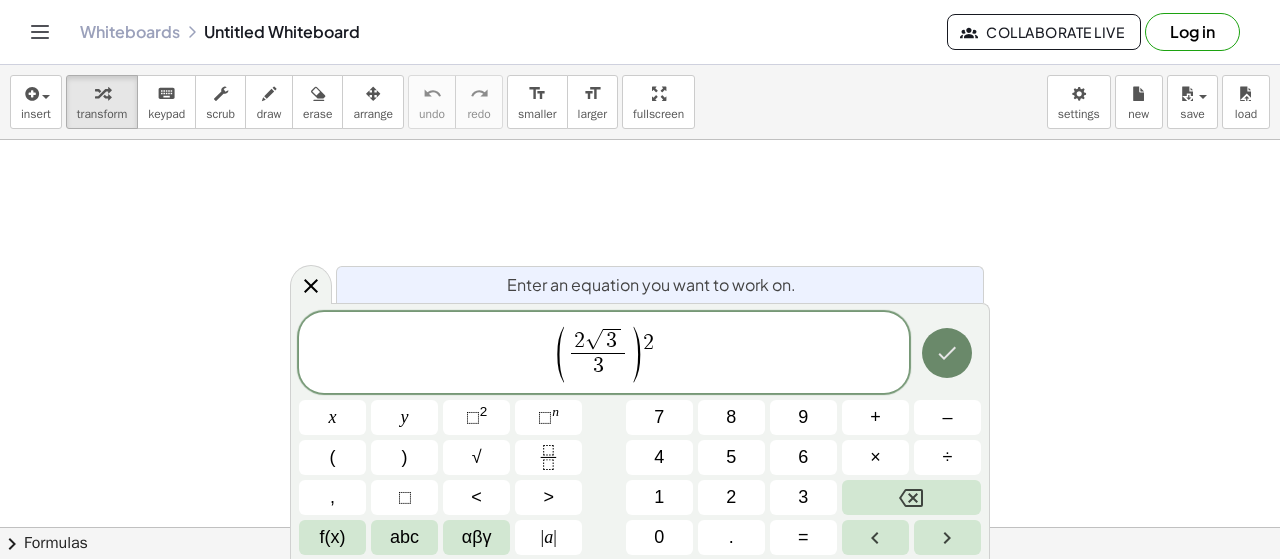 click 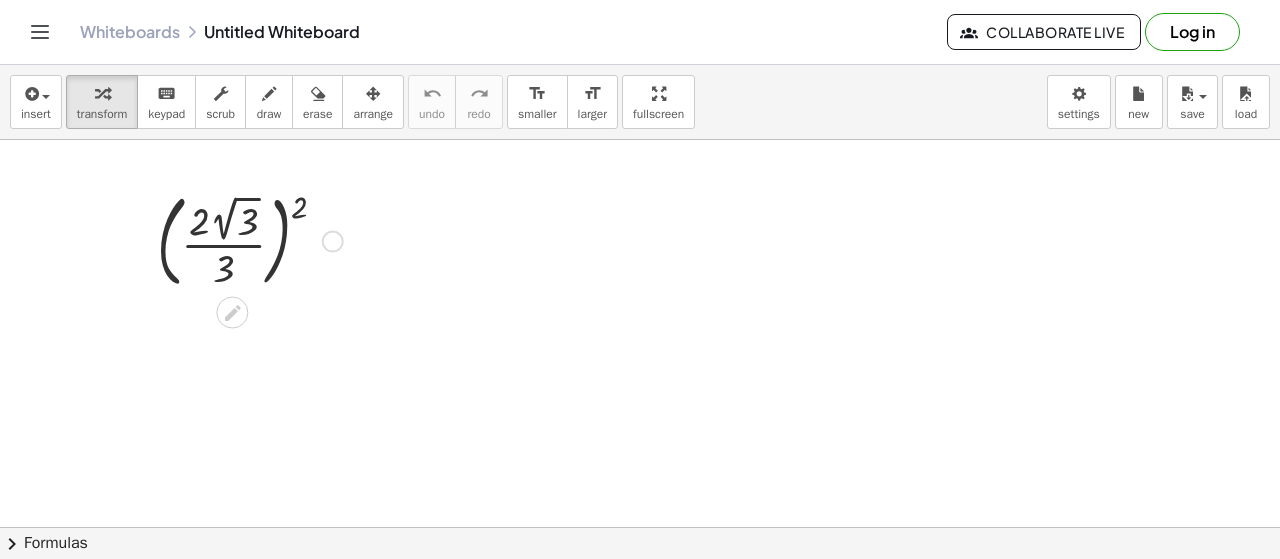 click at bounding box center [250, 239] 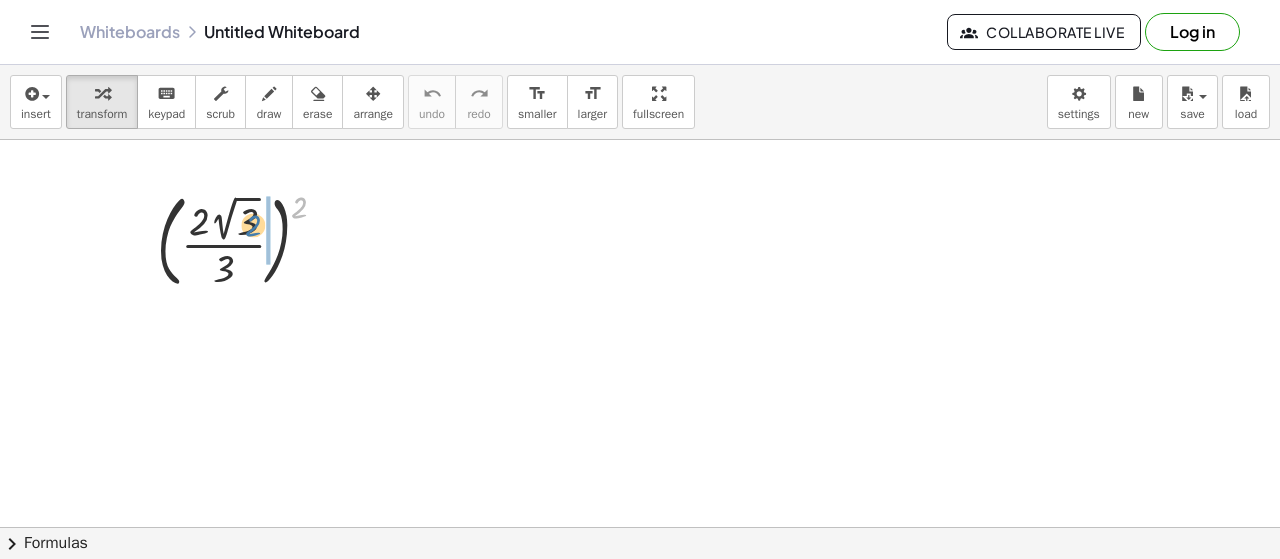 drag, startPoint x: 297, startPoint y: 207, endPoint x: 270, endPoint y: 223, distance: 31.38471 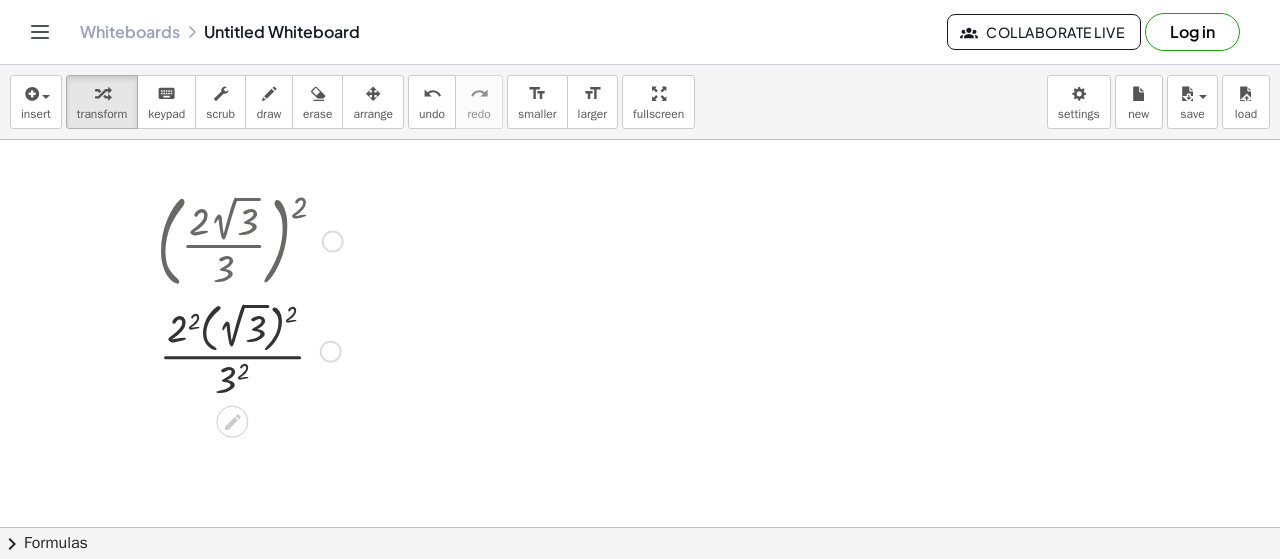 click at bounding box center (250, 349) 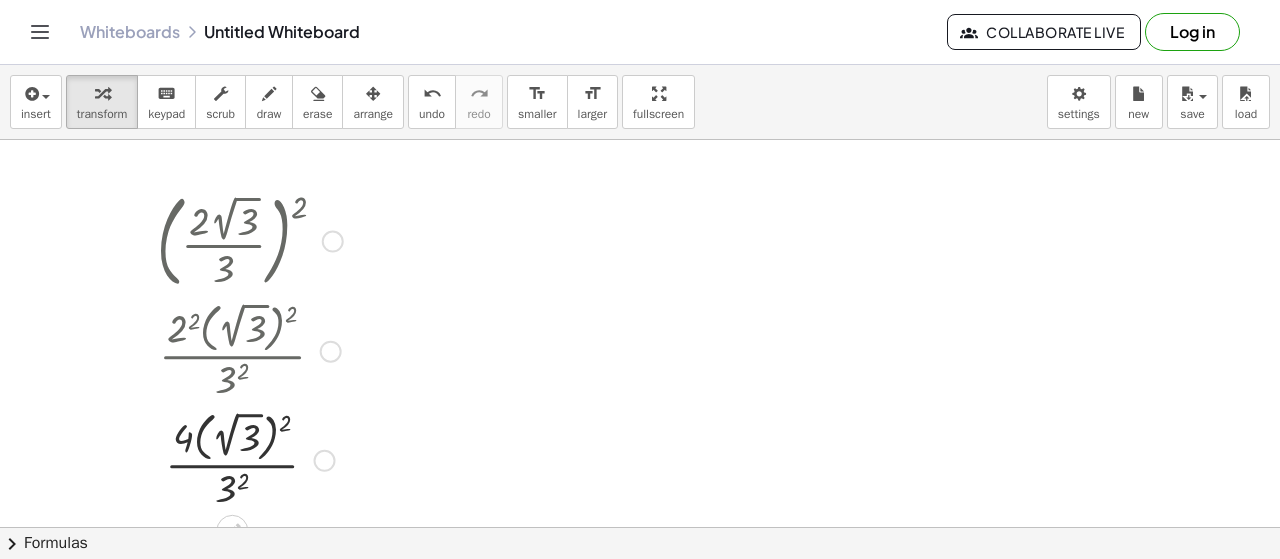 click at bounding box center [250, 458] 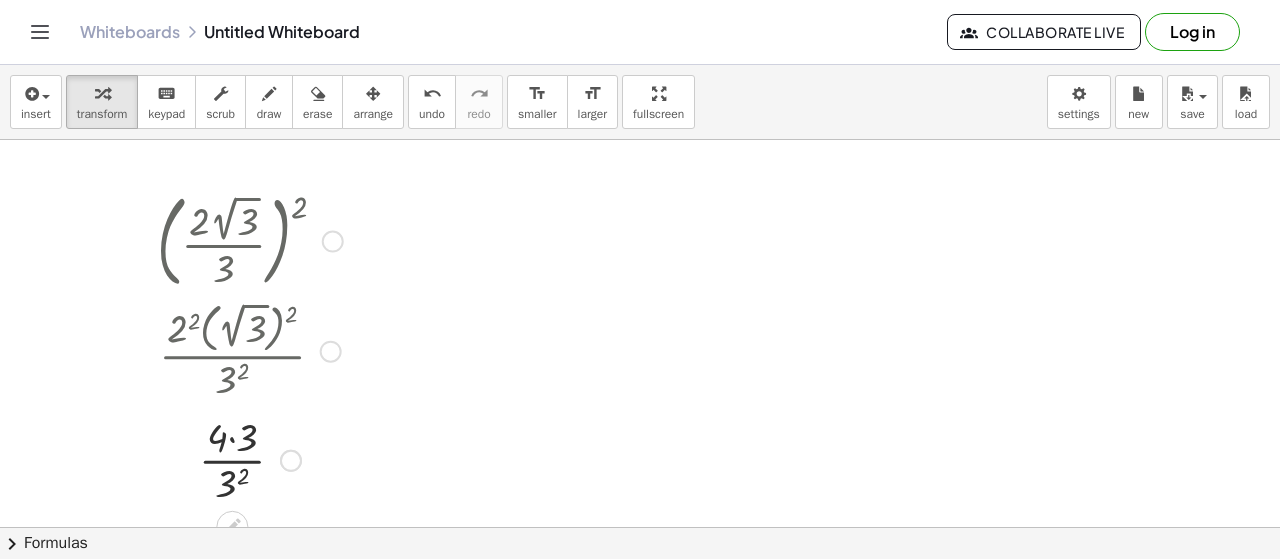 click at bounding box center (250, 458) 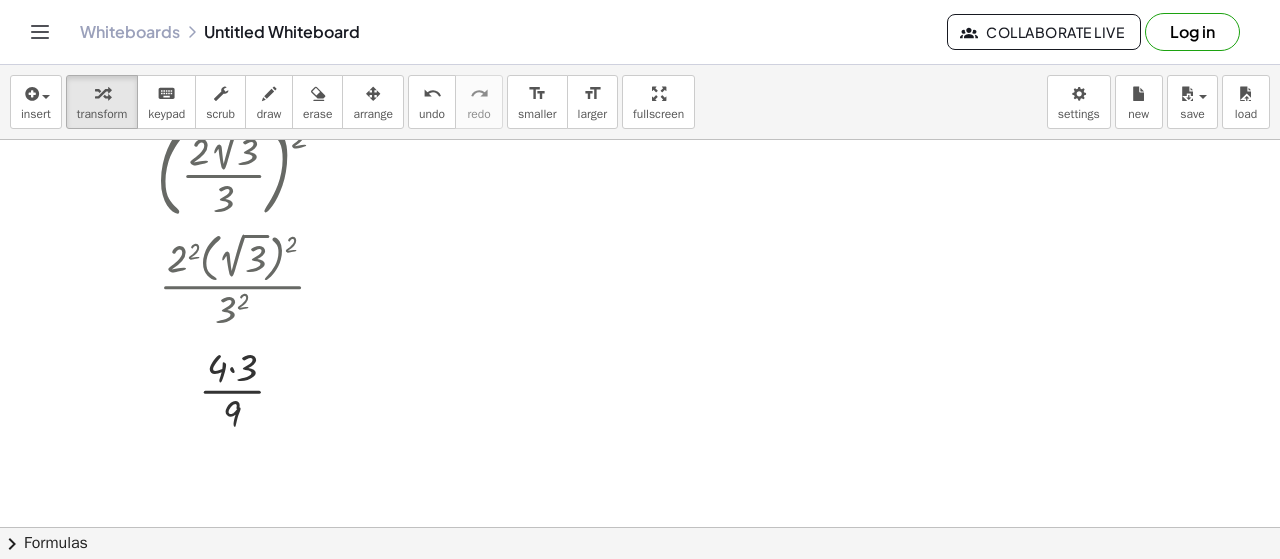scroll, scrollTop: 100, scrollLeft: 0, axis: vertical 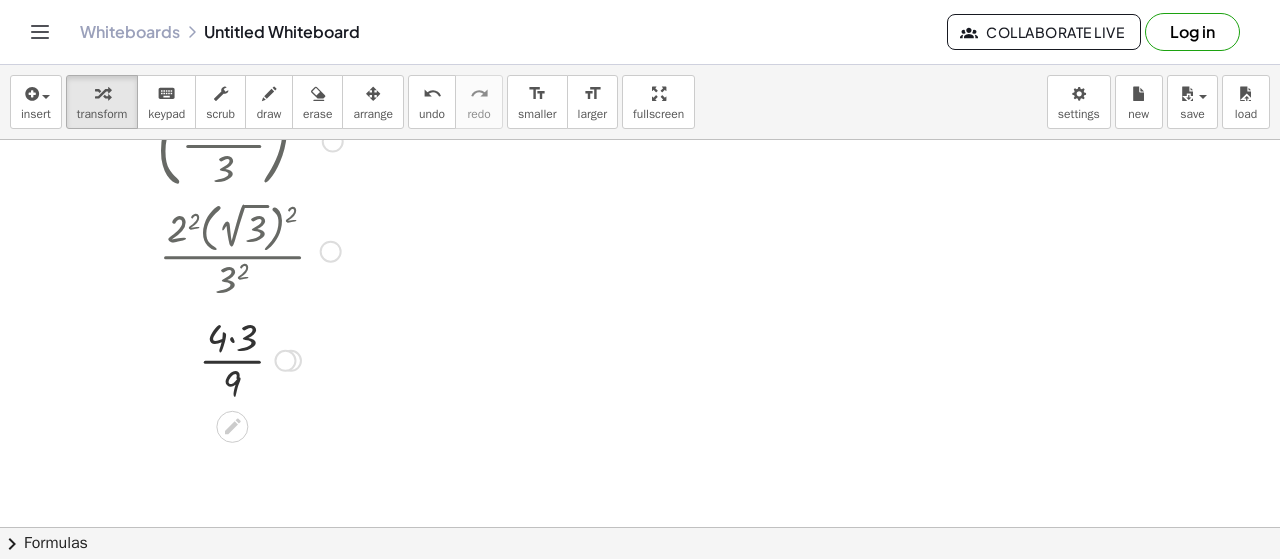 click at bounding box center [250, 358] 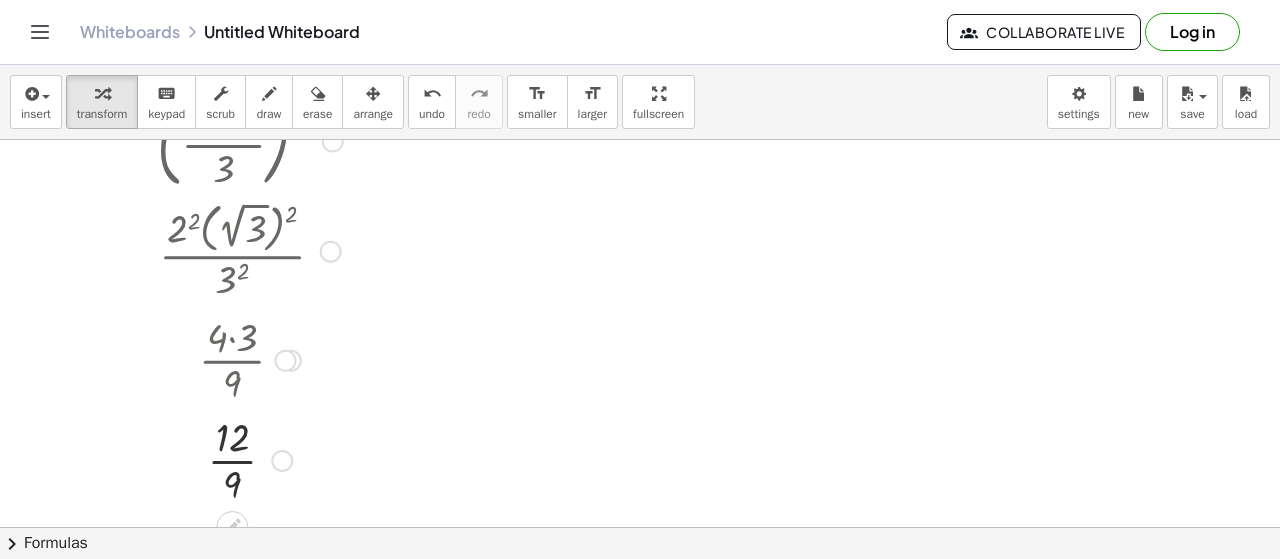 click at bounding box center (250, 459) 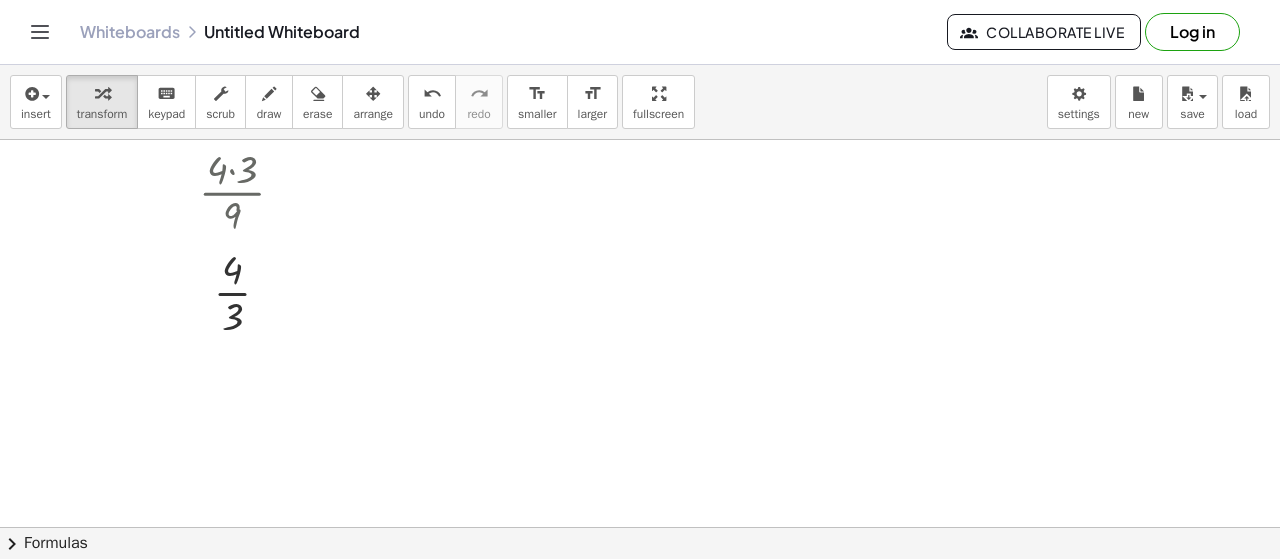 scroll, scrollTop: 300, scrollLeft: 0, axis: vertical 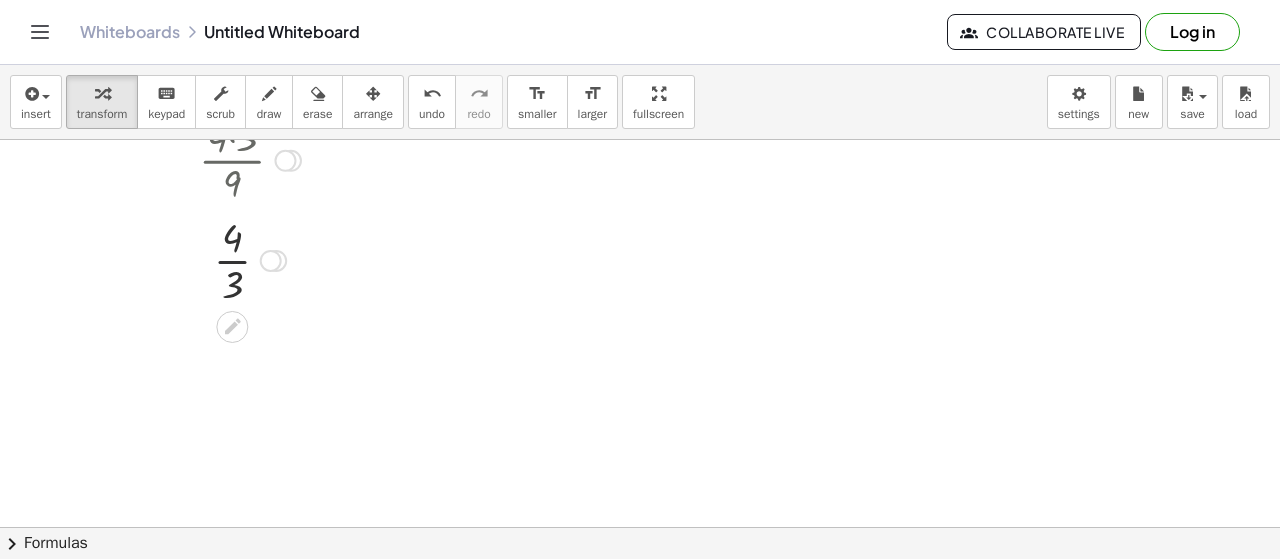 click at bounding box center [250, 259] 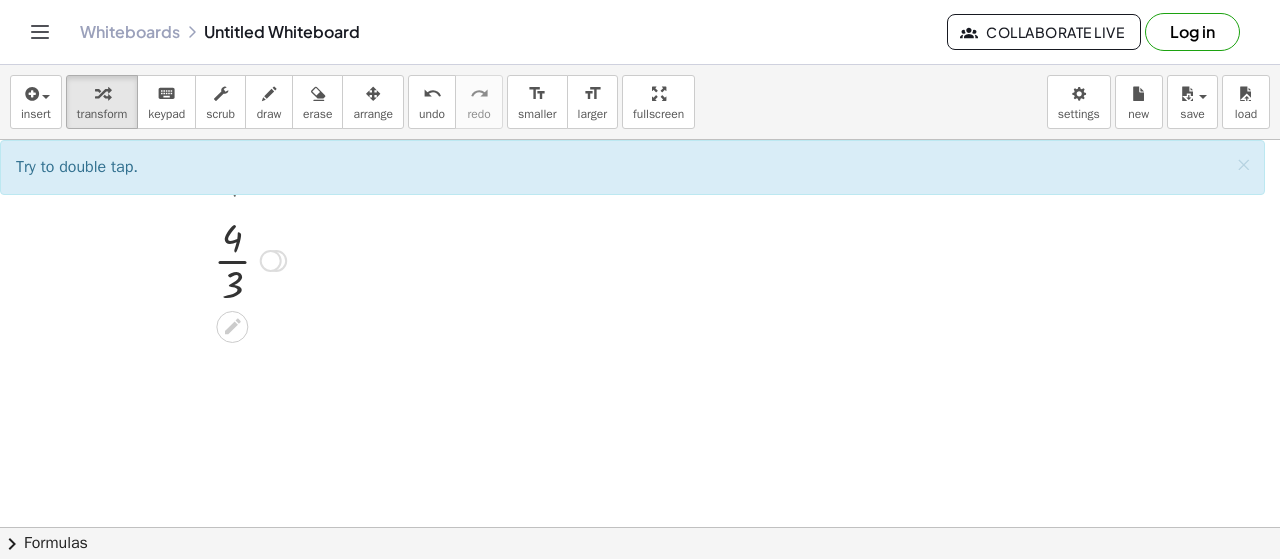 click at bounding box center (250, 259) 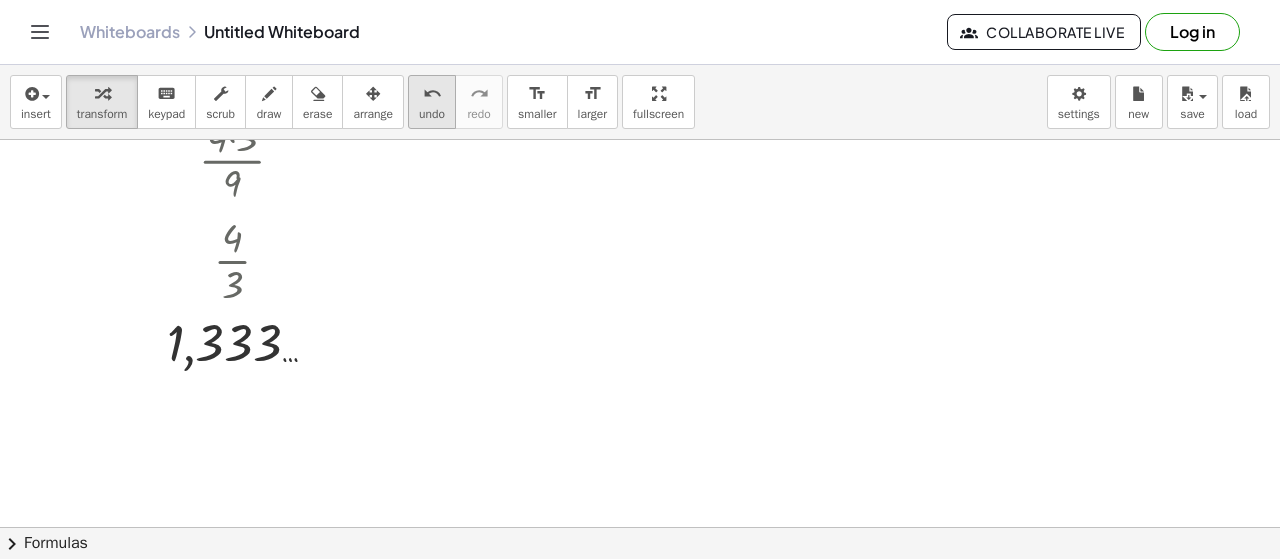 click on "undo" at bounding box center [432, 114] 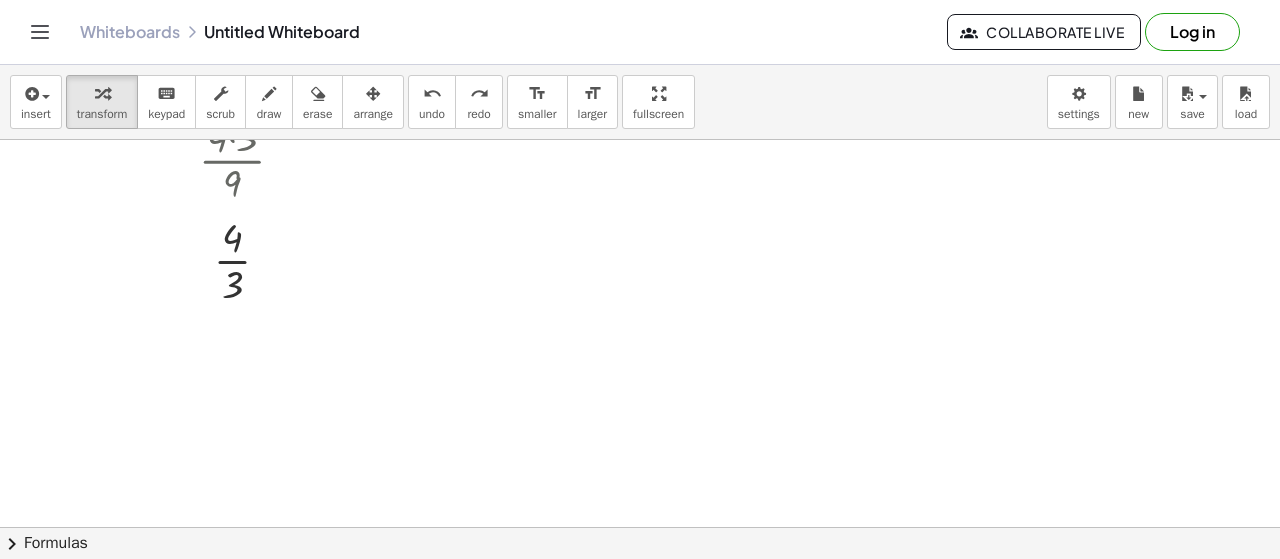 click at bounding box center (640, 293) 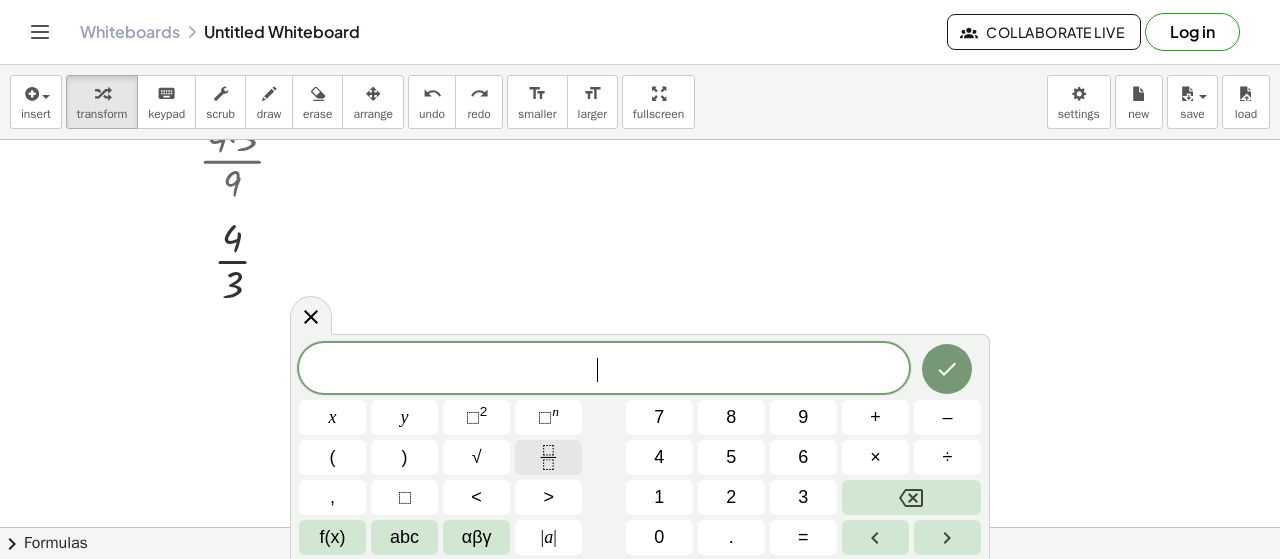 click 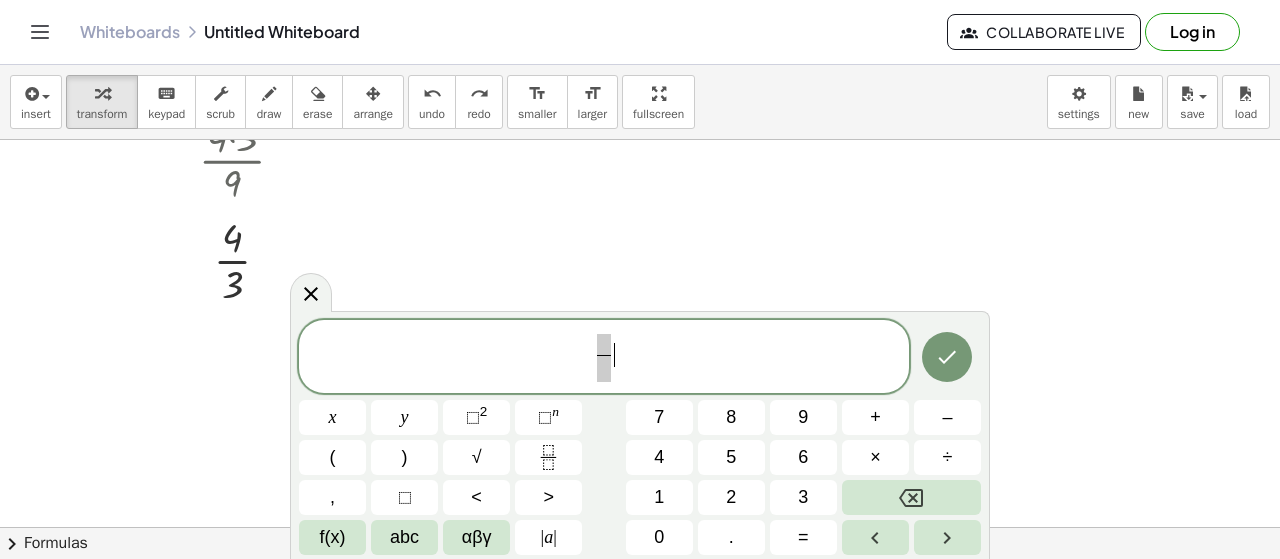 click on "​ ​" at bounding box center (604, 358) 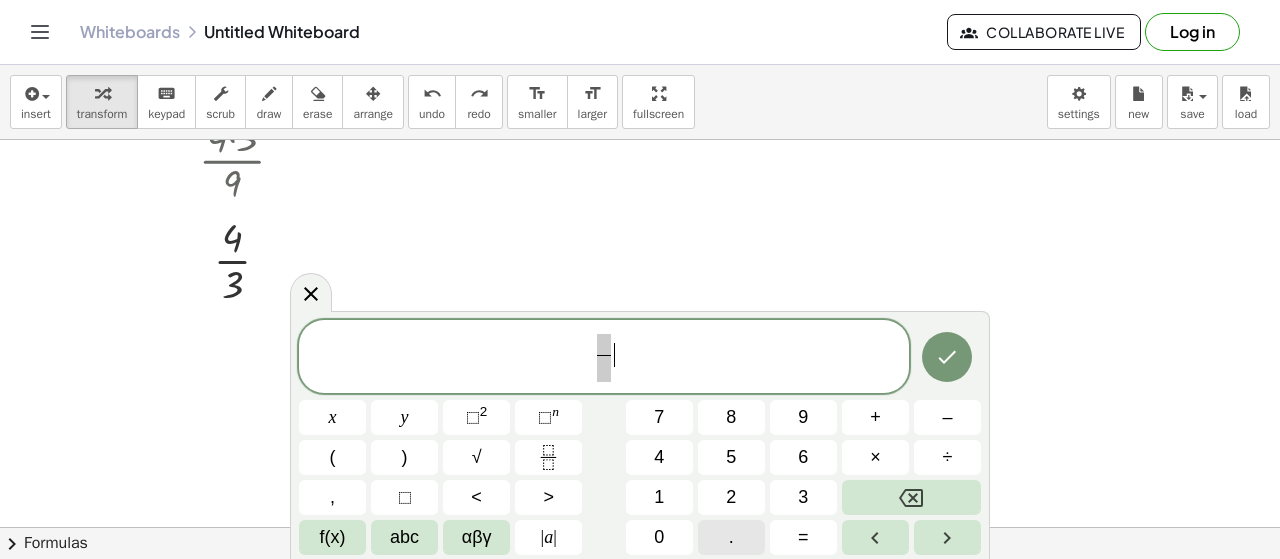 click on "." at bounding box center (731, 537) 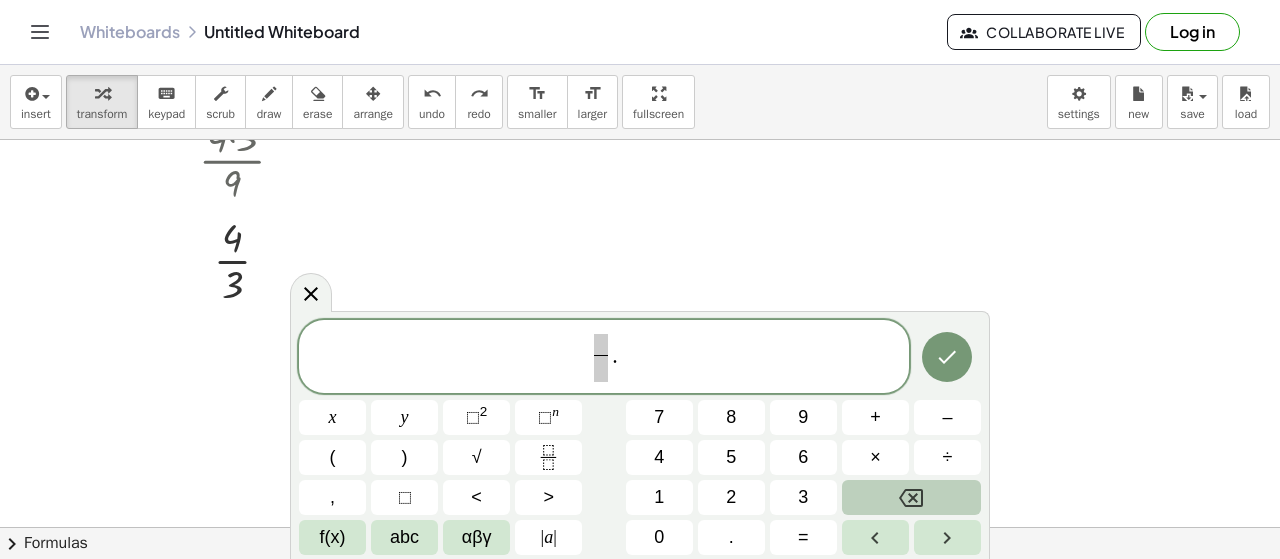 click at bounding box center (911, 497) 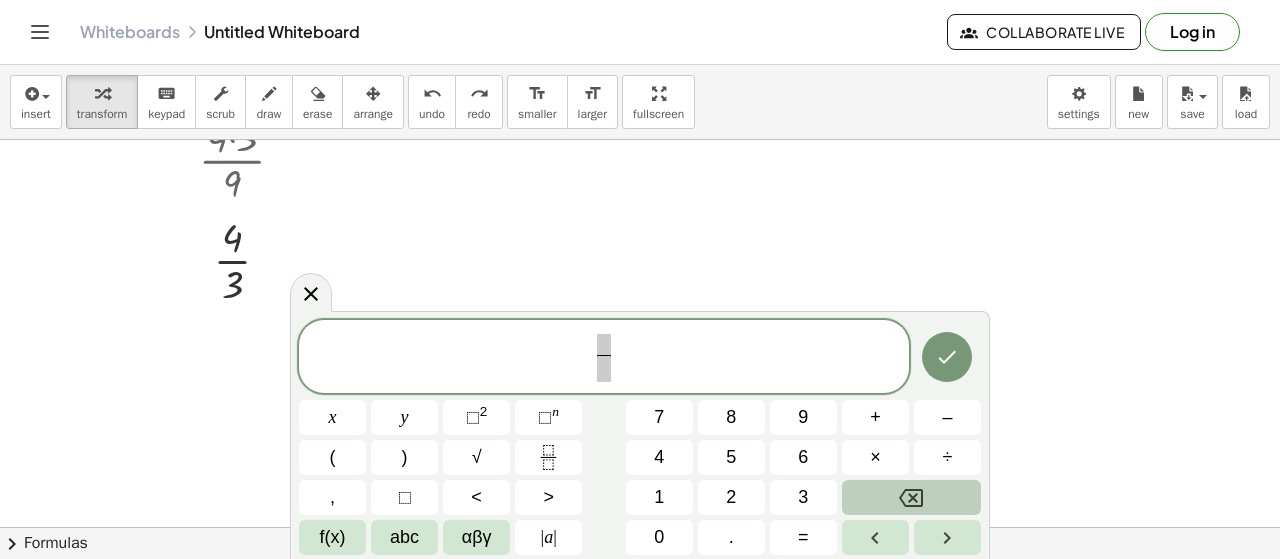 click at bounding box center (911, 497) 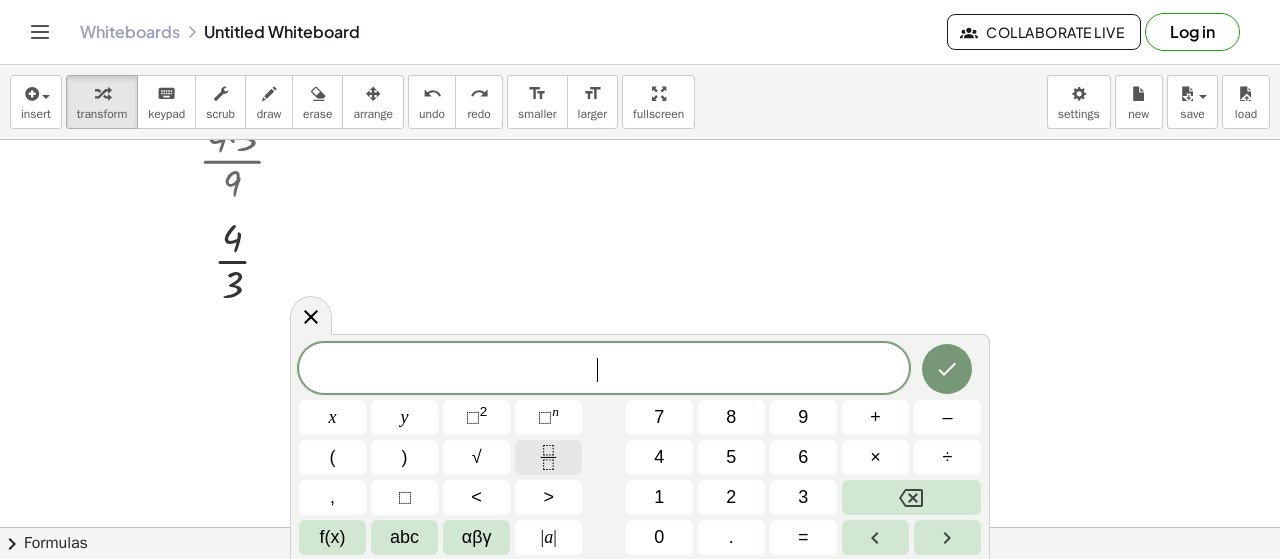 click 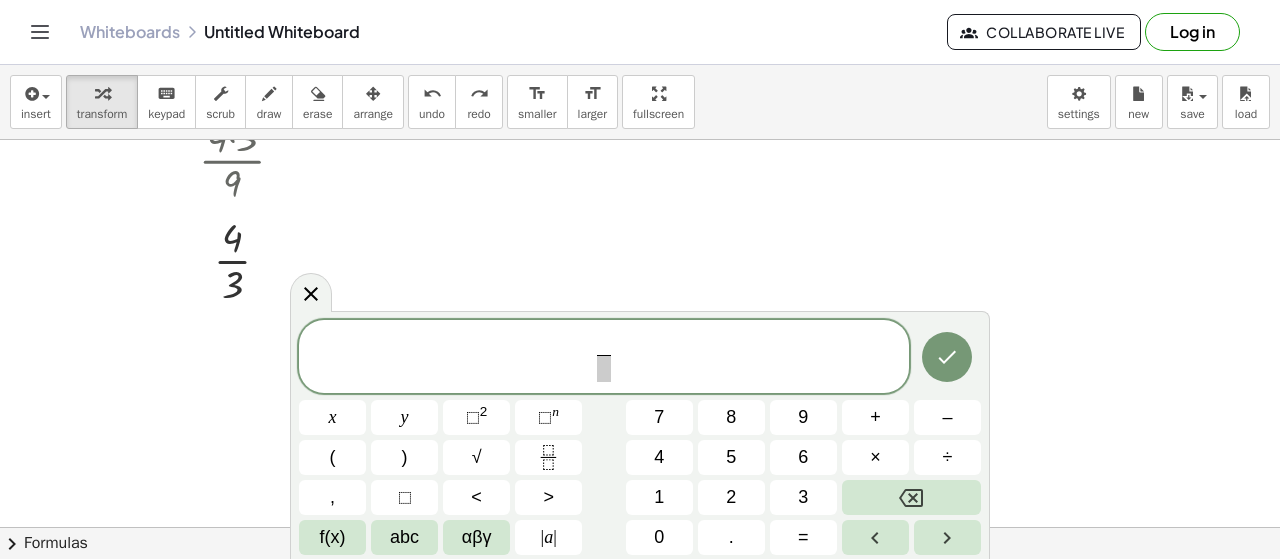 click on "​ ​" at bounding box center [604, 358] 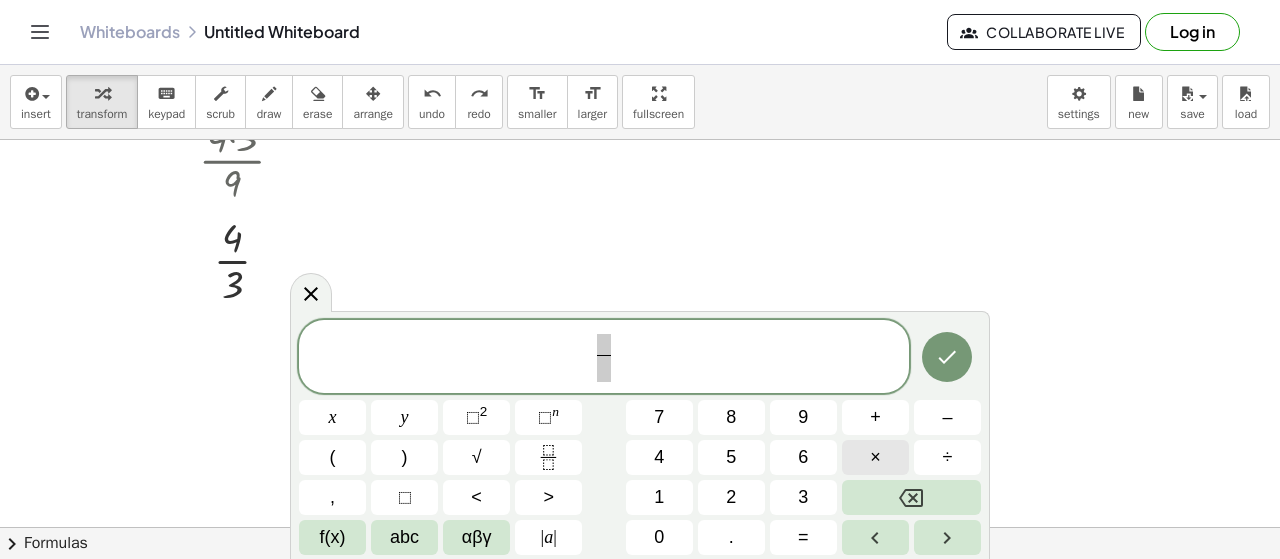 click on "×" at bounding box center (875, 457) 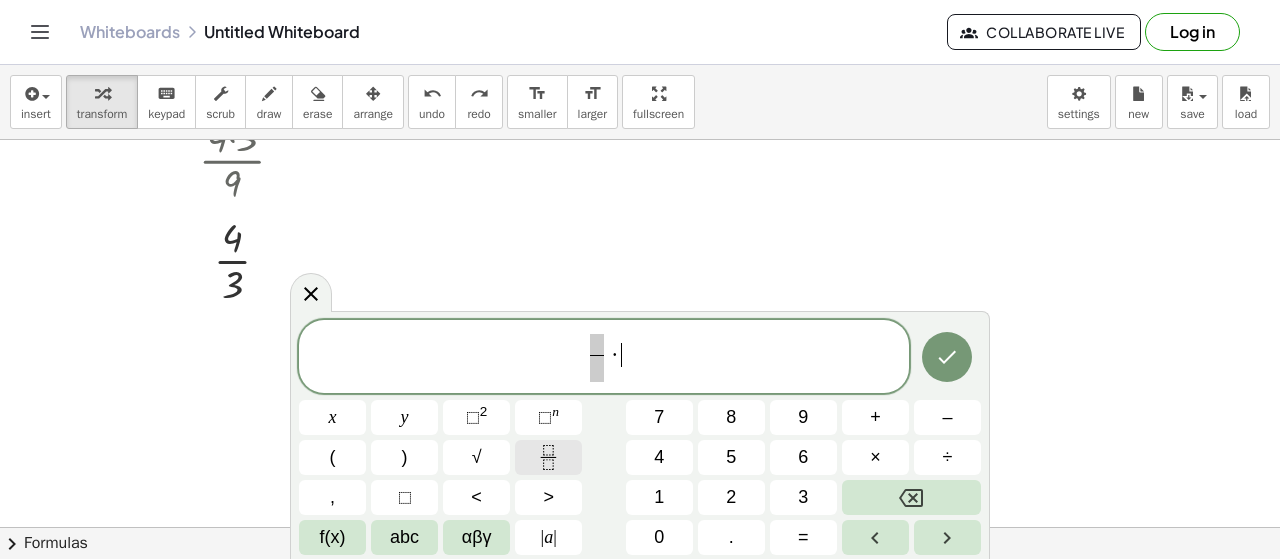 click at bounding box center (548, 457) 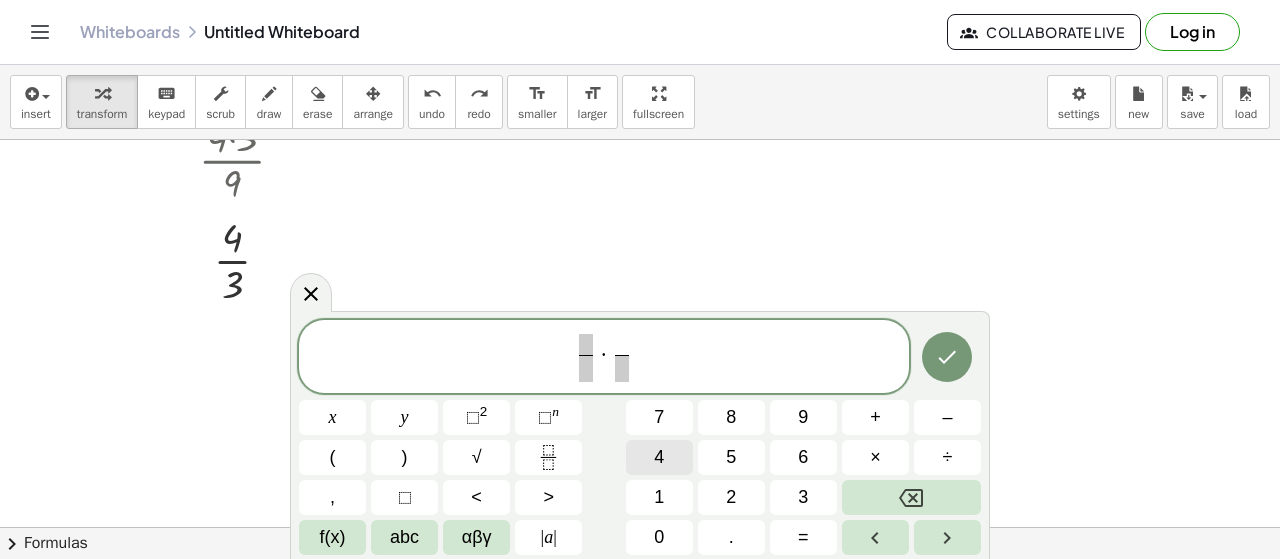 click on "4" at bounding box center (659, 457) 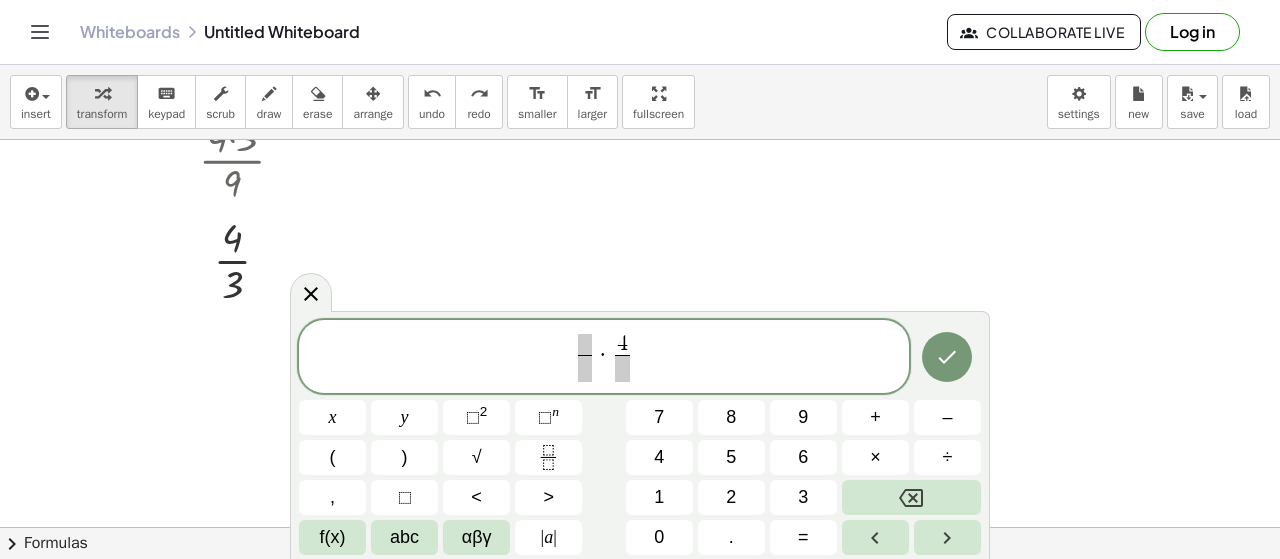 click on "​ · 4 ​ ​" at bounding box center (604, 358) 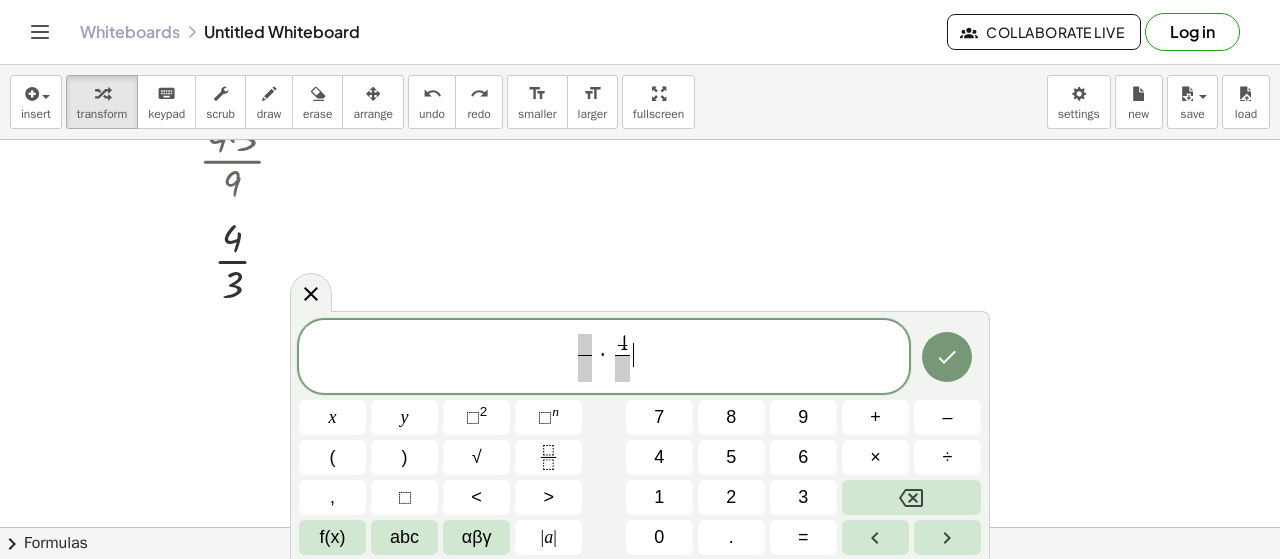 click at bounding box center (622, 368) 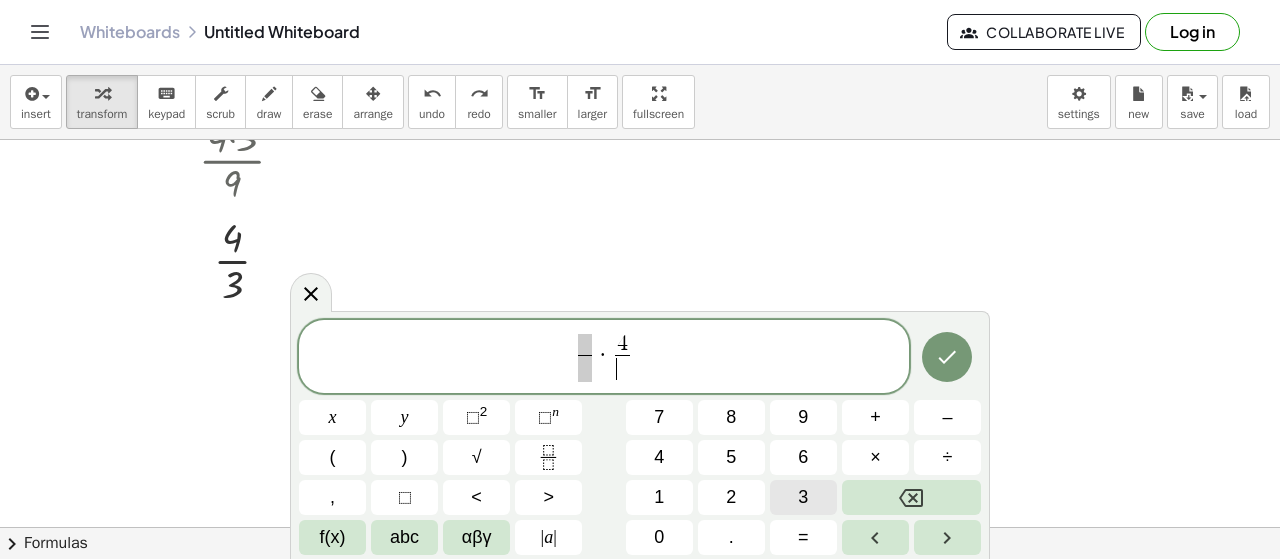 click on "3" at bounding box center (803, 497) 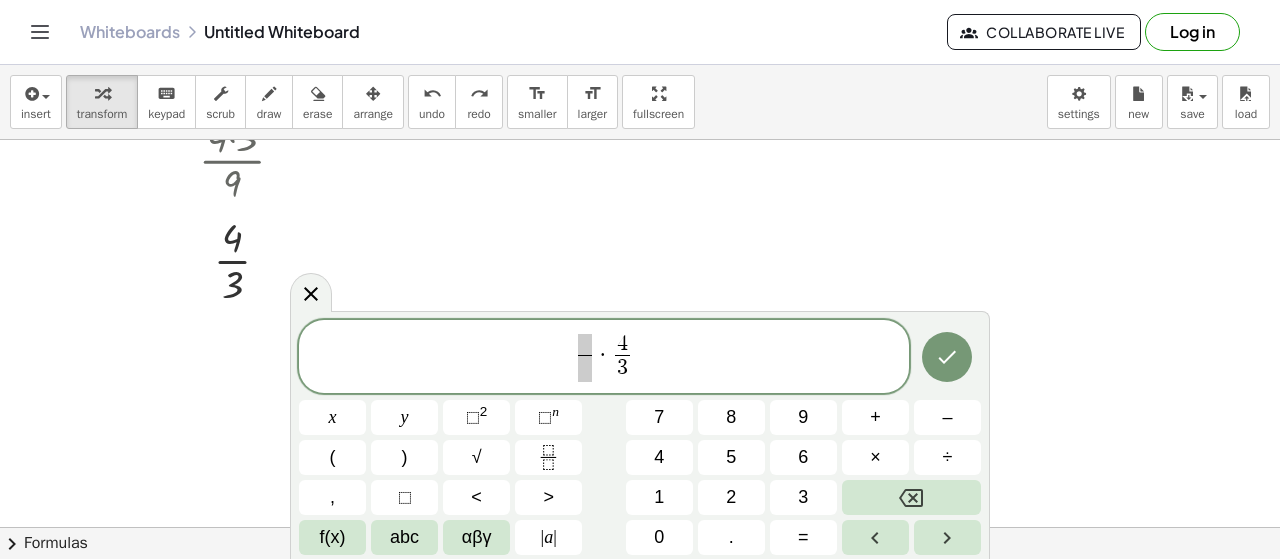 click on "​ · 4 3 ​ ​" at bounding box center (604, 358) 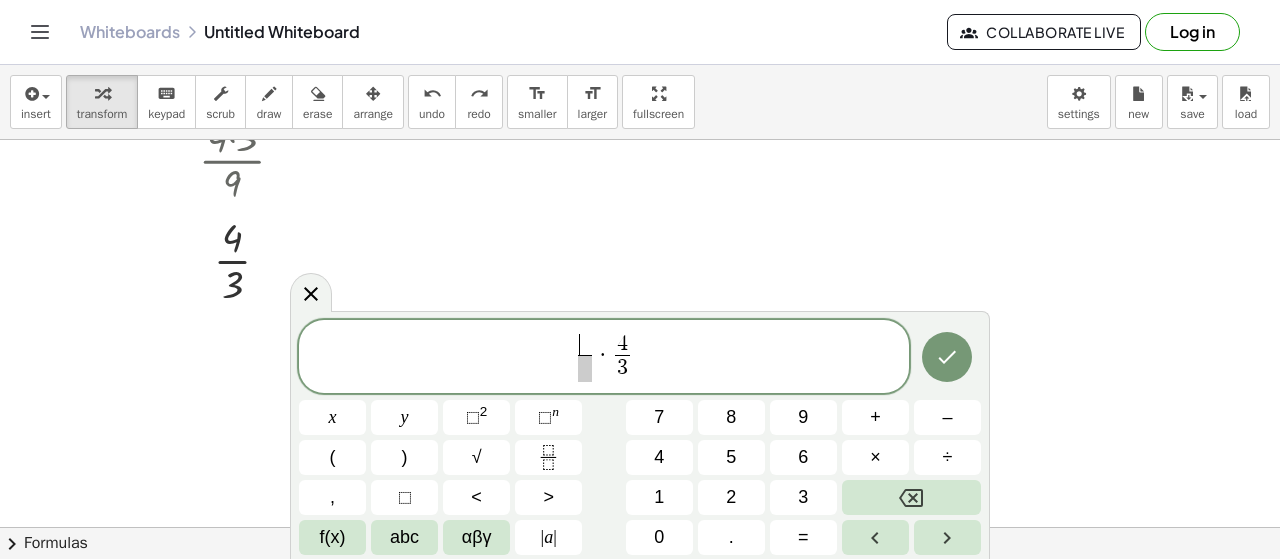 click on "​" at bounding box center [585, 345] 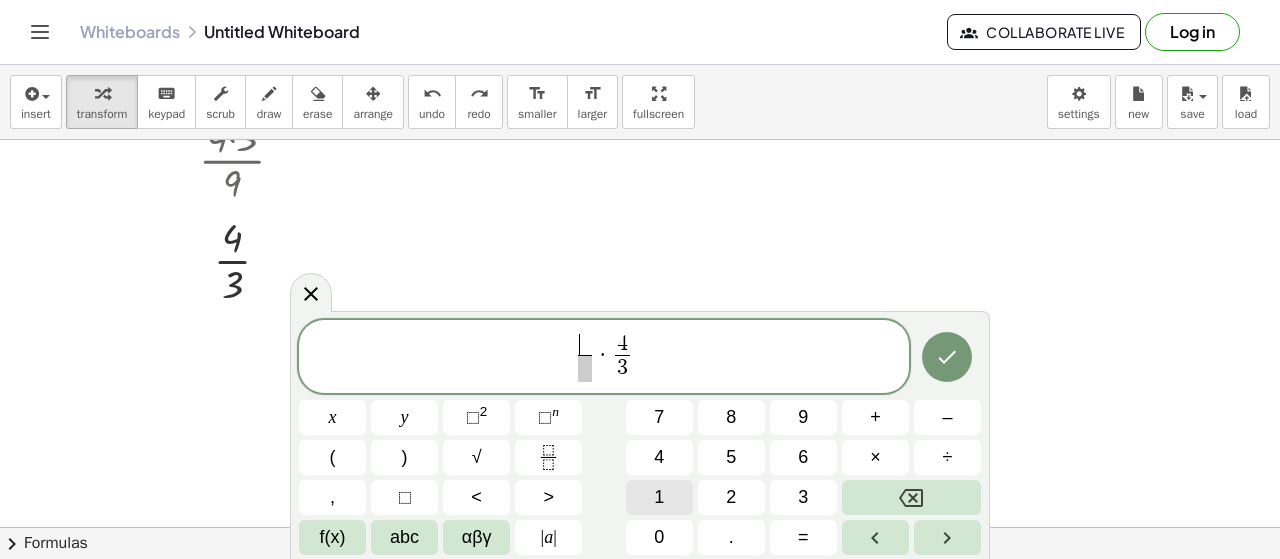 click on "1" at bounding box center [659, 497] 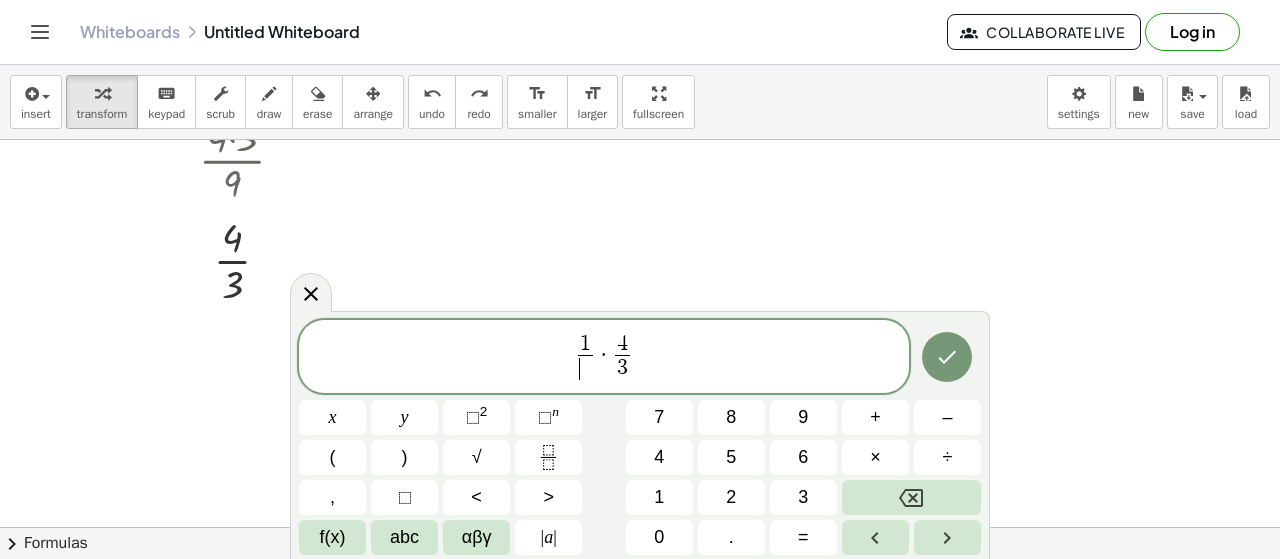 click on "​" at bounding box center [585, 368] 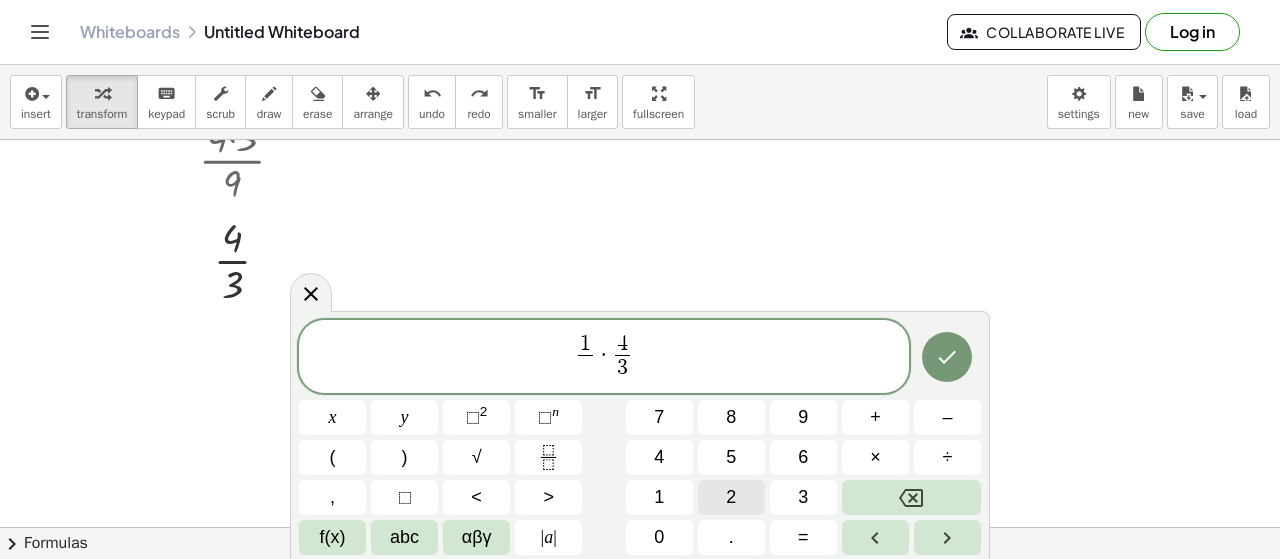 click on "2" at bounding box center (731, 497) 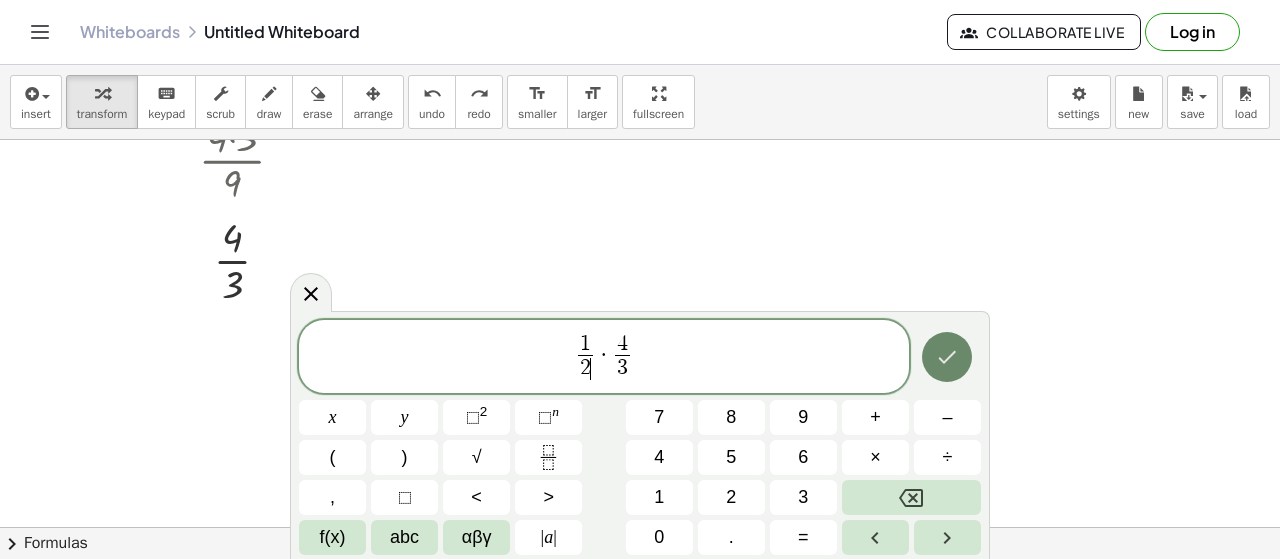 click 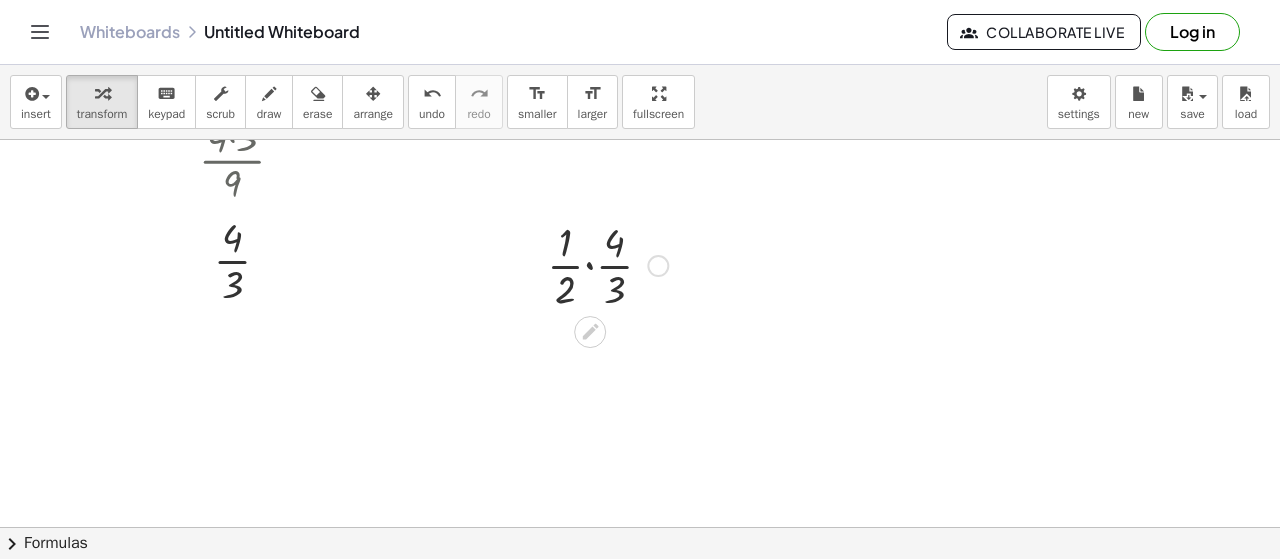 click at bounding box center (607, 264) 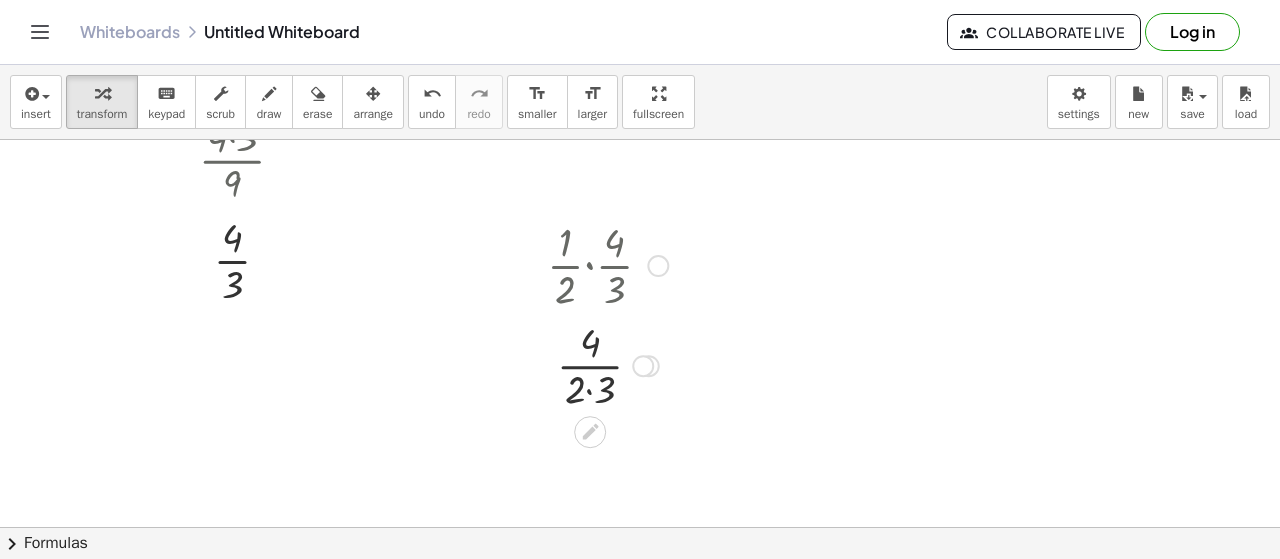 click at bounding box center [607, 364] 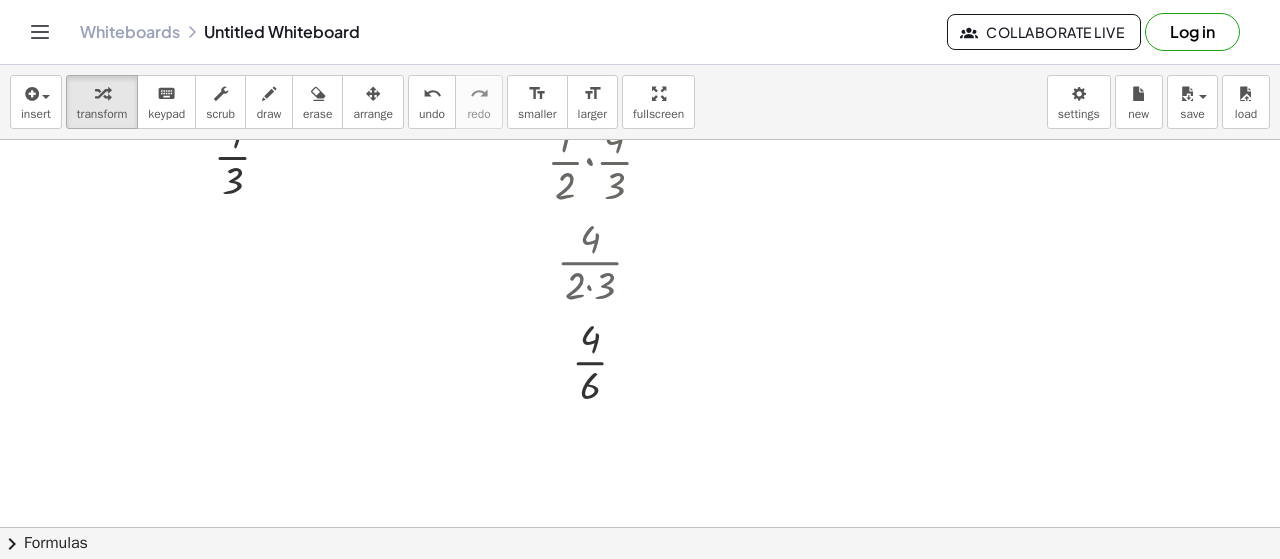 scroll, scrollTop: 500, scrollLeft: 0, axis: vertical 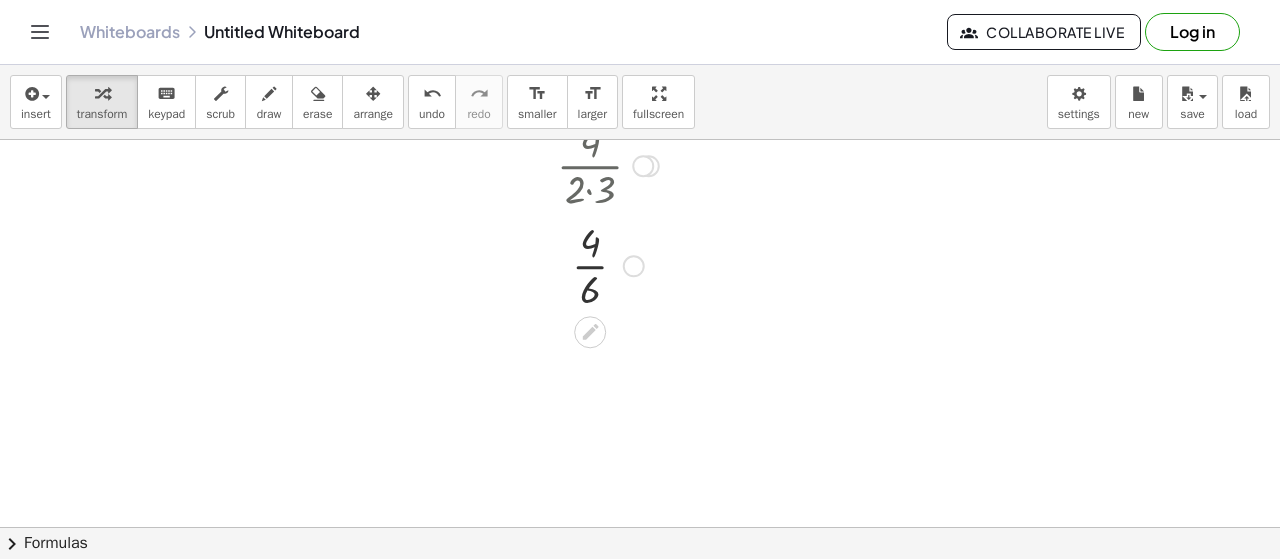 click at bounding box center [607, 264] 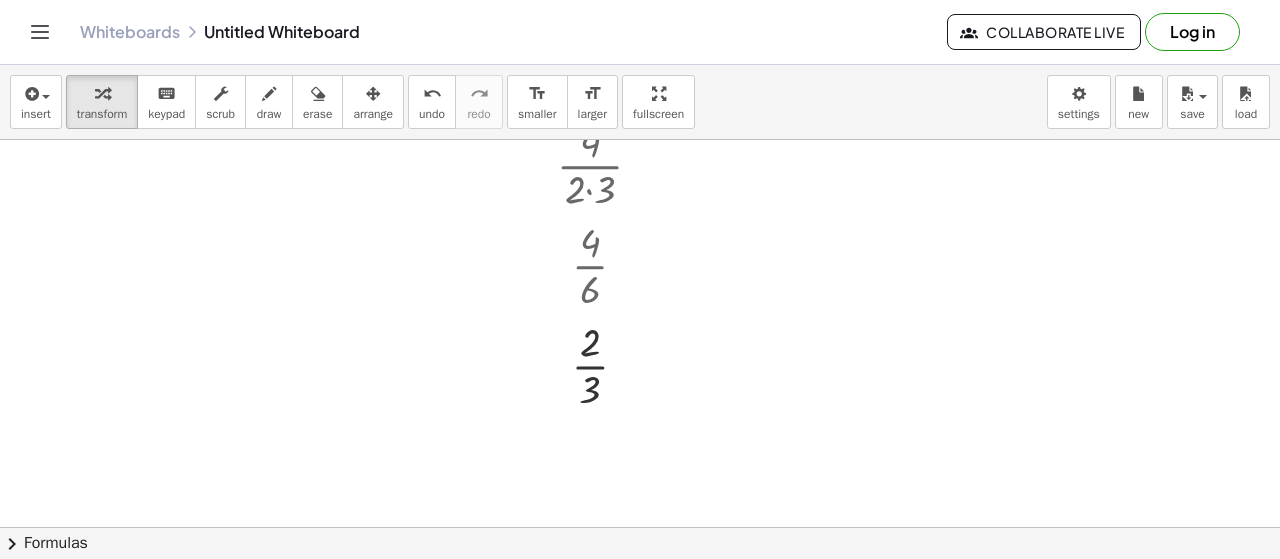 click at bounding box center (640, 93) 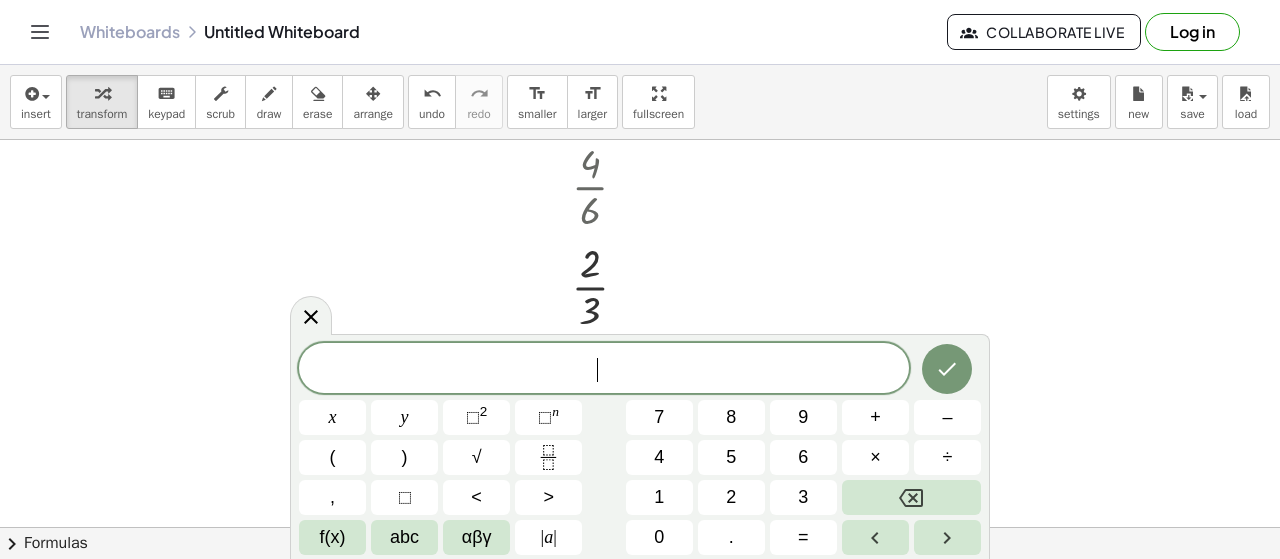 scroll, scrollTop: 577, scrollLeft: 0, axis: vertical 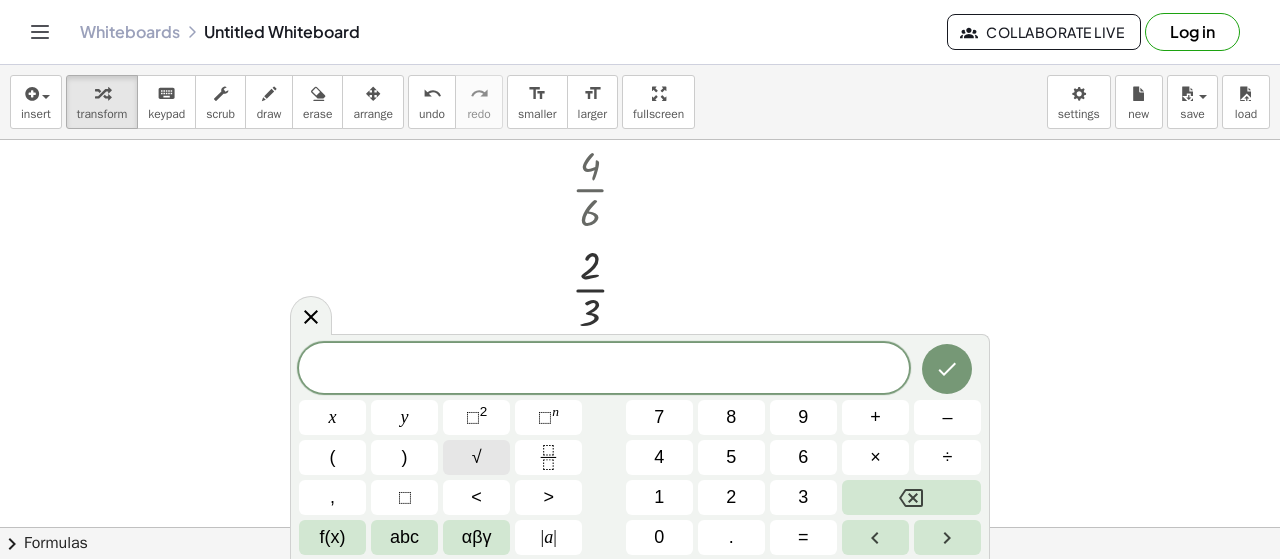click on "√" at bounding box center (476, 457) 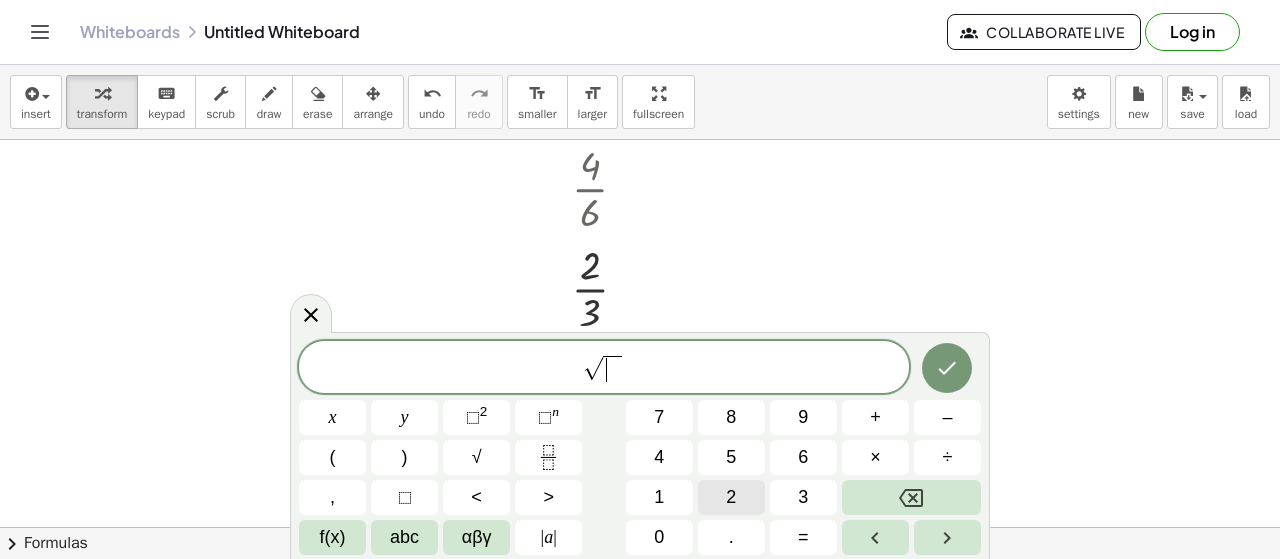 click on "2" at bounding box center (731, 497) 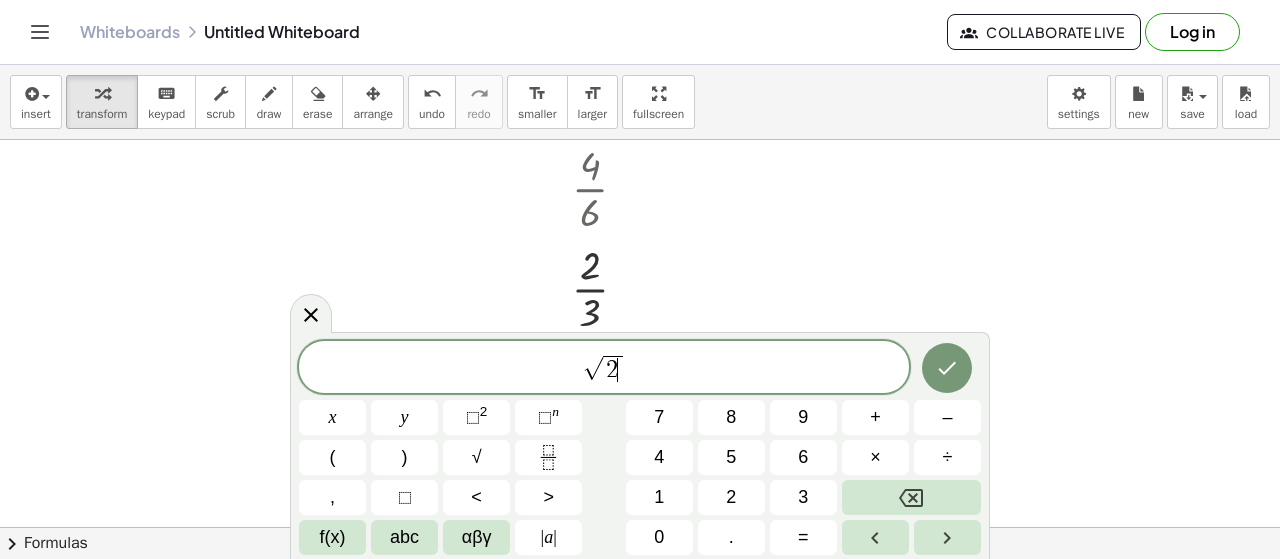 click on "√ 2 ​" at bounding box center (604, 368) 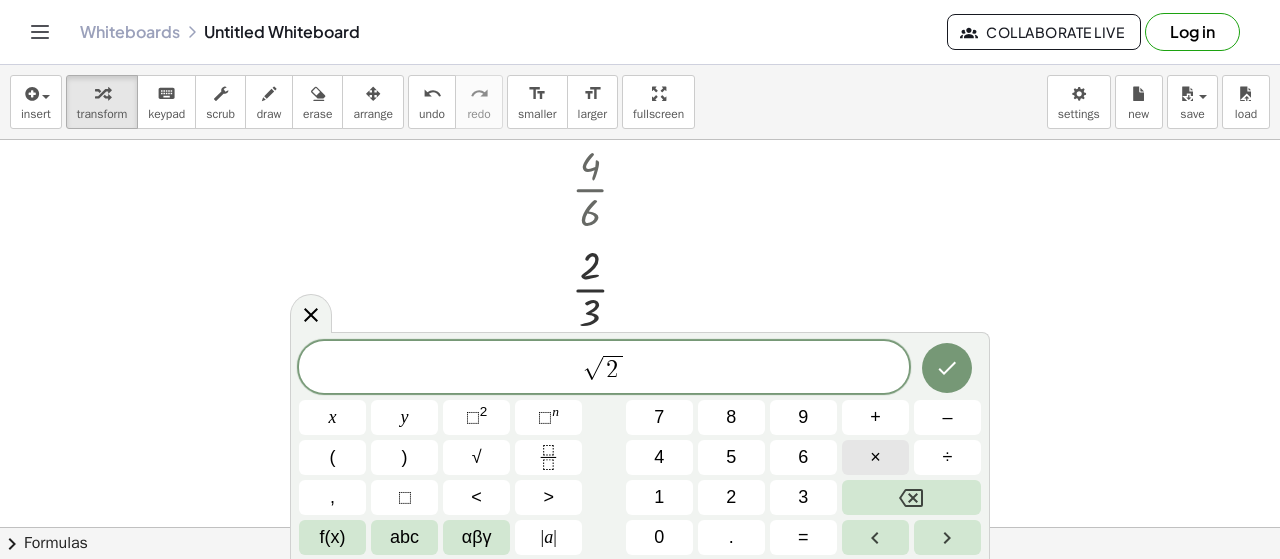 click on "×" at bounding box center (875, 457) 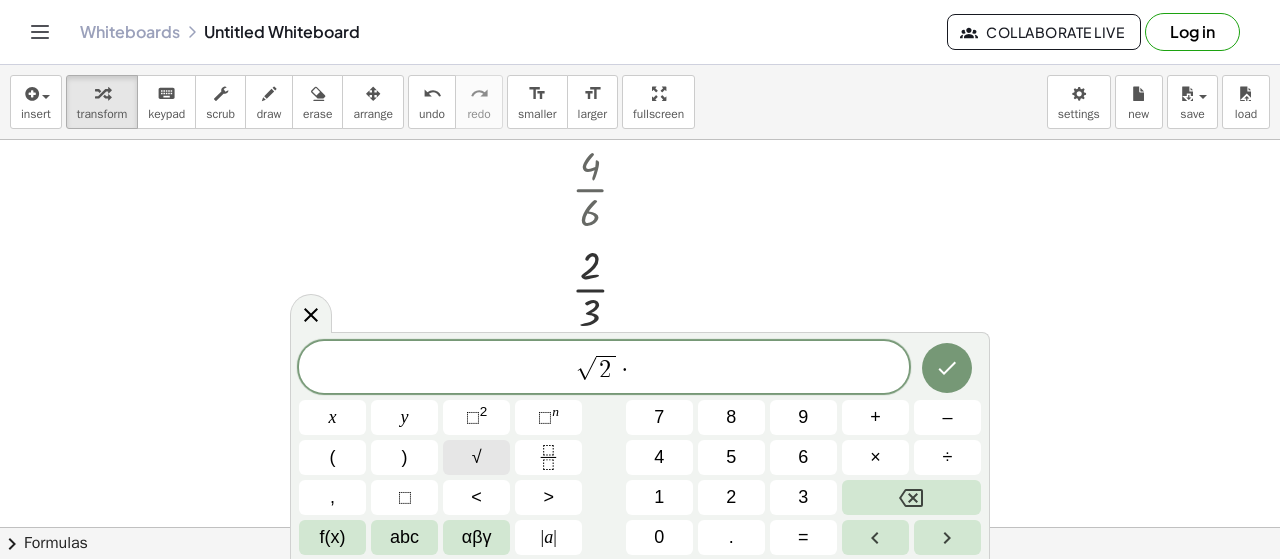 click on "√" at bounding box center [476, 457] 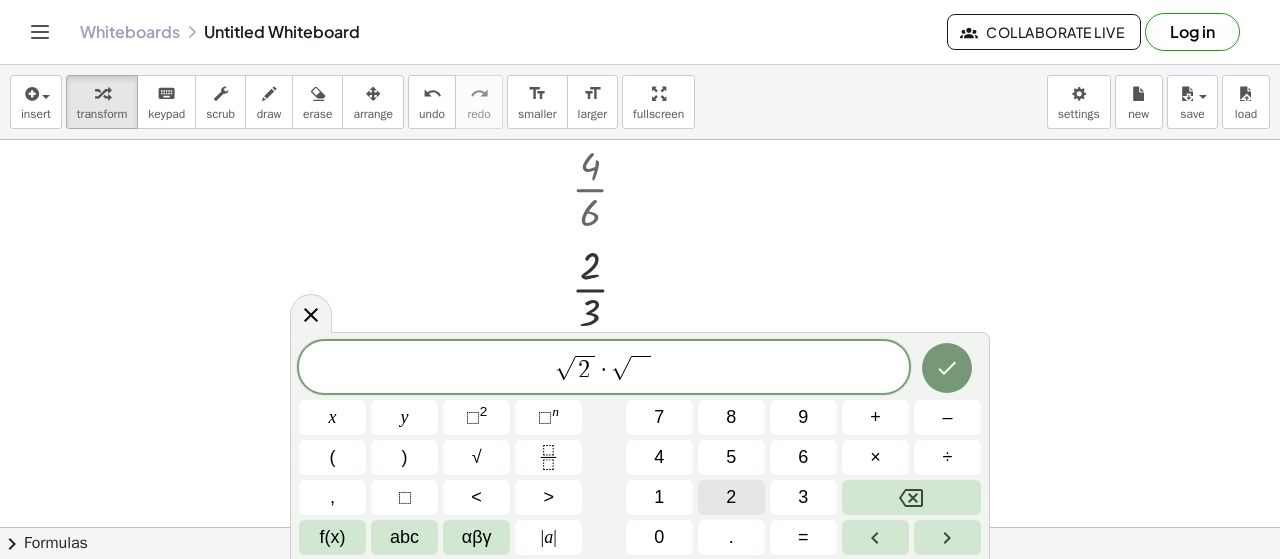 click on "2" at bounding box center [731, 497] 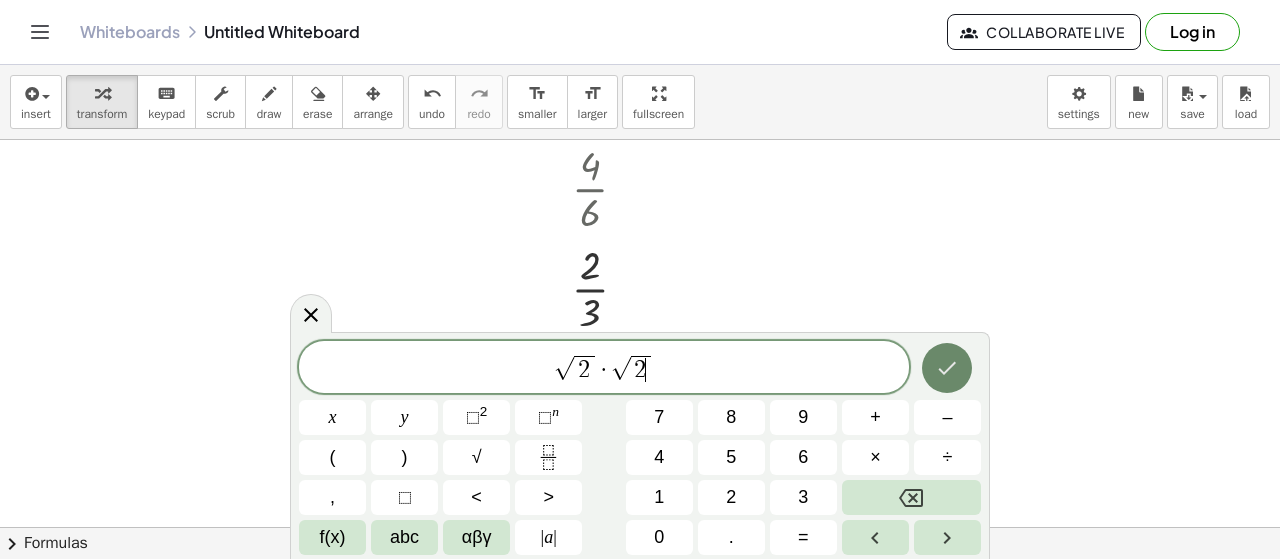 click 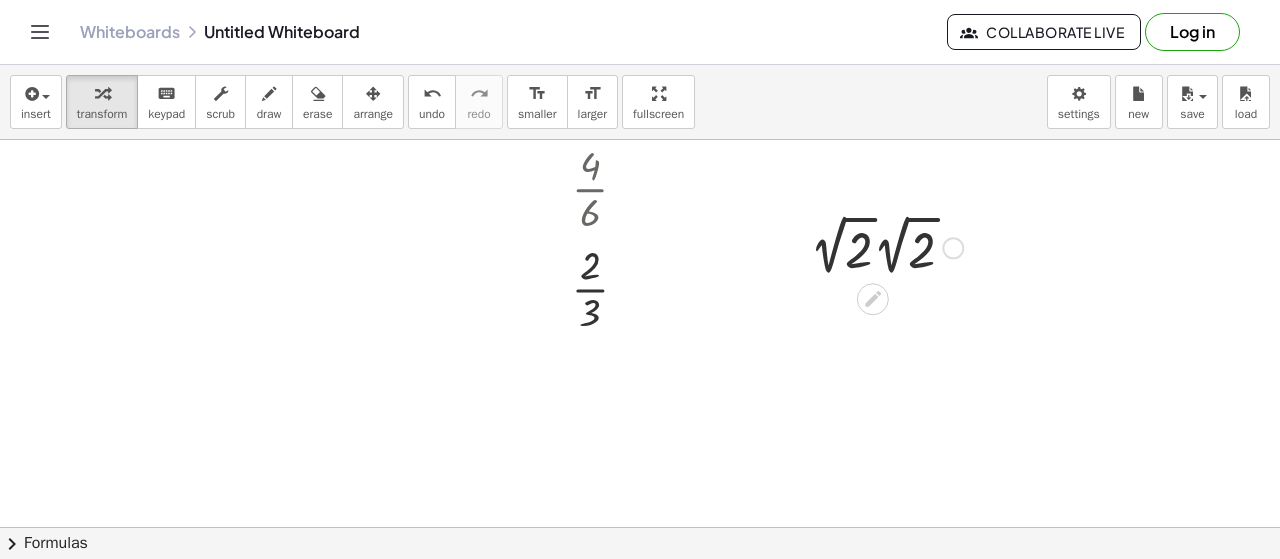 click at bounding box center (890, 245) 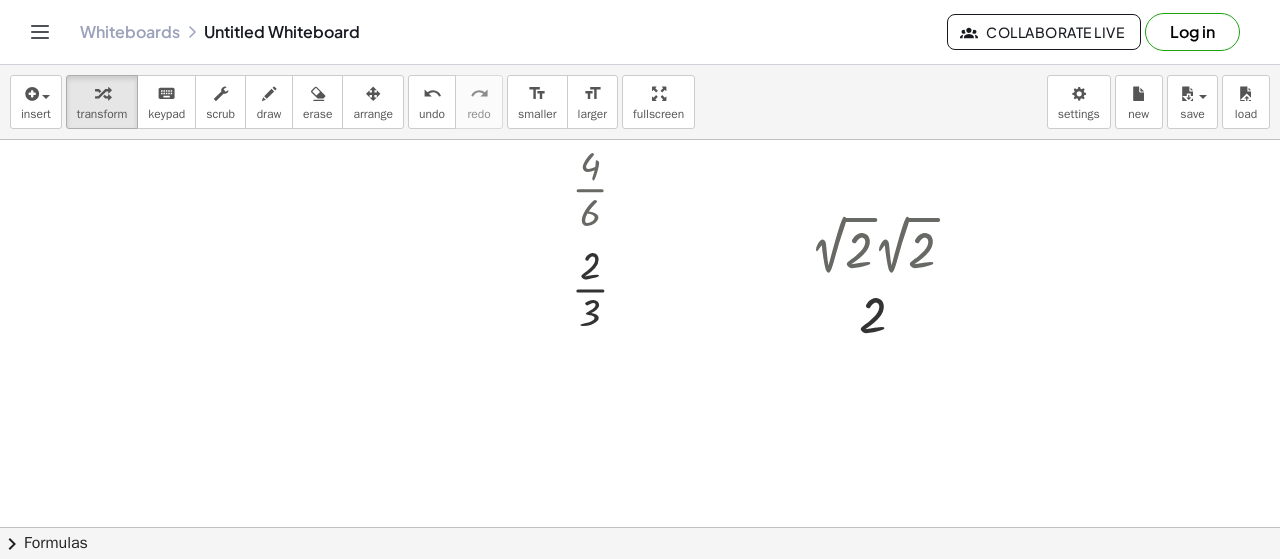 click at bounding box center [607, 287] 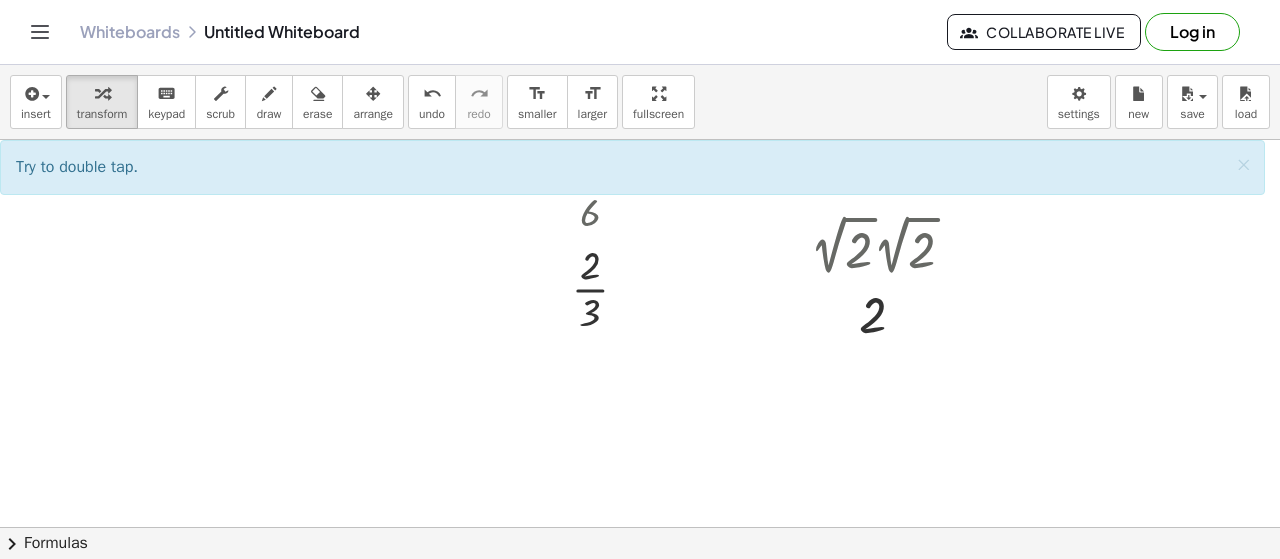 click at bounding box center (640, 146) 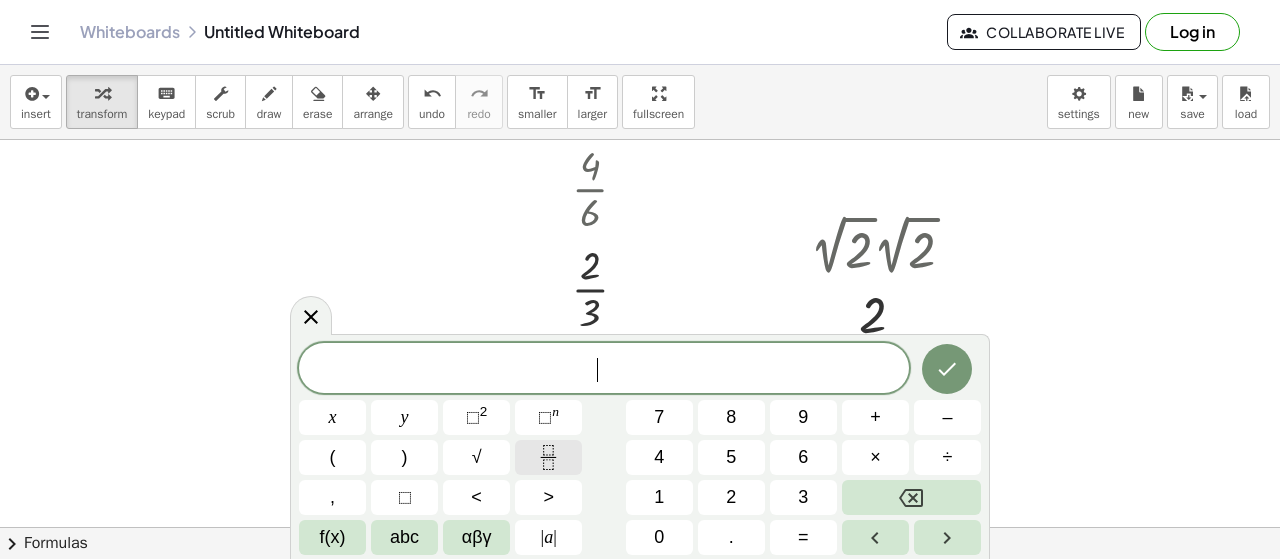 click 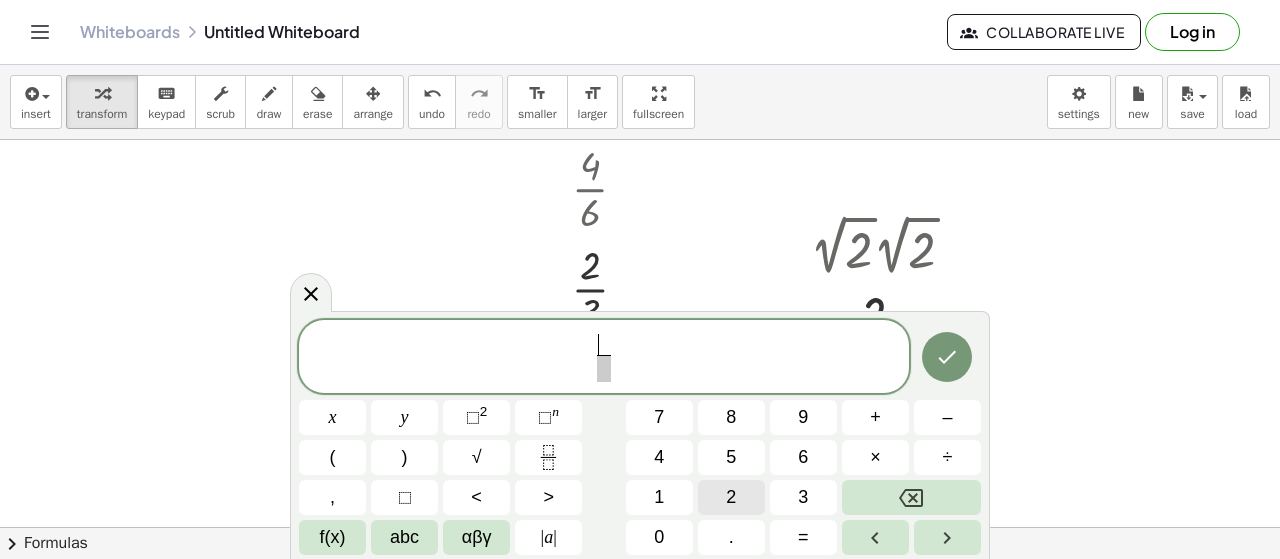 click on "2" at bounding box center [731, 497] 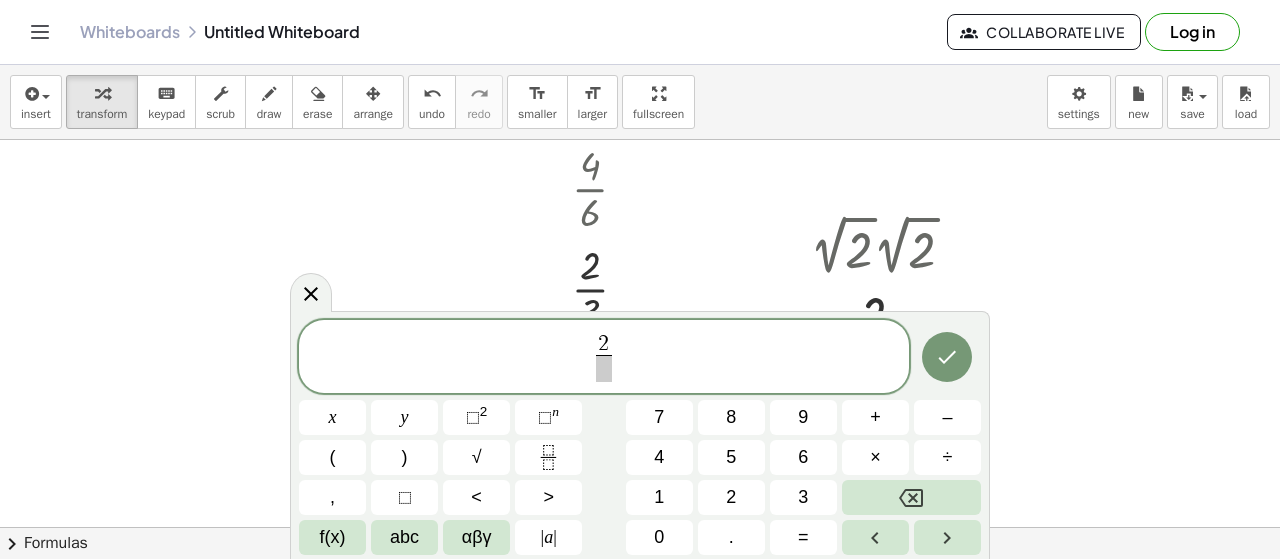 click at bounding box center (603, 368) 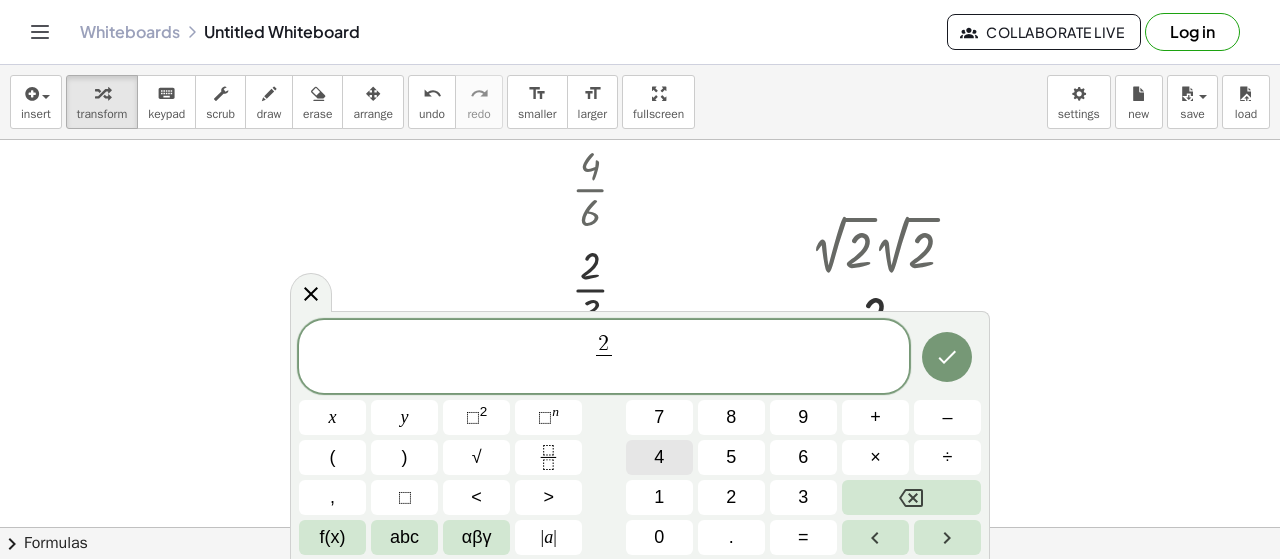 click on "4" at bounding box center (659, 457) 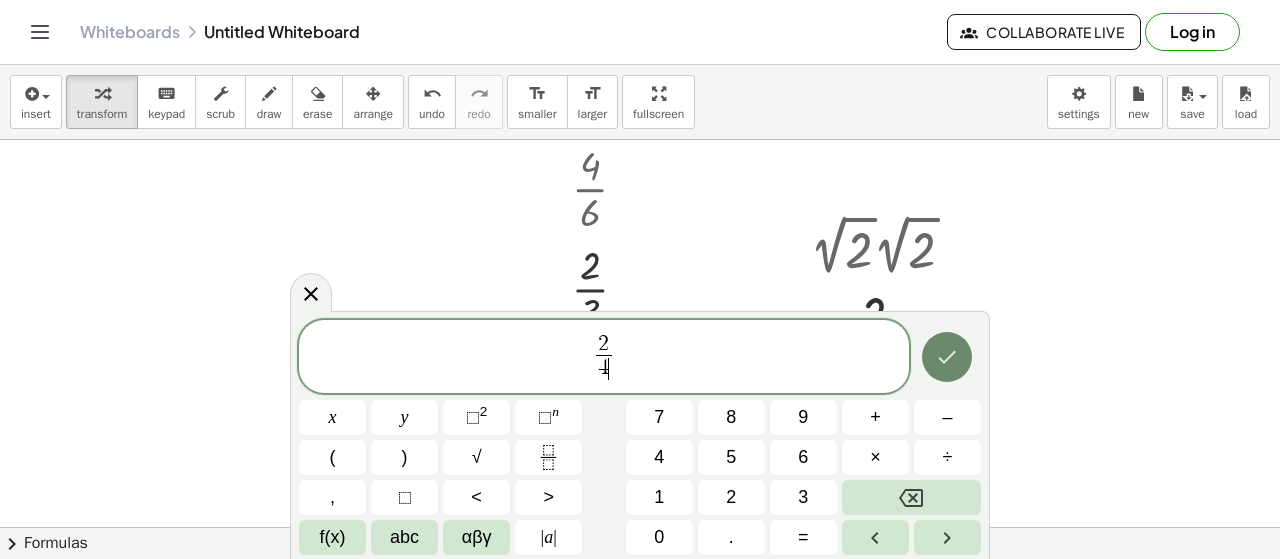 click 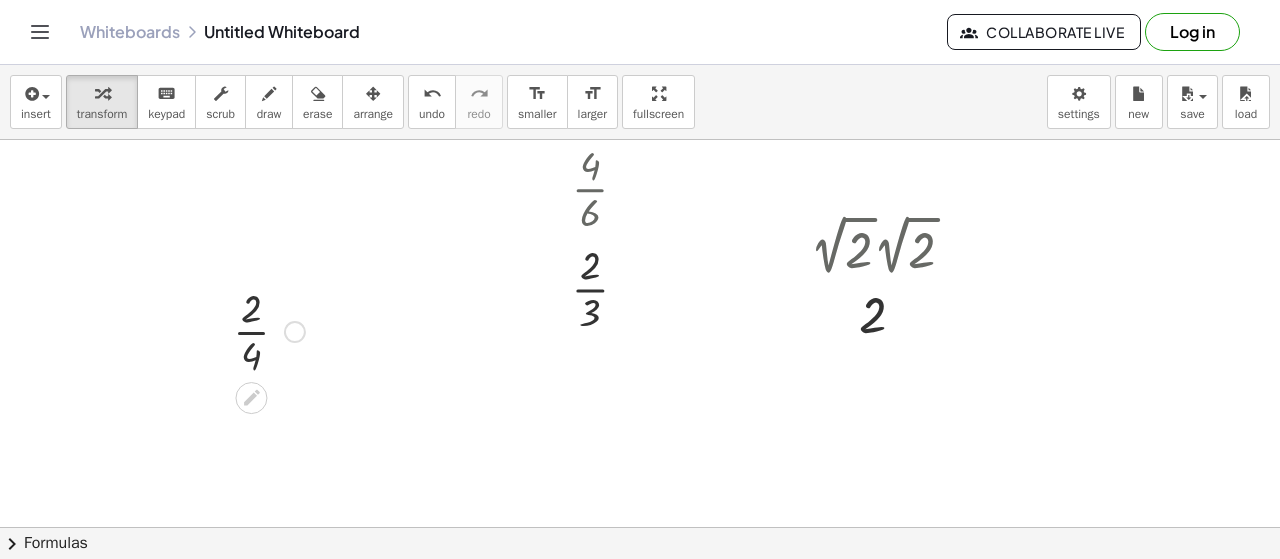 click at bounding box center (269, 330) 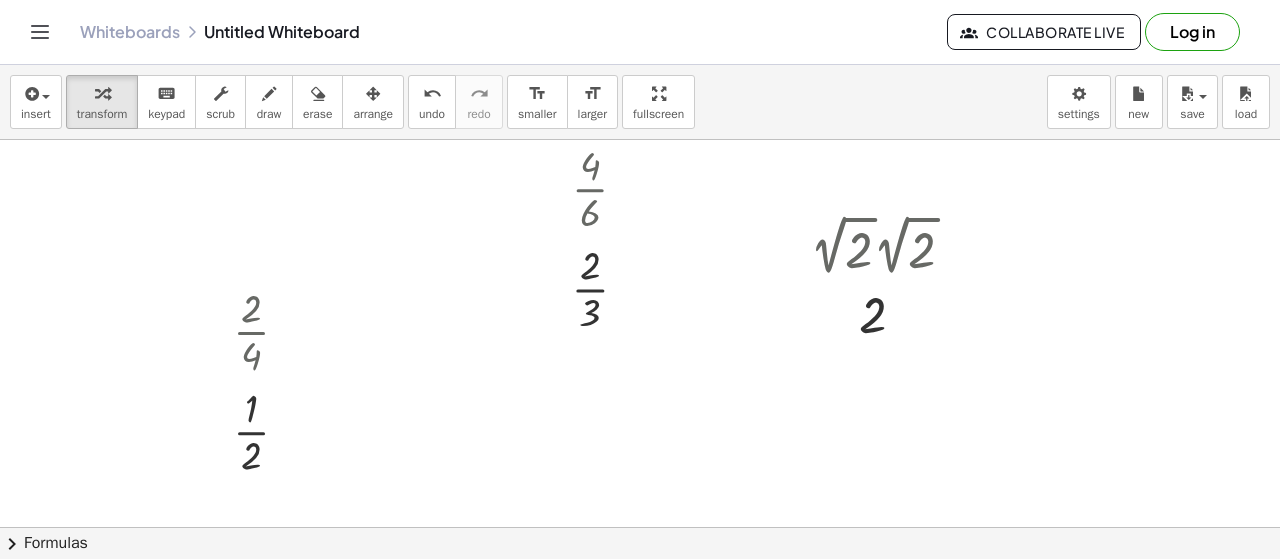 click at bounding box center (640, 146) 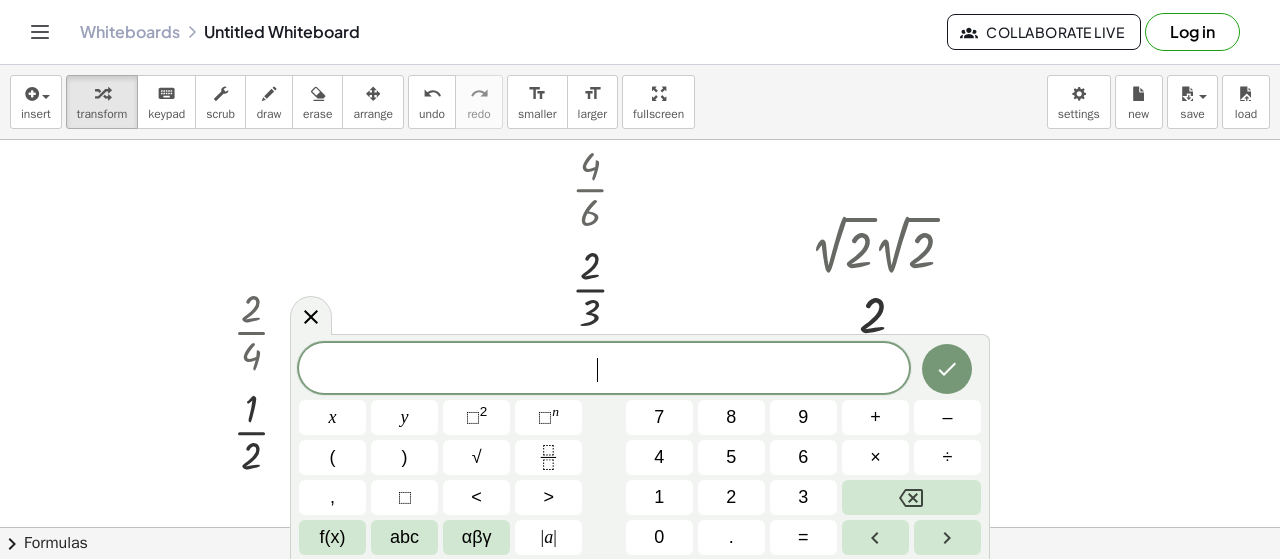 scroll, scrollTop: 677, scrollLeft: 0, axis: vertical 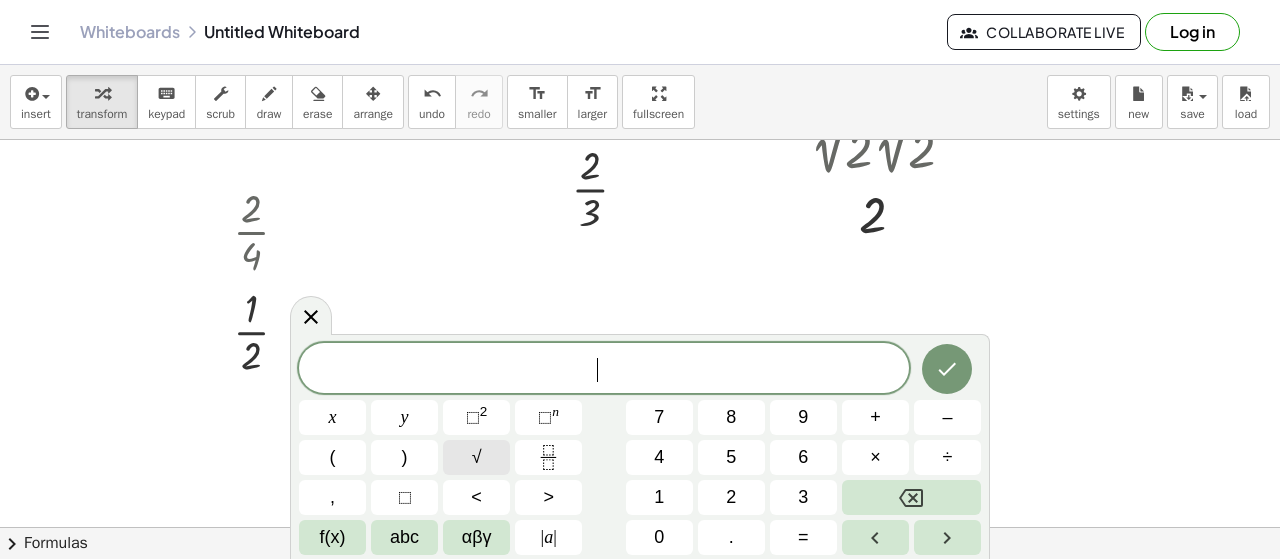 click on "√" at bounding box center (476, 457) 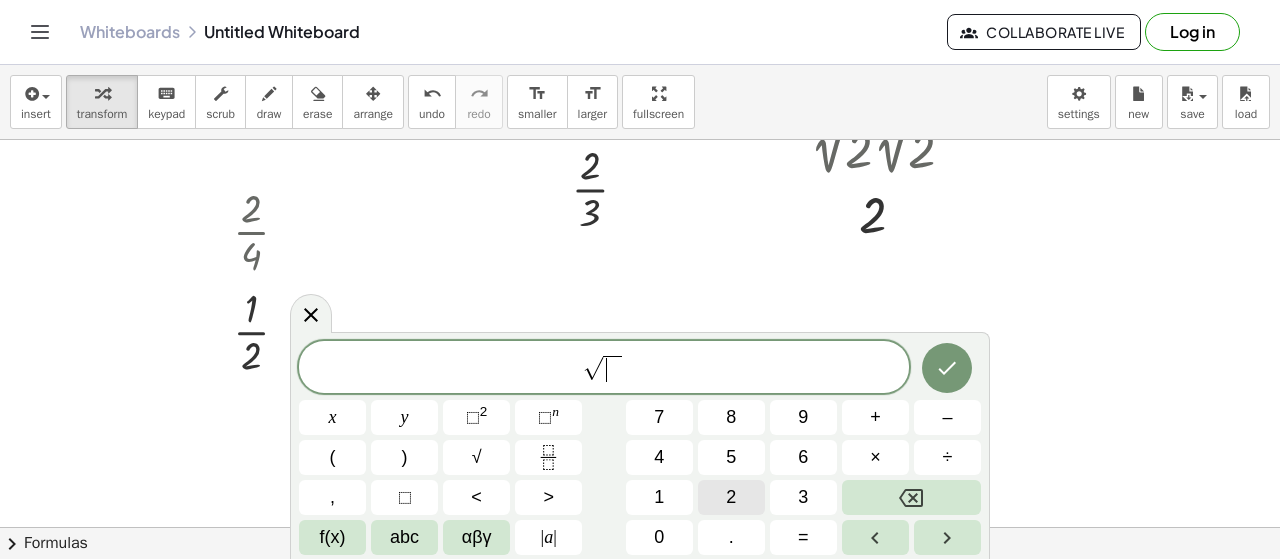 click on "2" at bounding box center [731, 497] 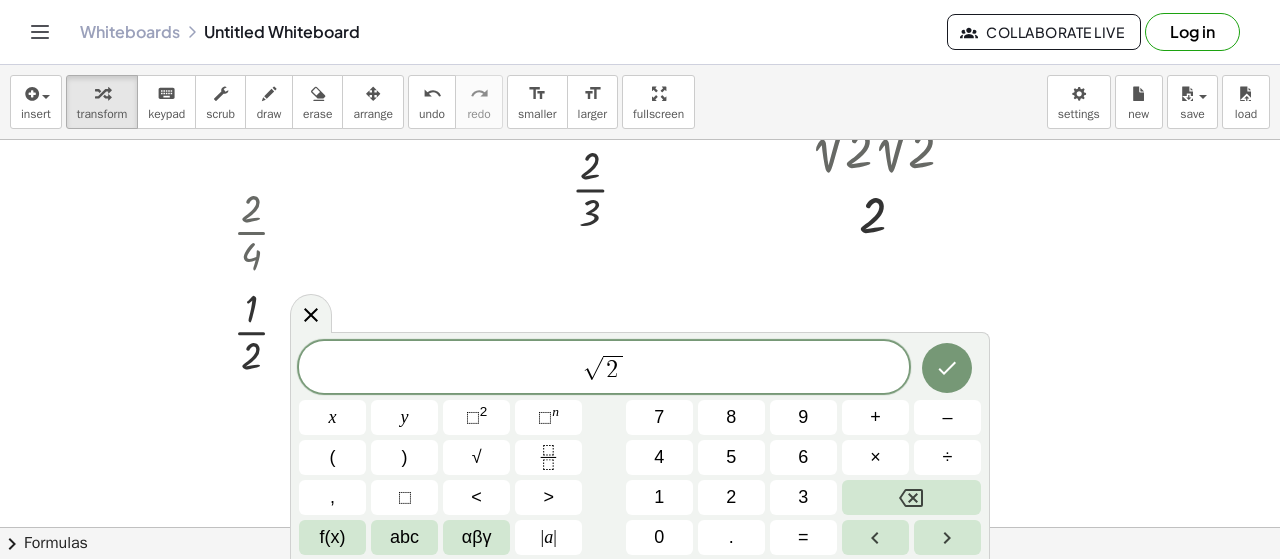 click on "√ 2 ​" at bounding box center (604, 368) 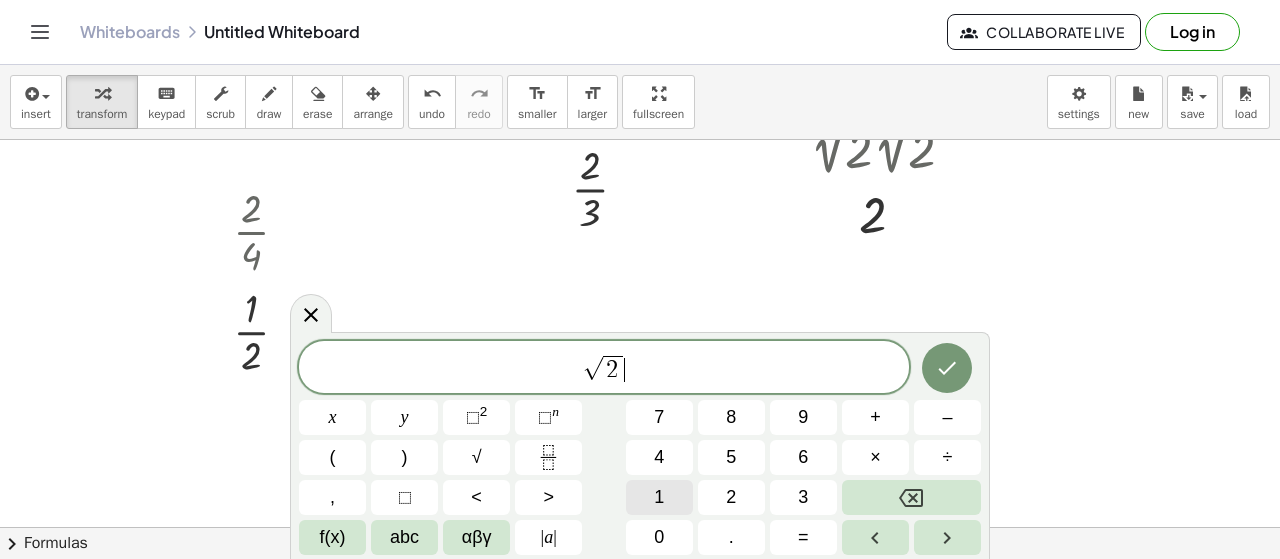 click on "1" at bounding box center [659, 497] 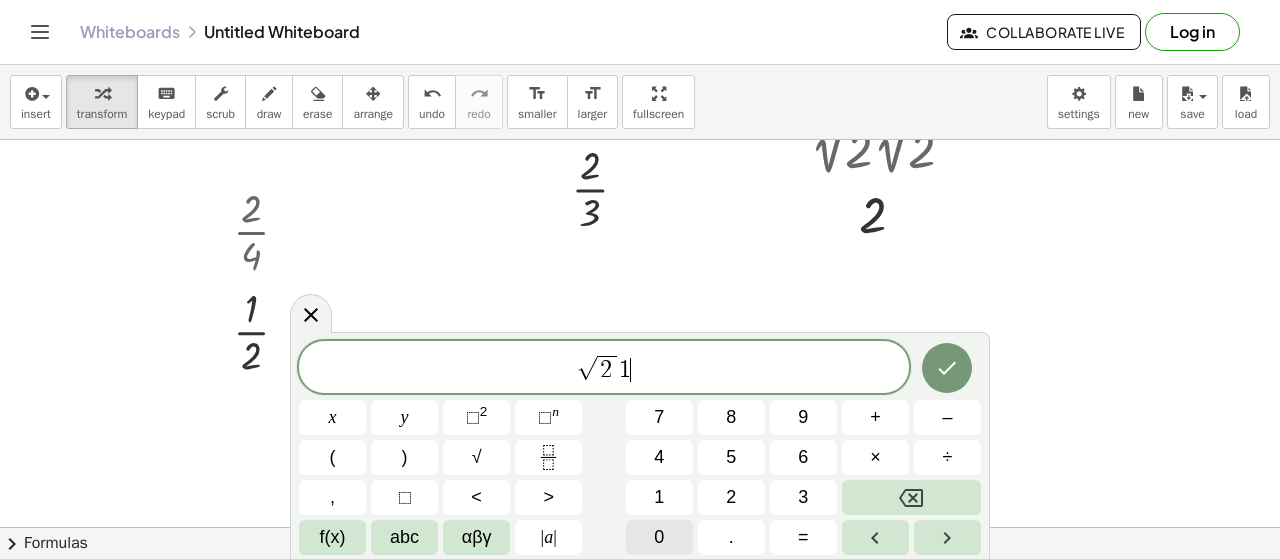 click on "0" at bounding box center [659, 537] 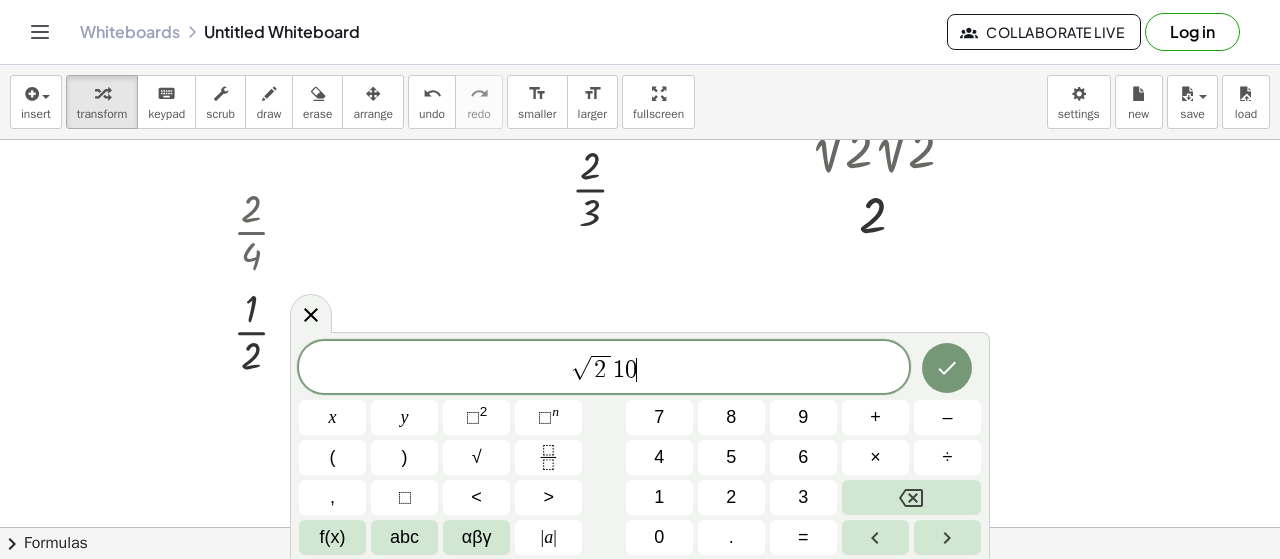 click on "1" at bounding box center (619, 370) 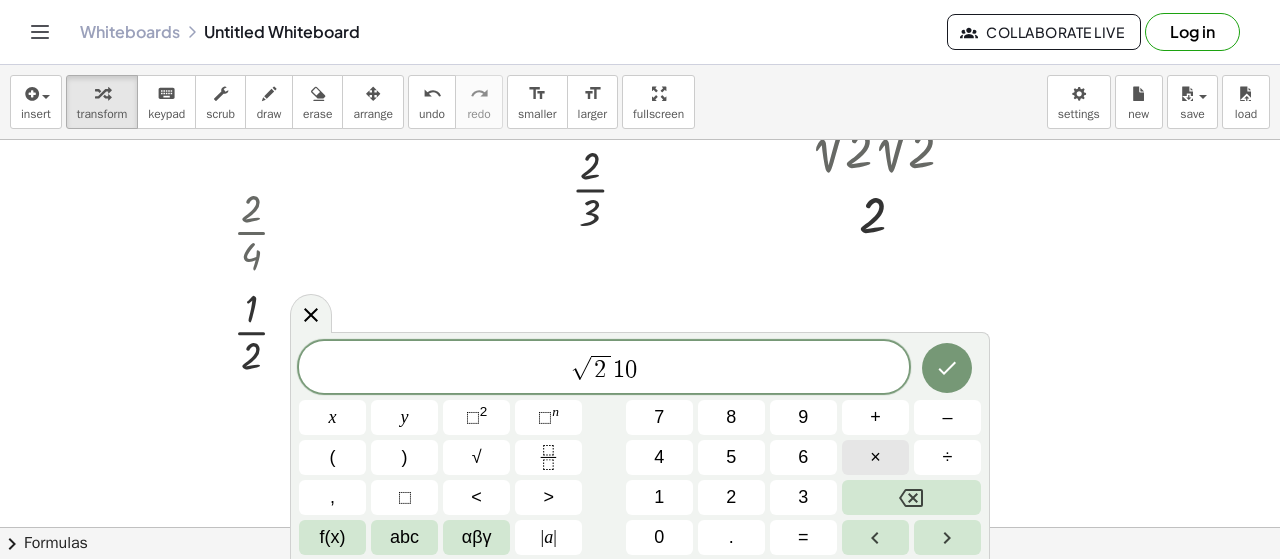click on "×" at bounding box center [875, 457] 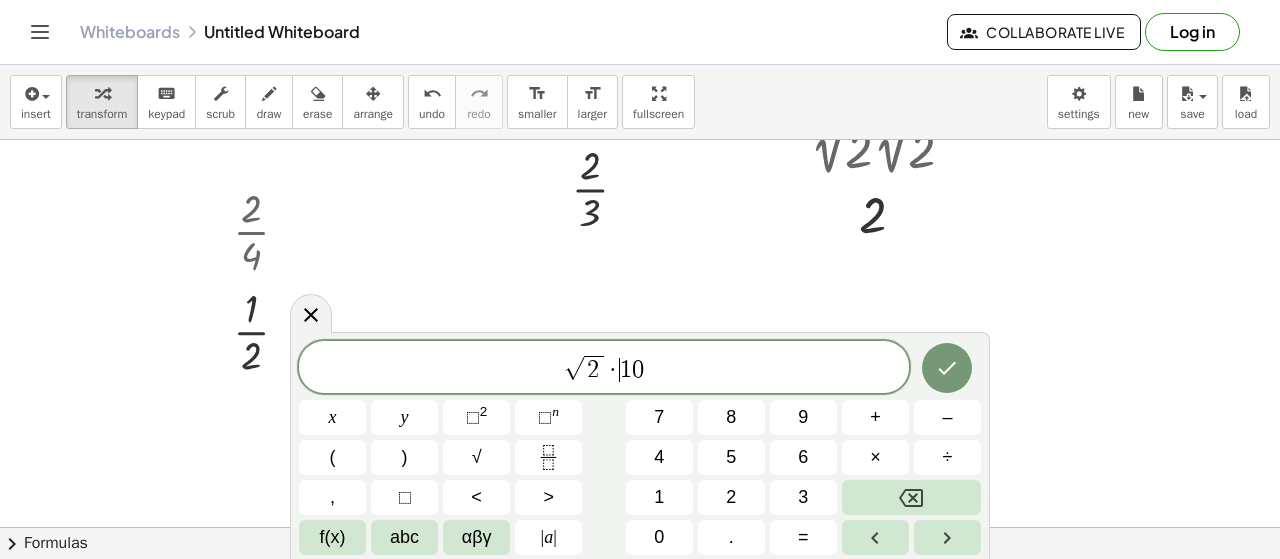 click on "√ 2 · ​ 1 0" at bounding box center [604, 368] 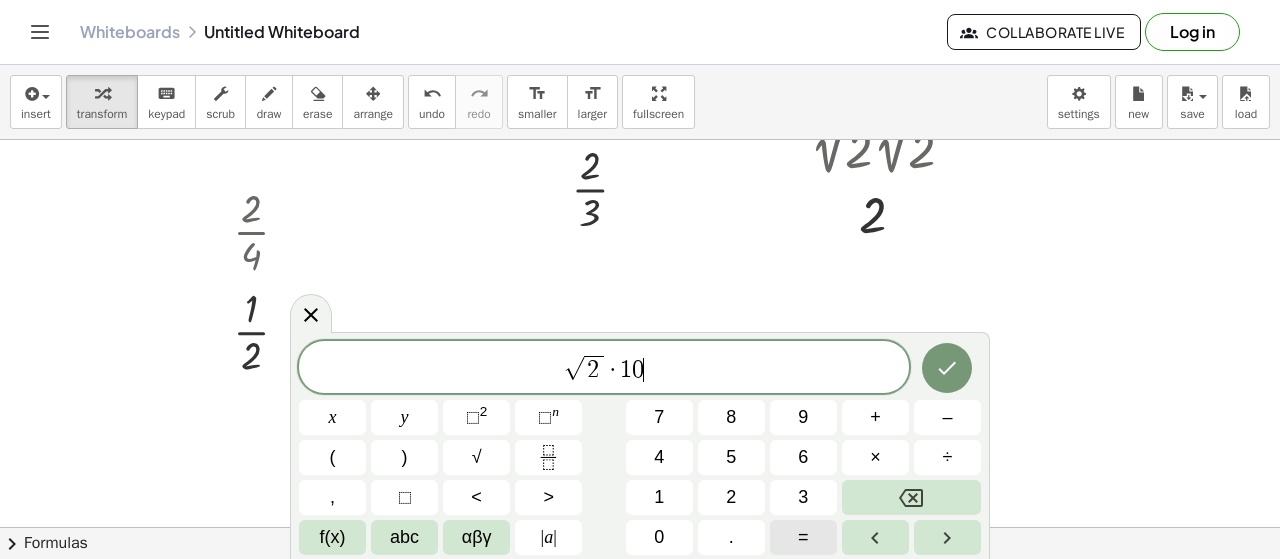 click on "=" at bounding box center (803, 537) 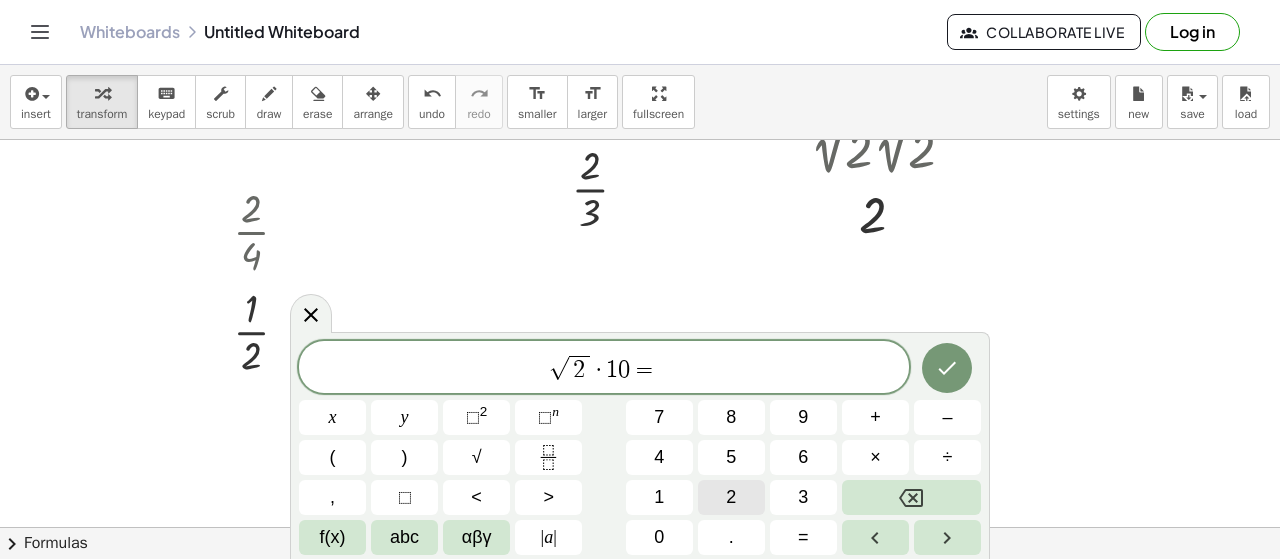 click on "2" at bounding box center (731, 497) 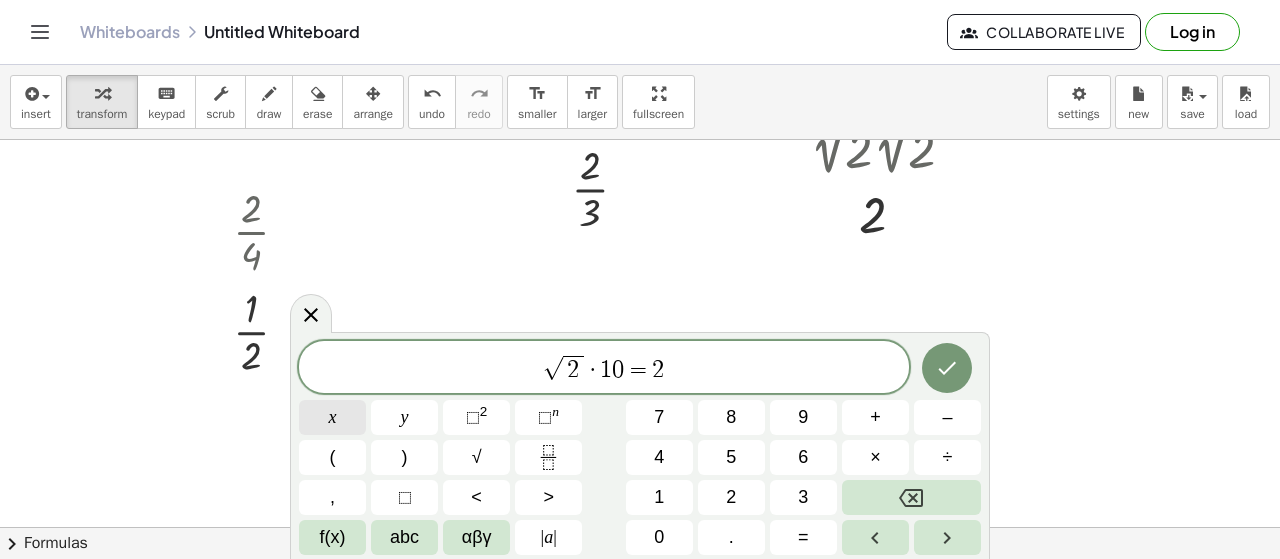 click on "x" at bounding box center [333, 417] 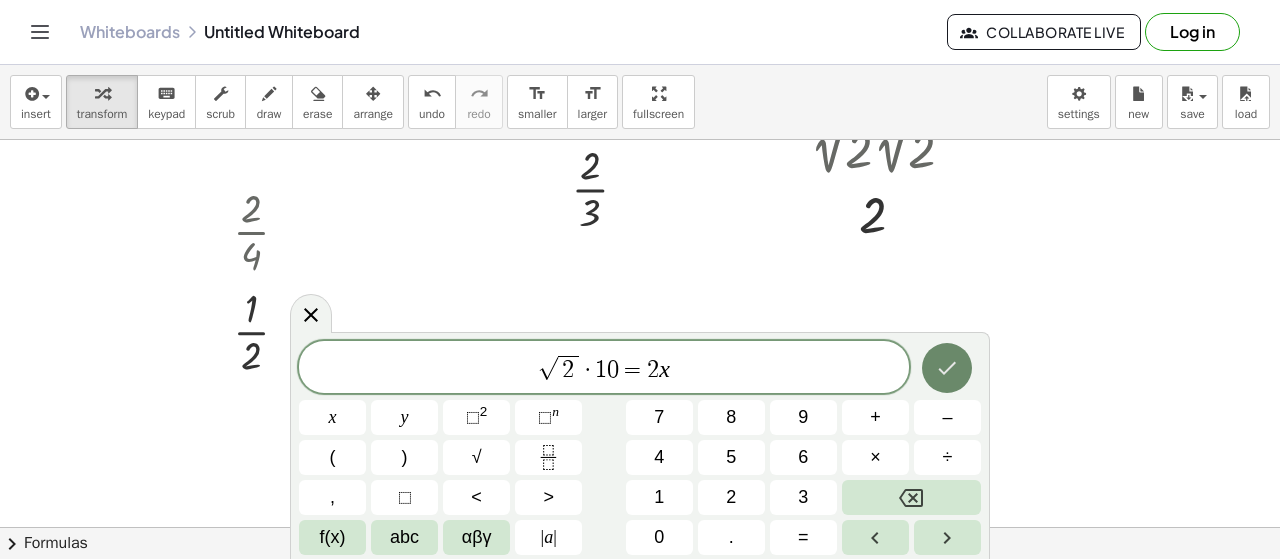 click 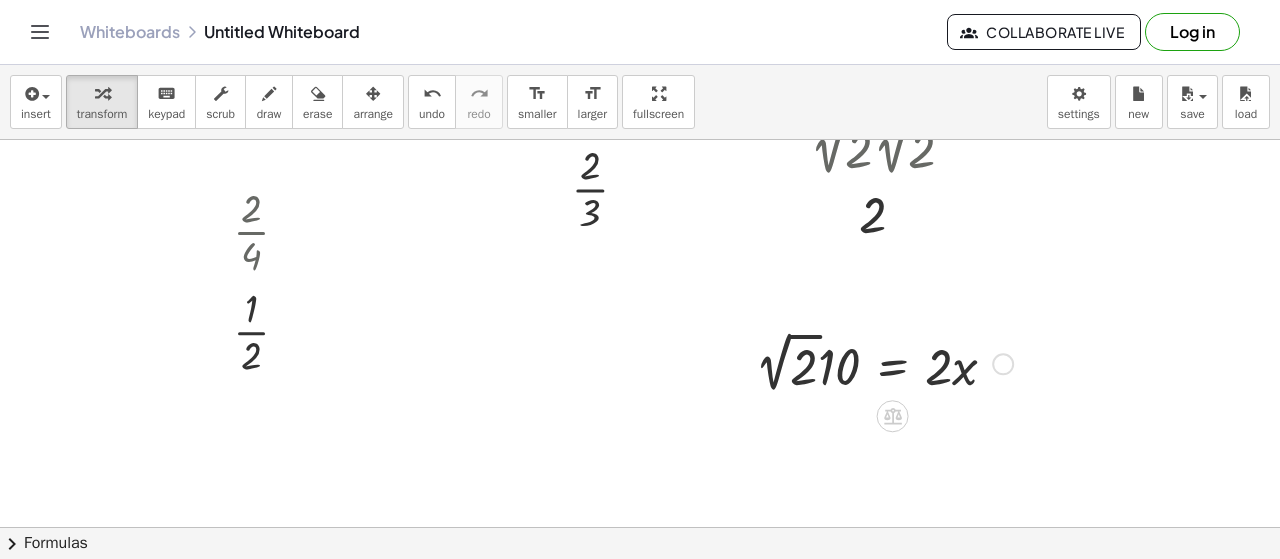 click at bounding box center [884, 362] 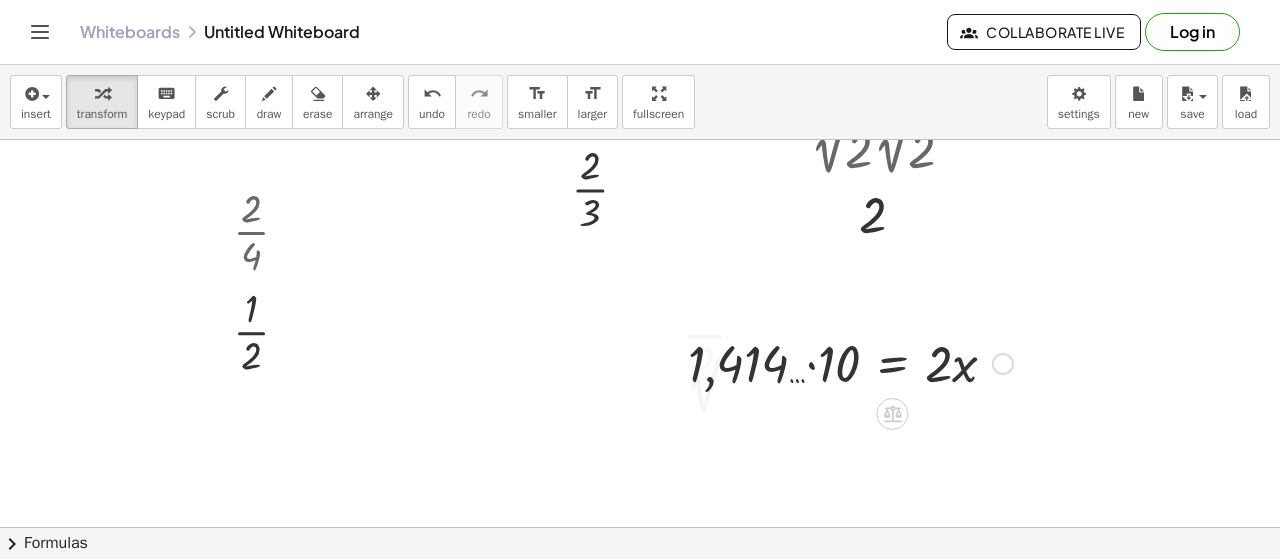drag, startPoint x: 814, startPoint y: 373, endPoint x: 816, endPoint y: 385, distance: 12.165525 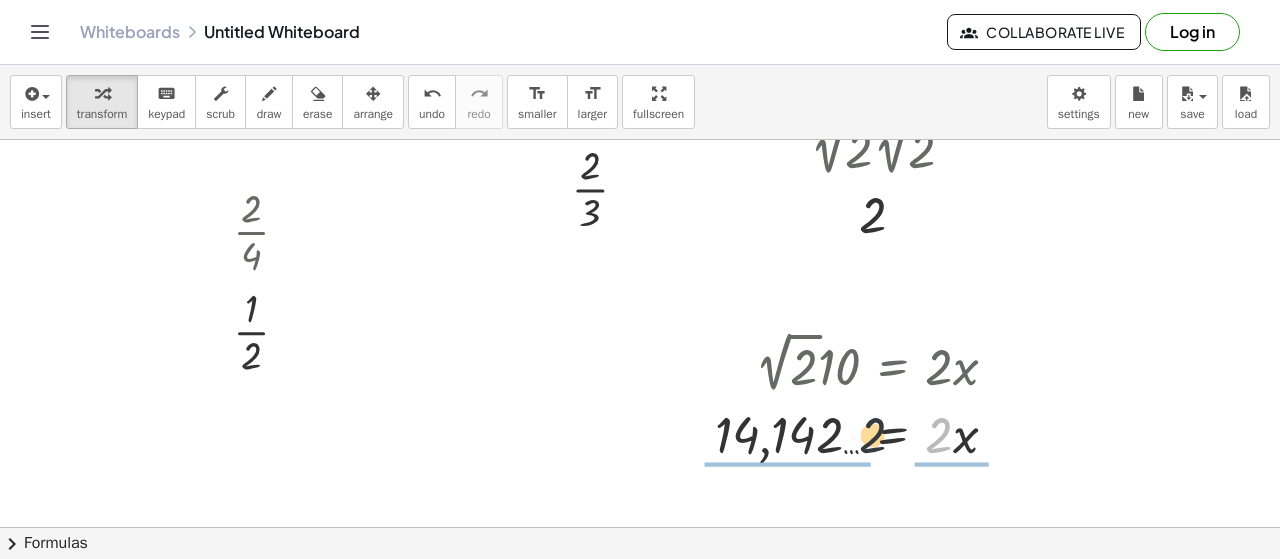 drag, startPoint x: 936, startPoint y: 445, endPoint x: 864, endPoint y: 445, distance: 72 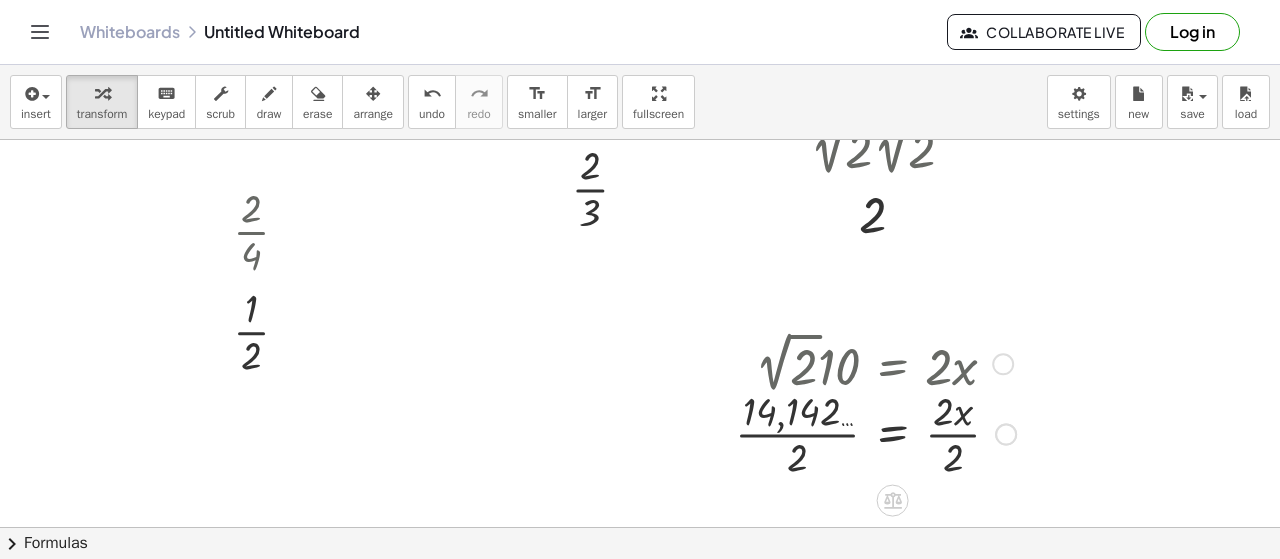 click at bounding box center [875, 432] 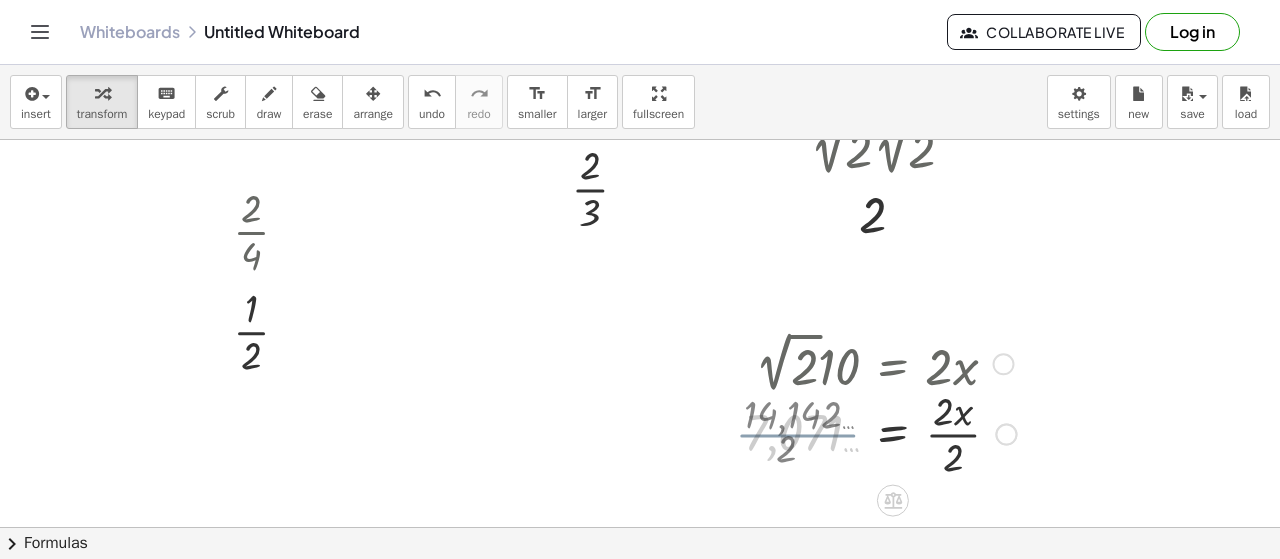 click at bounding box center [880, 432] 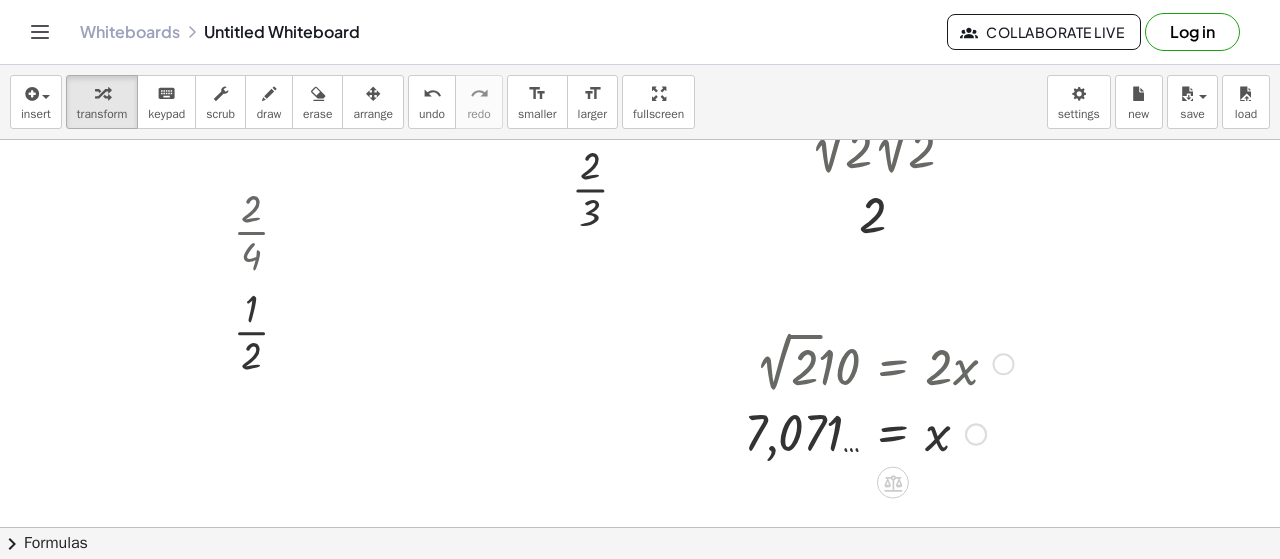 click at bounding box center (879, 432) 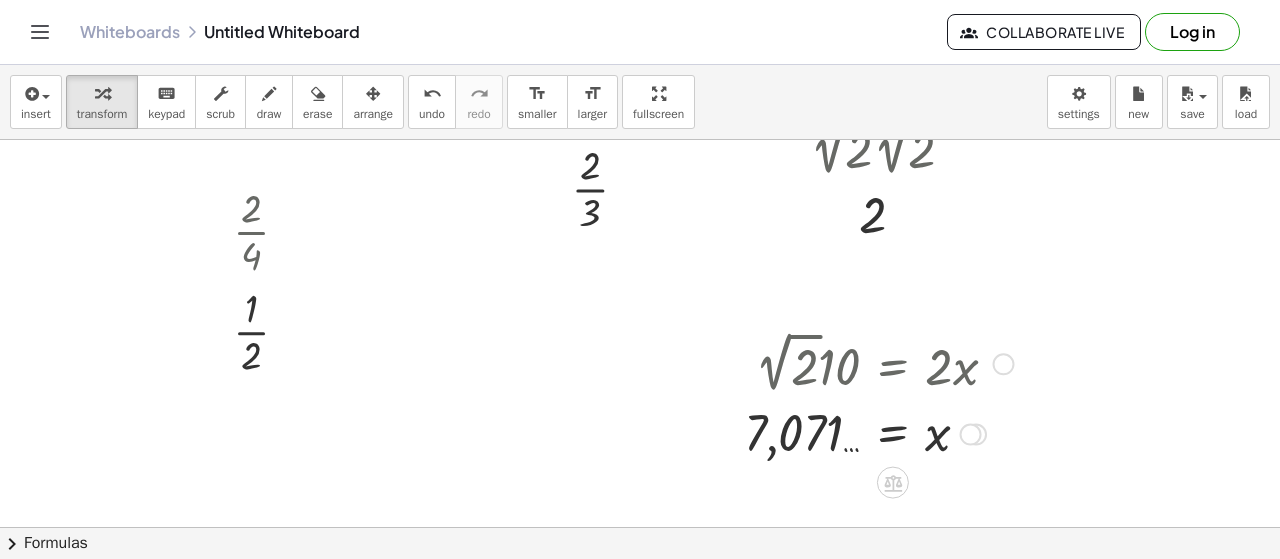 click at bounding box center [879, 432] 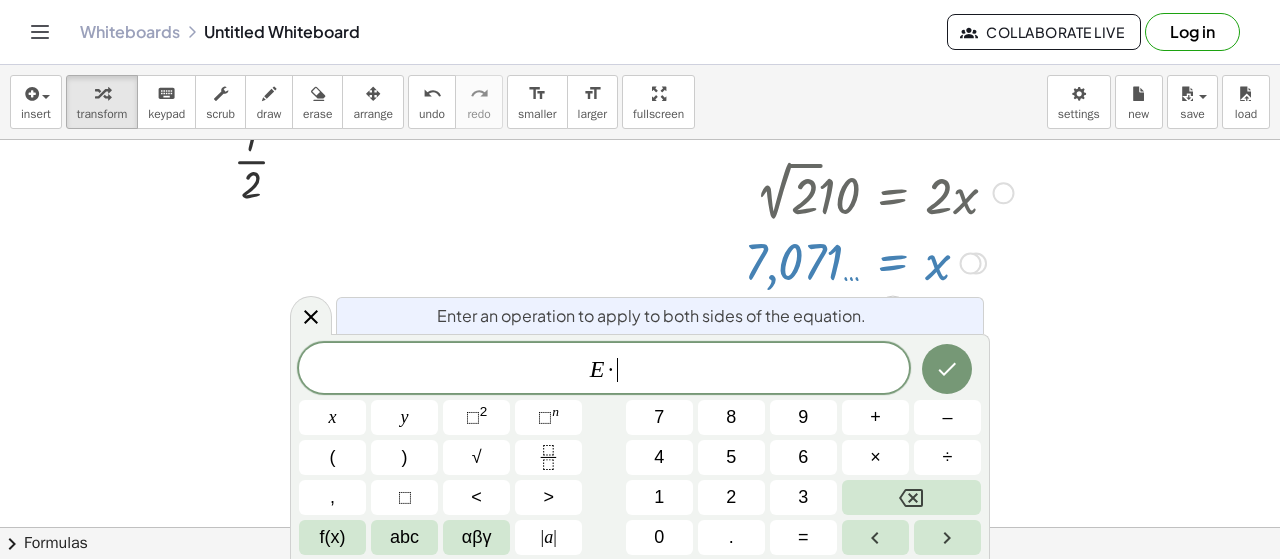 click at bounding box center (640, 69) 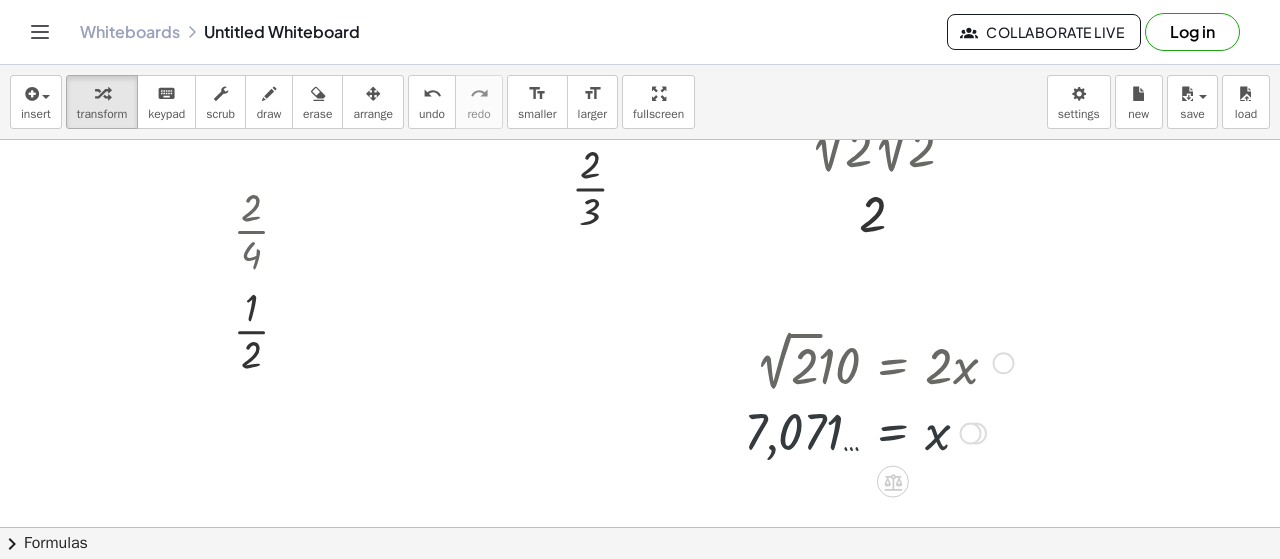 scroll, scrollTop: 677, scrollLeft: 0, axis: vertical 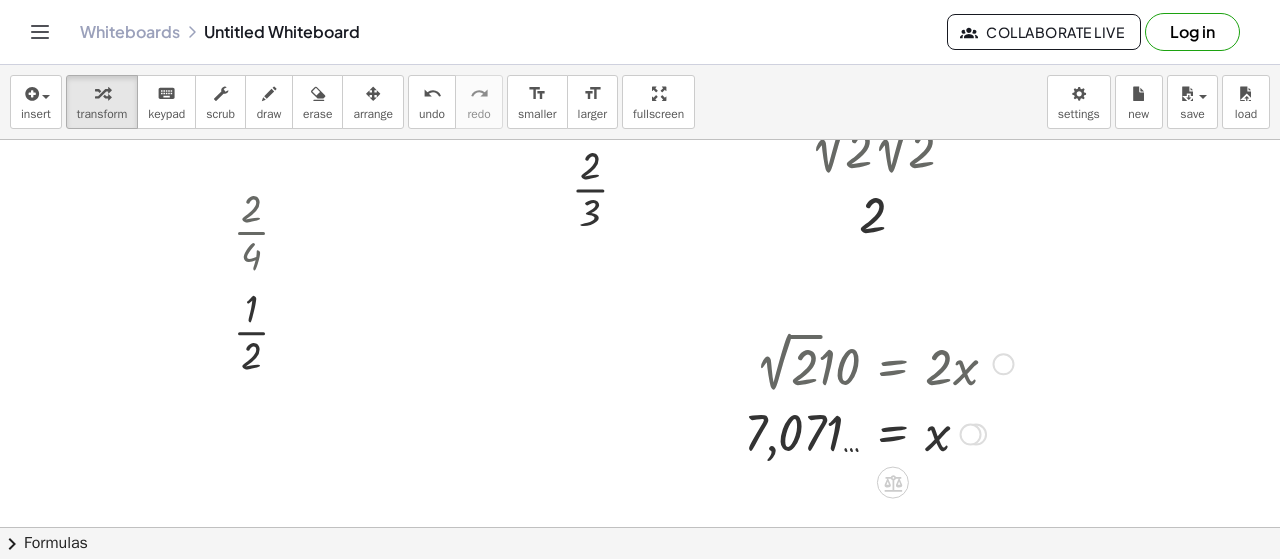 click at bounding box center (879, 432) 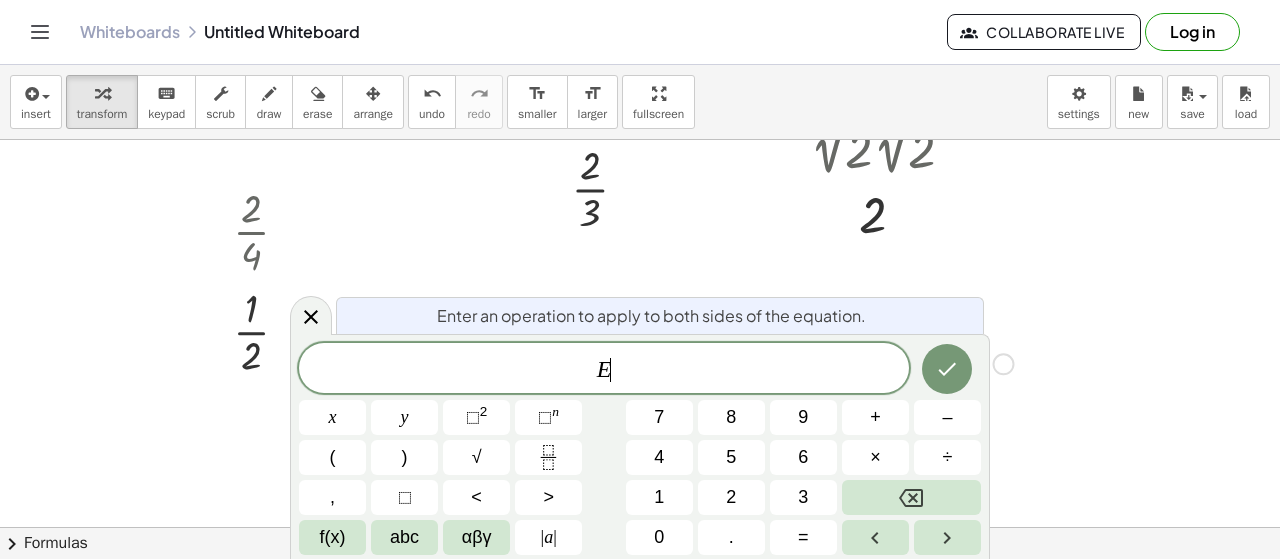 click on "+" at bounding box center (875, 417) 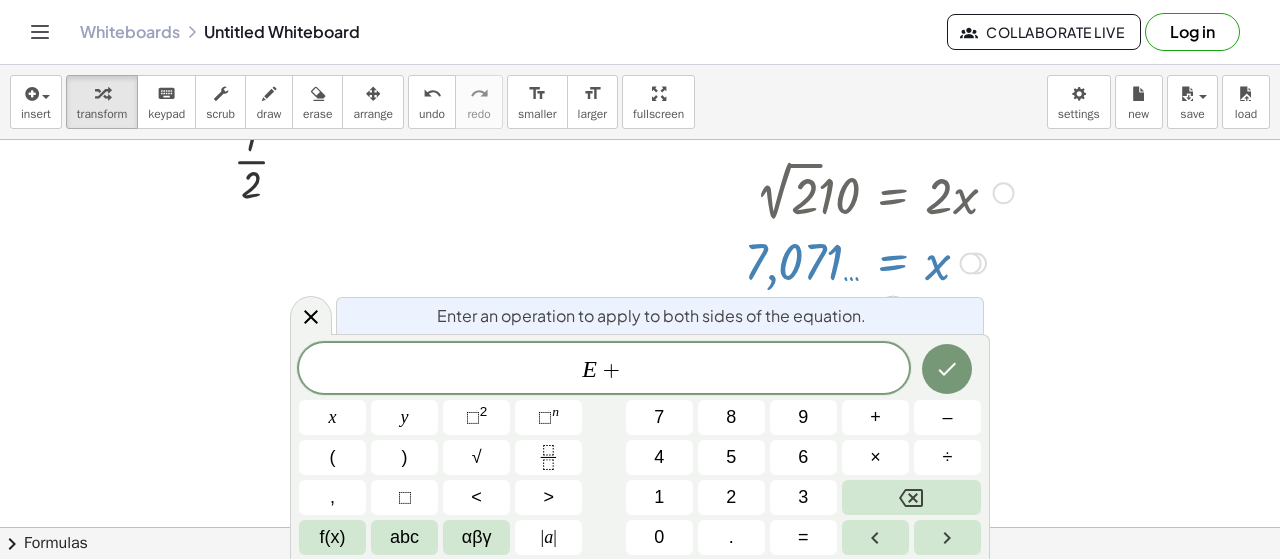 click at bounding box center [640, 69] 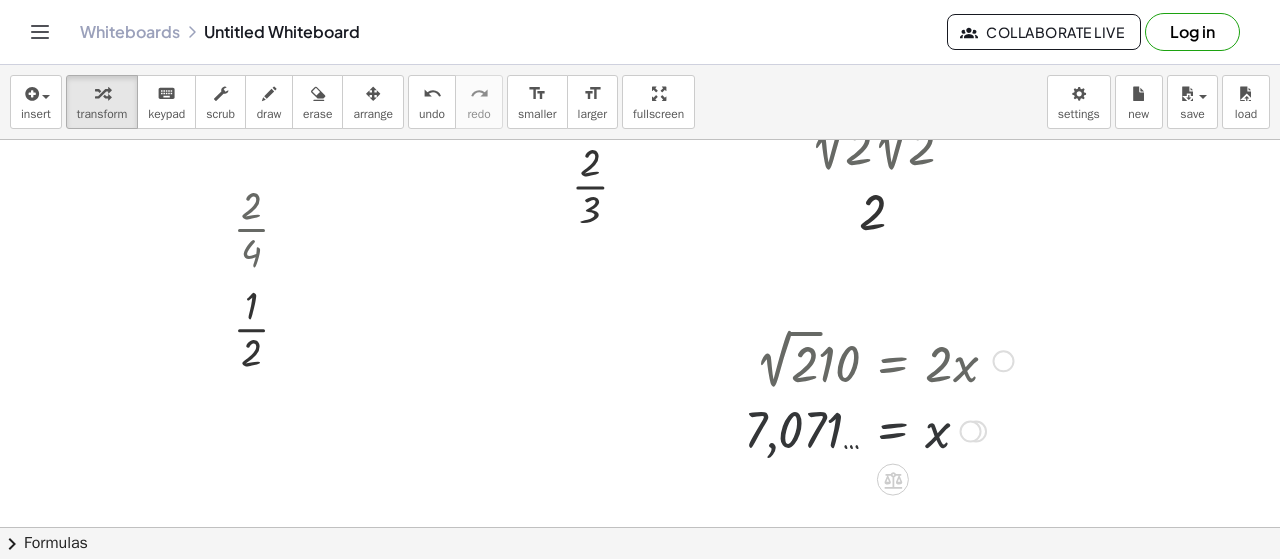 scroll, scrollTop: 677, scrollLeft: 0, axis: vertical 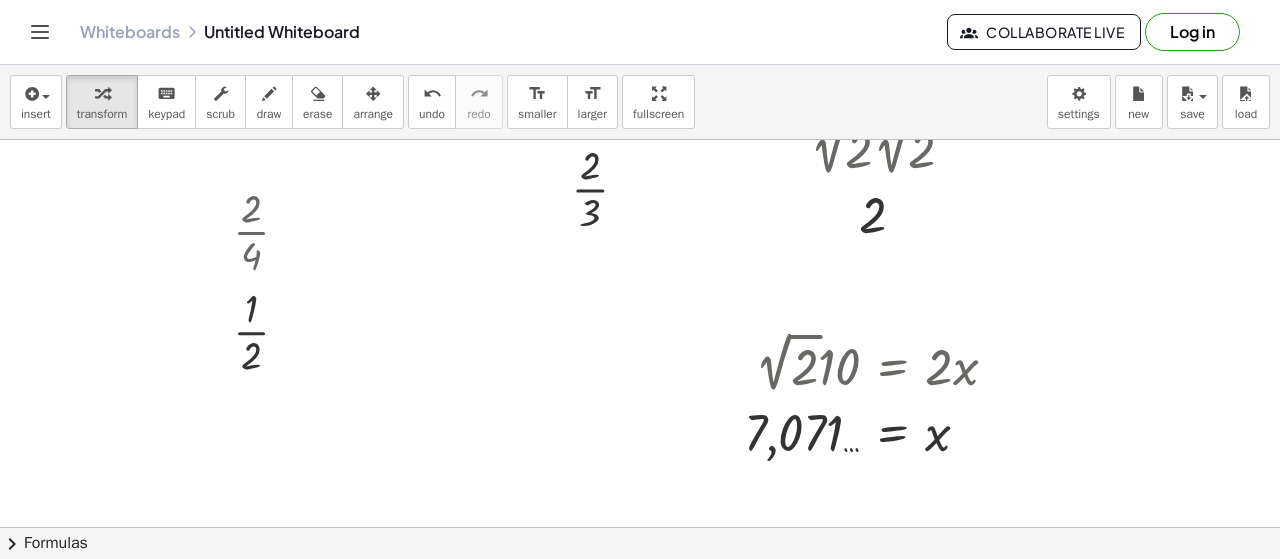click at bounding box center (640, 240) 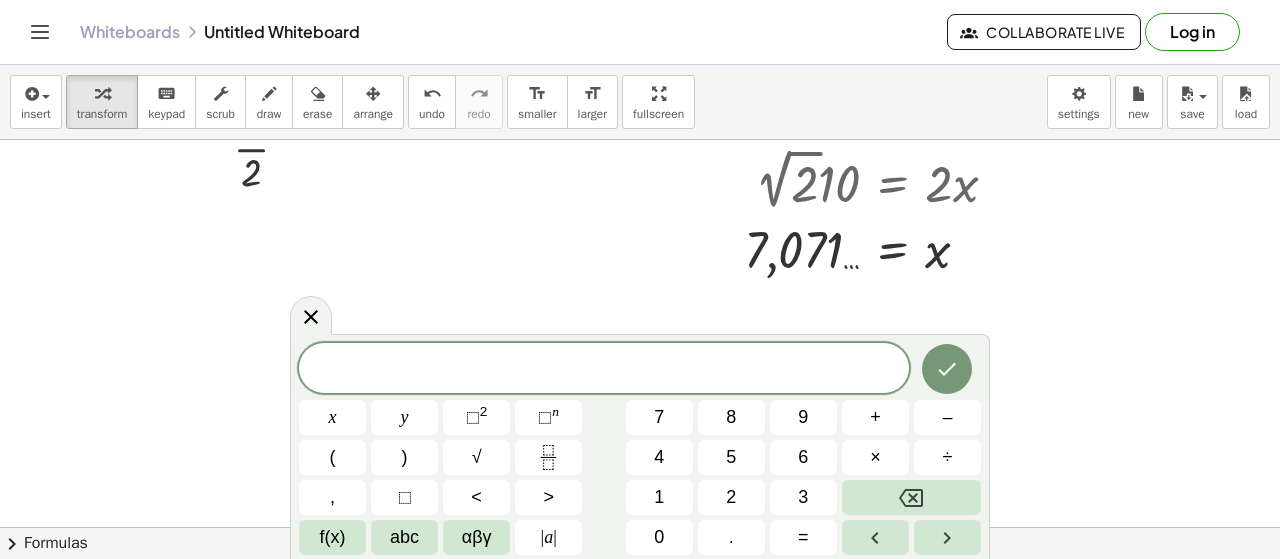 scroll, scrollTop: 1077, scrollLeft: 0, axis: vertical 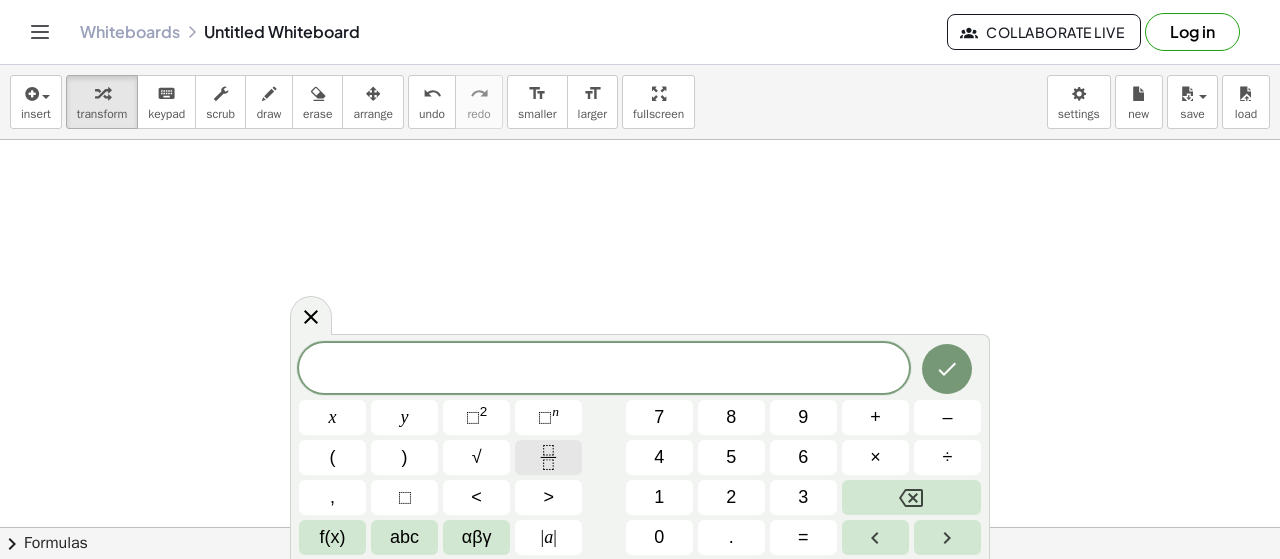 click at bounding box center [548, 457] 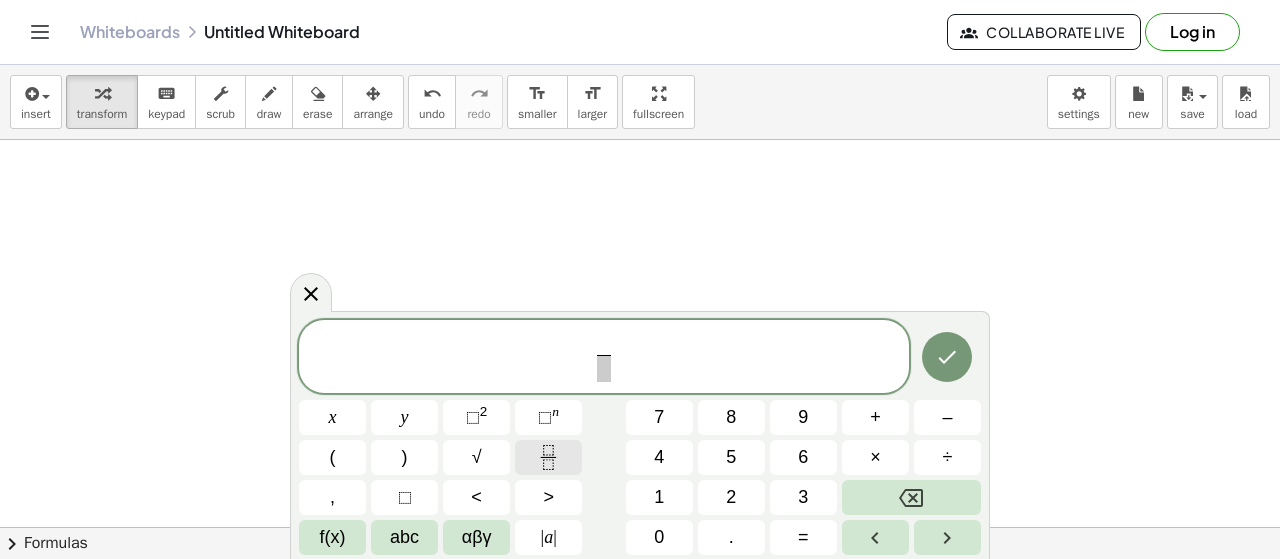 click at bounding box center [548, 457] 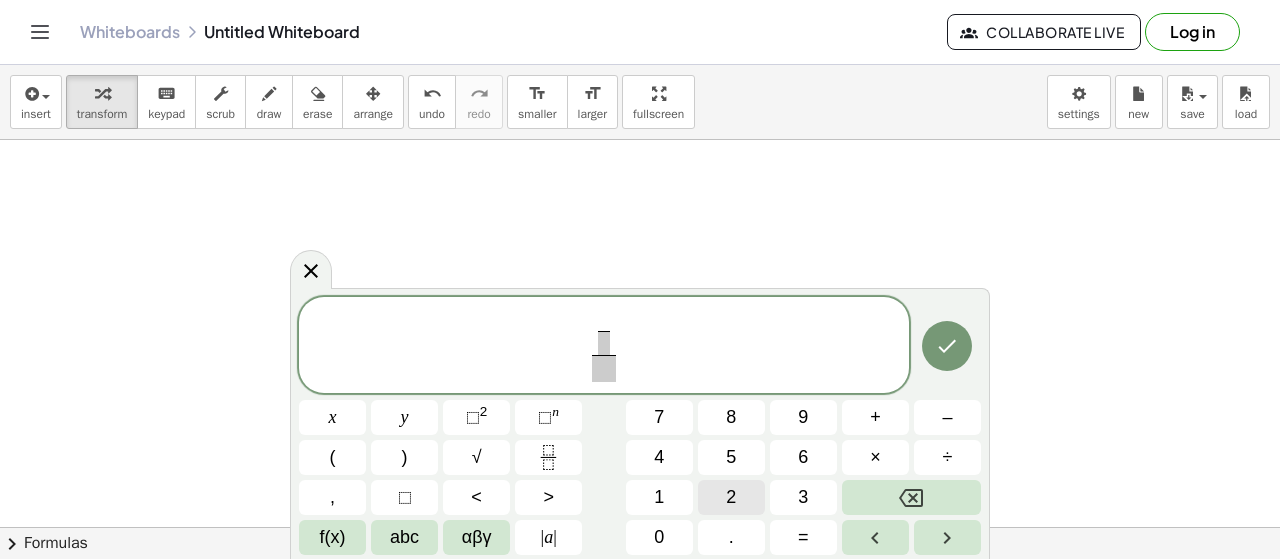 click on "2" at bounding box center (731, 497) 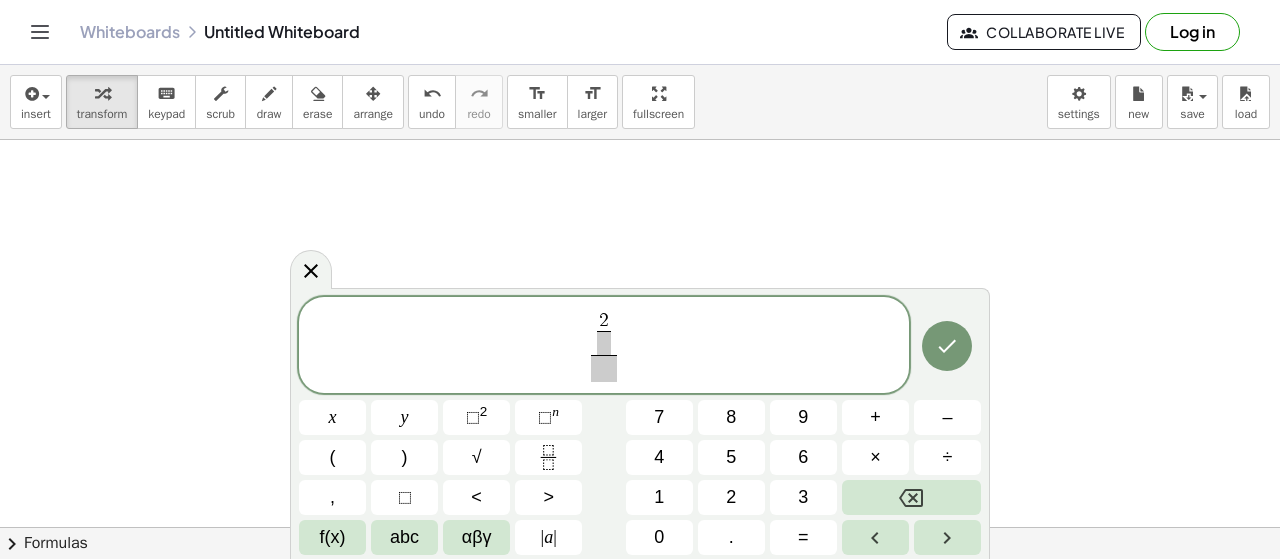 click at bounding box center [604, 343] 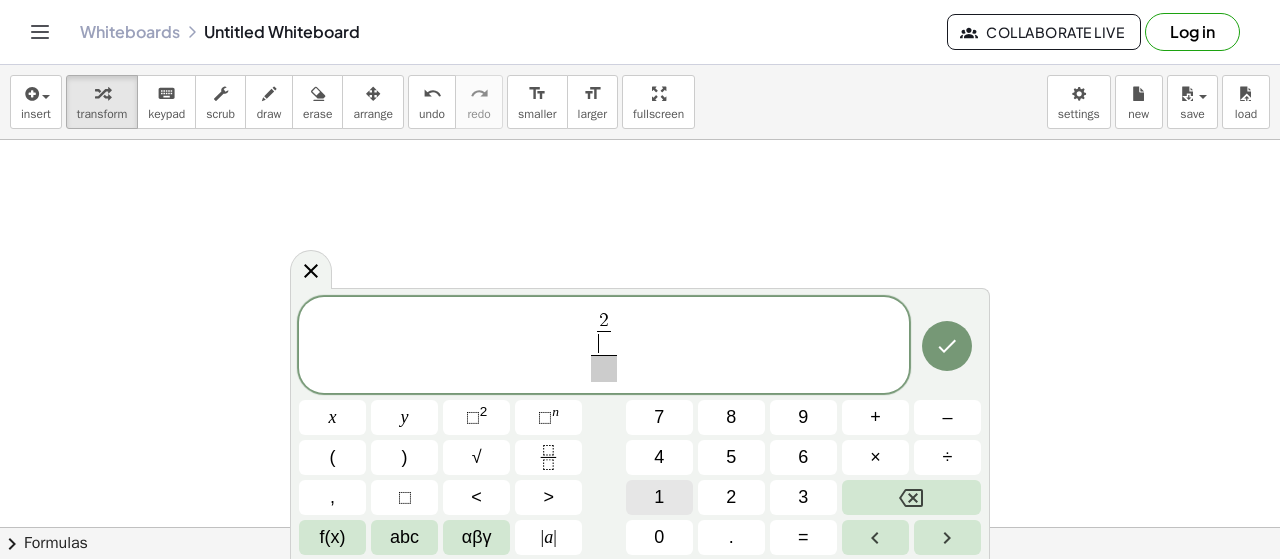 click on "1" at bounding box center [659, 497] 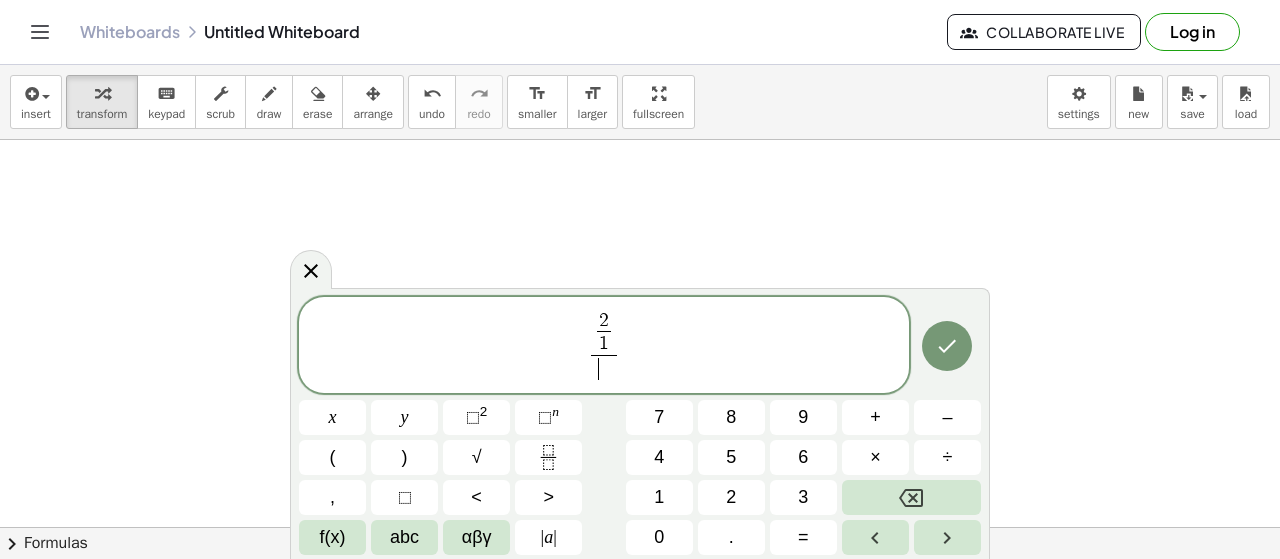 click on "​" at bounding box center [604, 368] 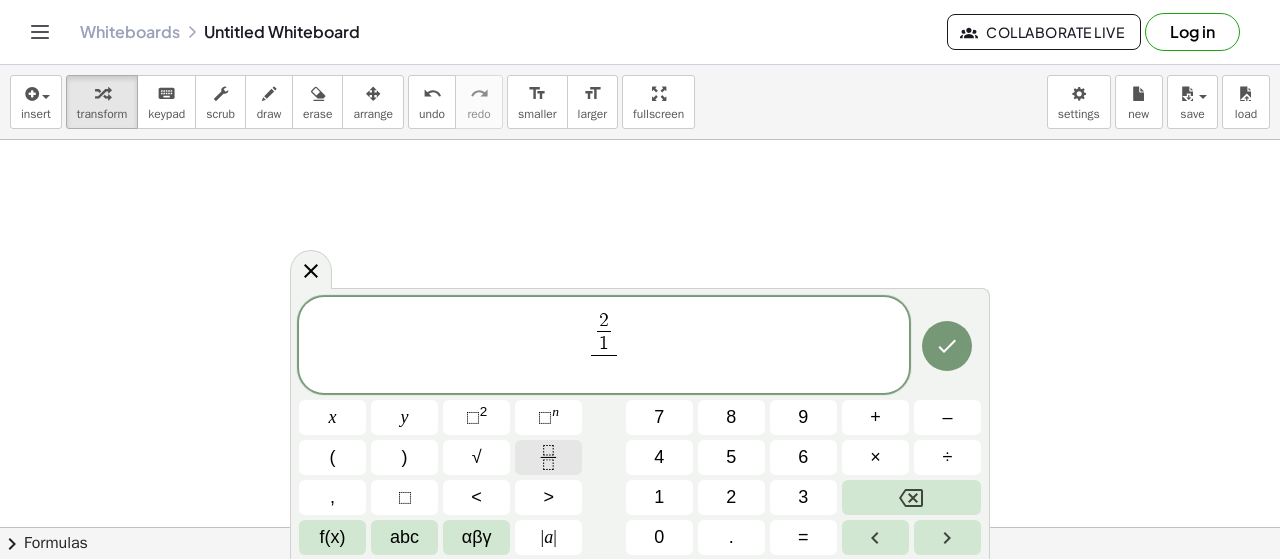 click at bounding box center (548, 457) 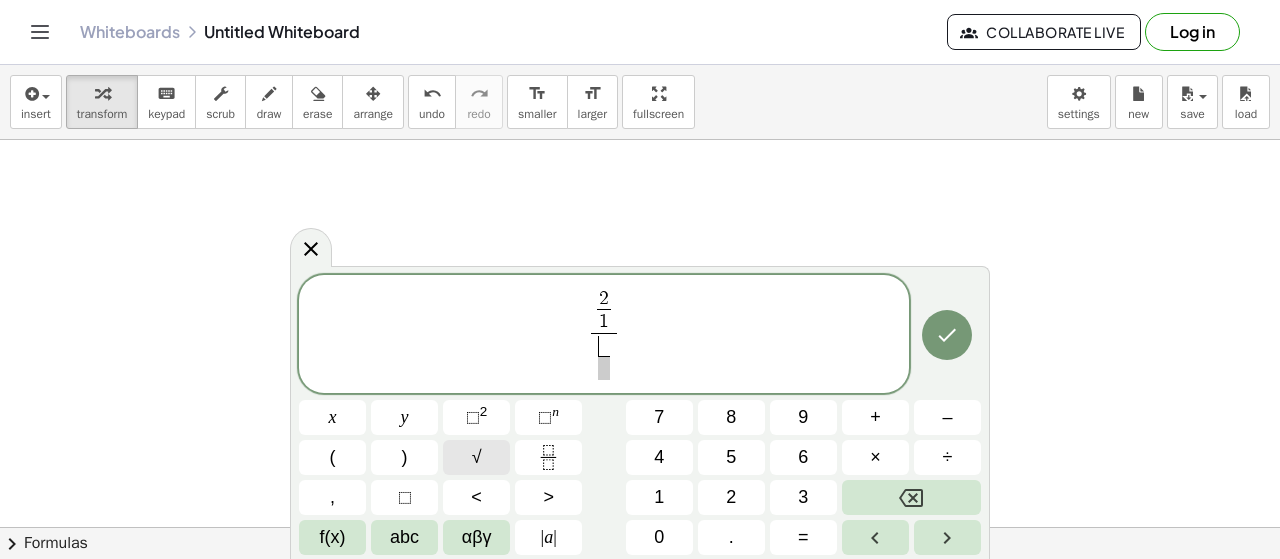 click on "√" at bounding box center (477, 457) 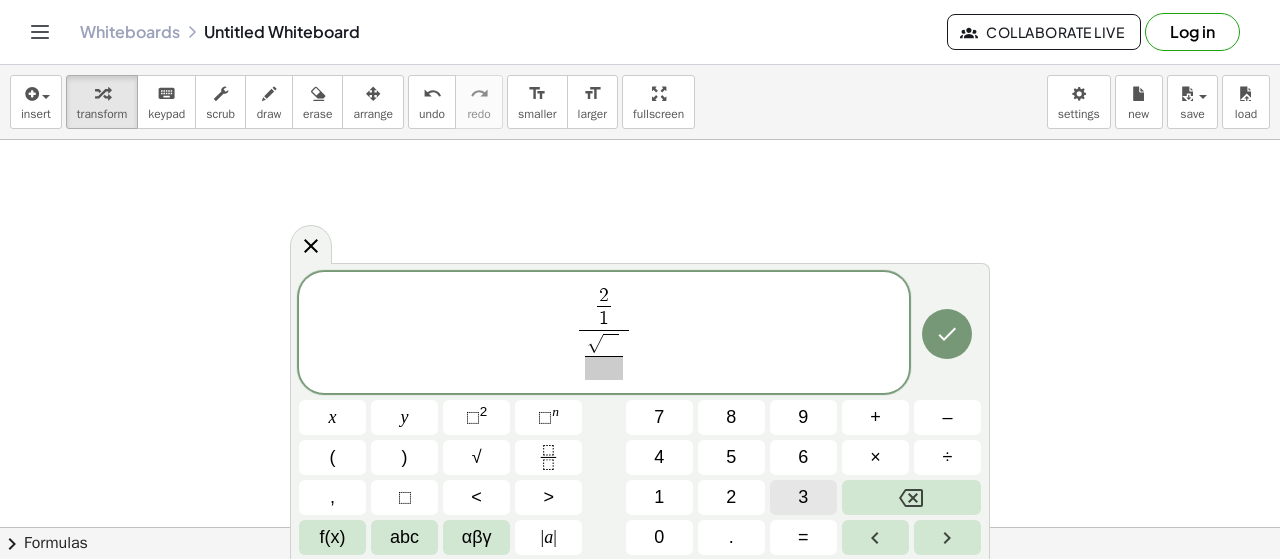click on "3" at bounding box center (803, 497) 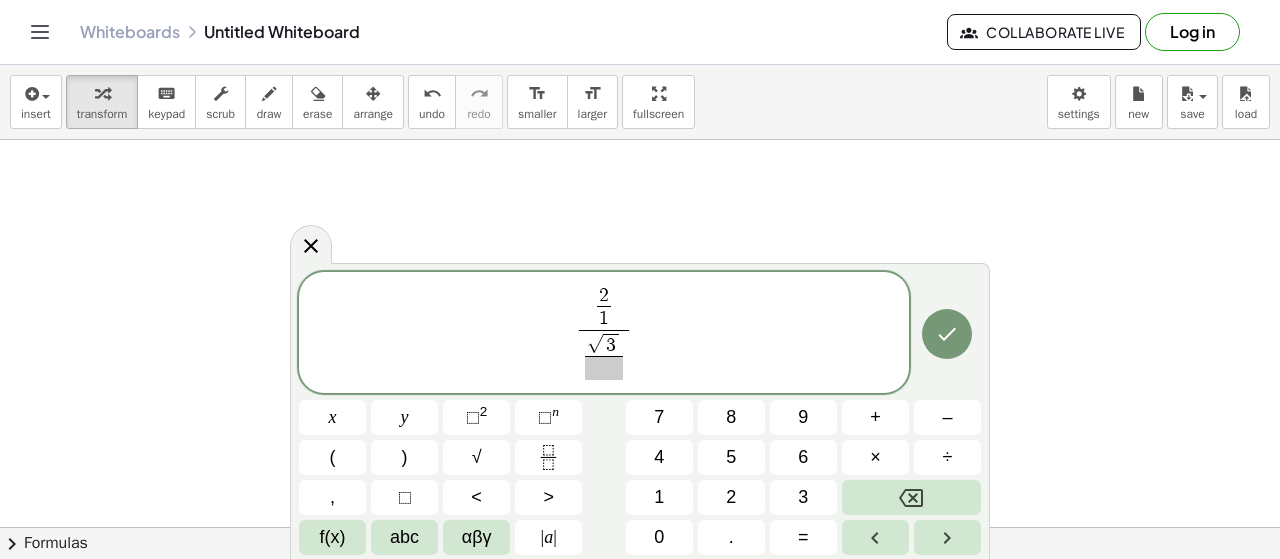 click on "2 1 ​ √ 3 ​ ​ ​" at bounding box center (604, 334) 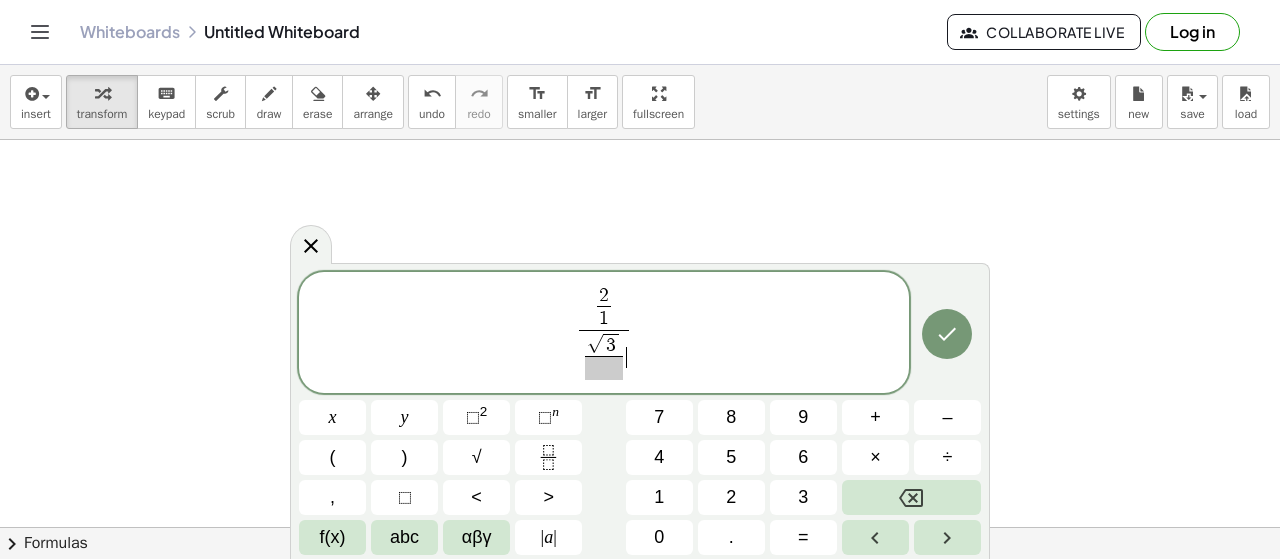 click on "√ 3 ​" at bounding box center [604, 356] 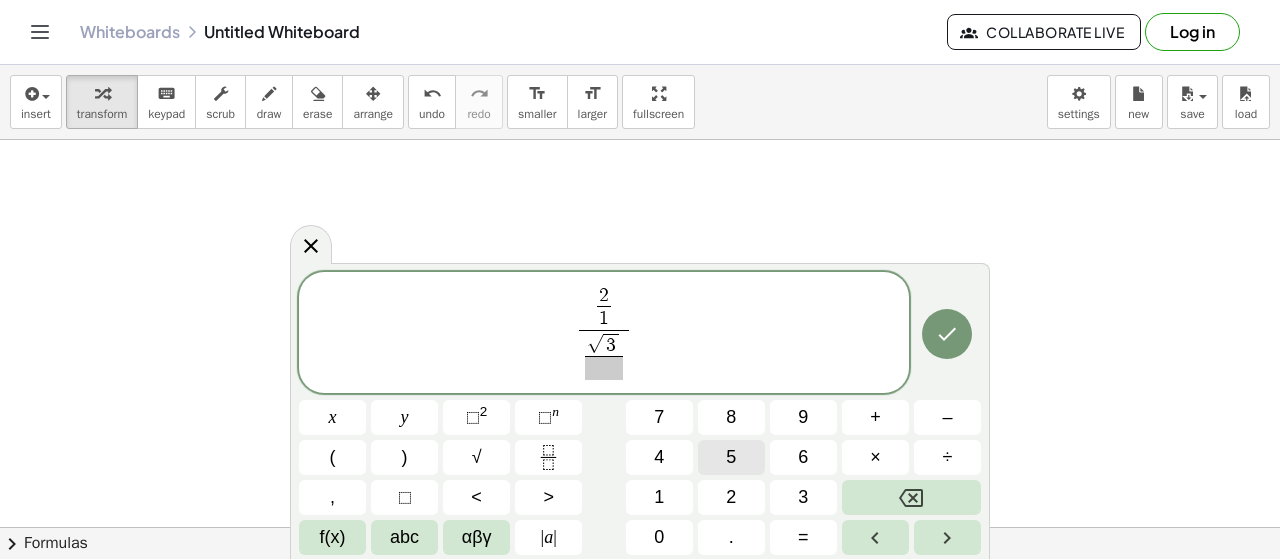 click on "5" at bounding box center (731, 457) 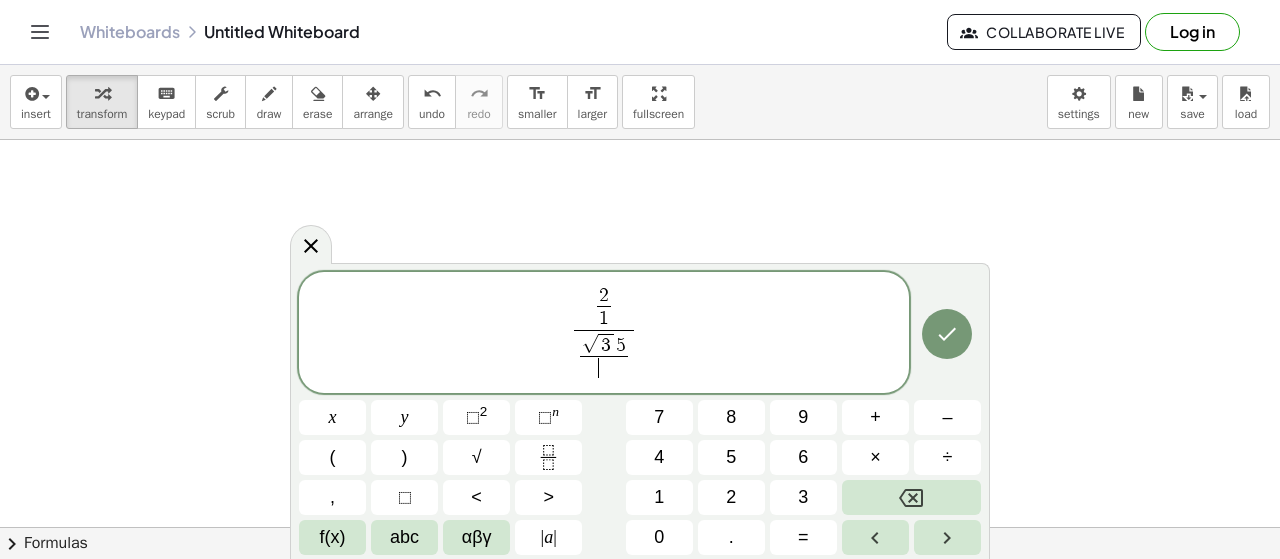 click on "​" at bounding box center (604, 368) 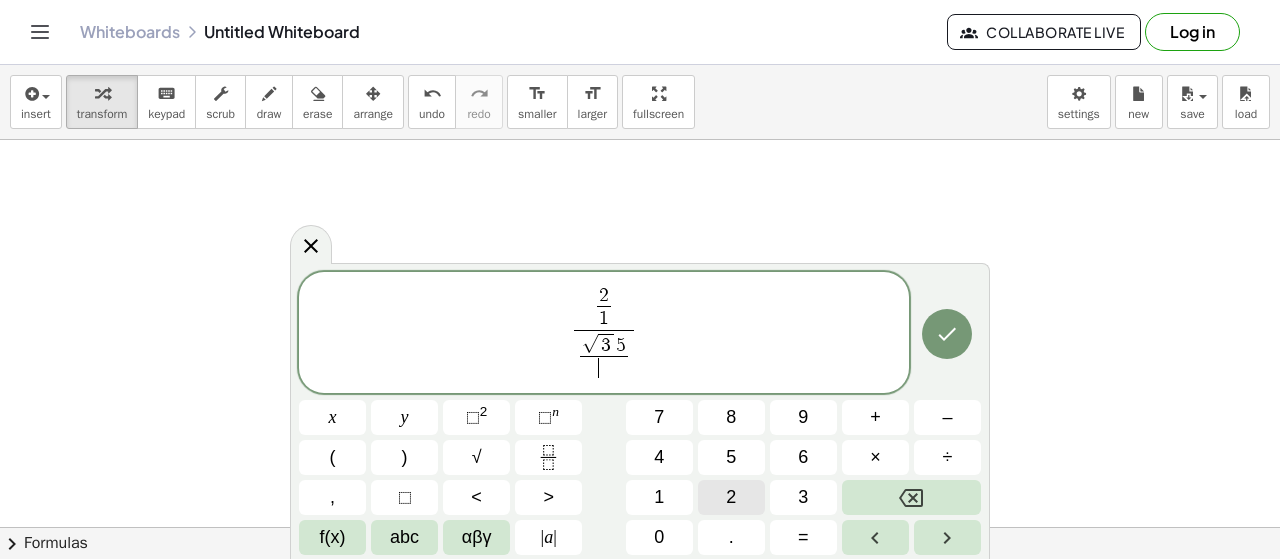 click on "2" at bounding box center (731, 497) 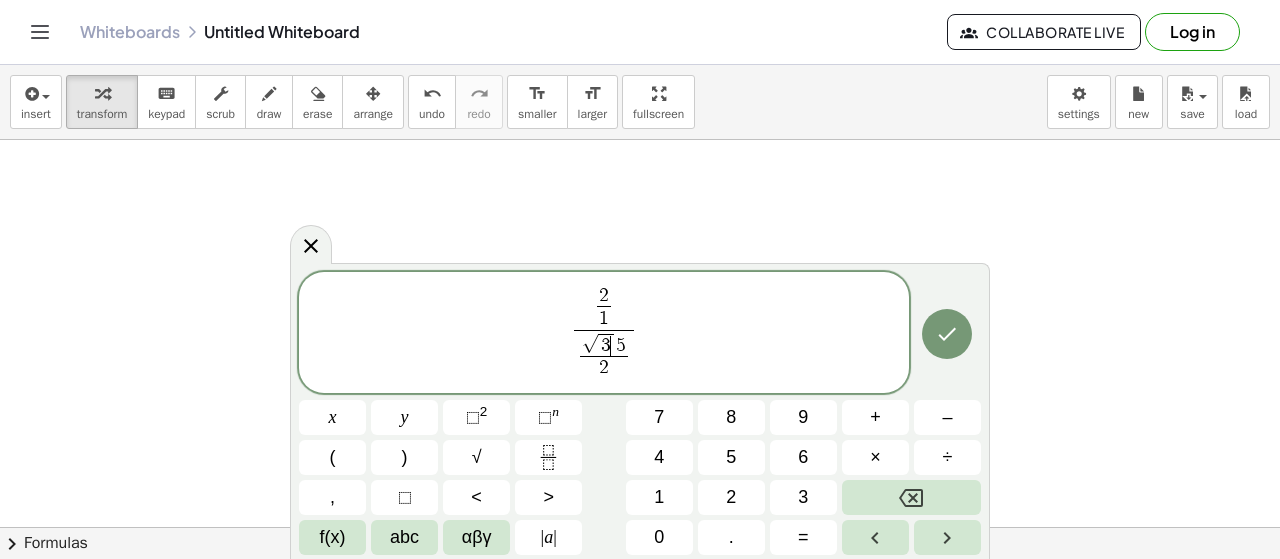 click on "3 ​" at bounding box center (606, 344) 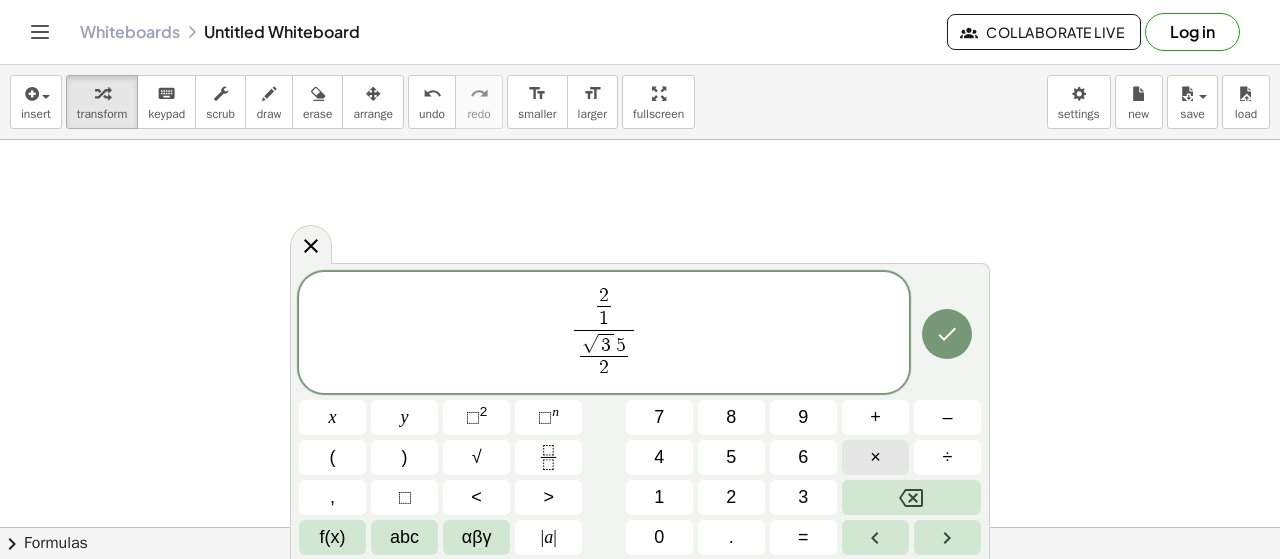 click on "×" at bounding box center [875, 457] 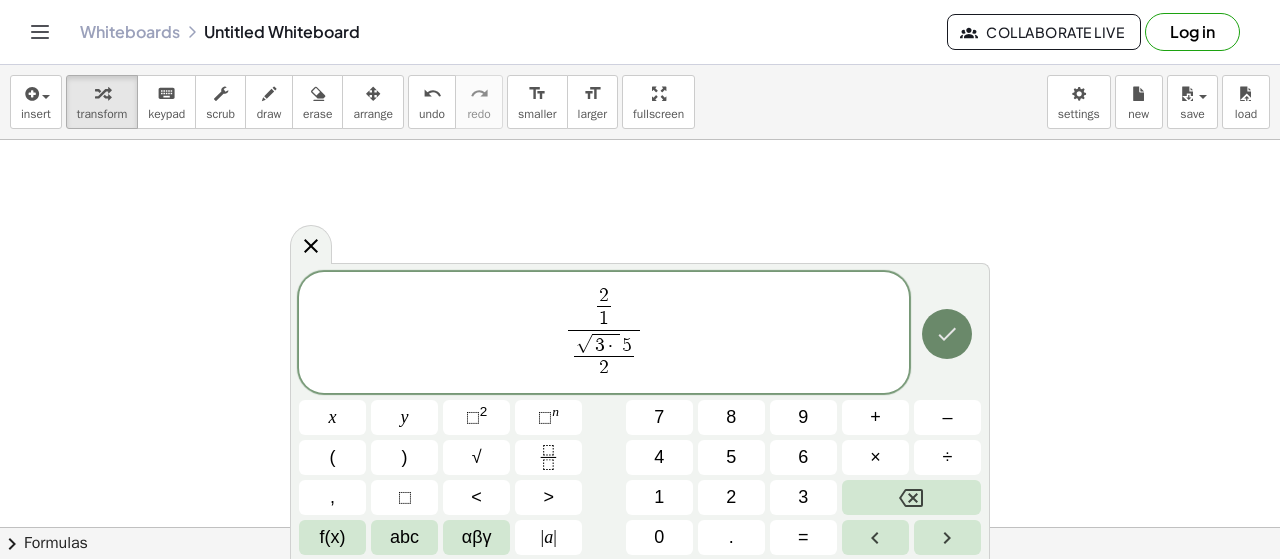 click at bounding box center [947, 334] 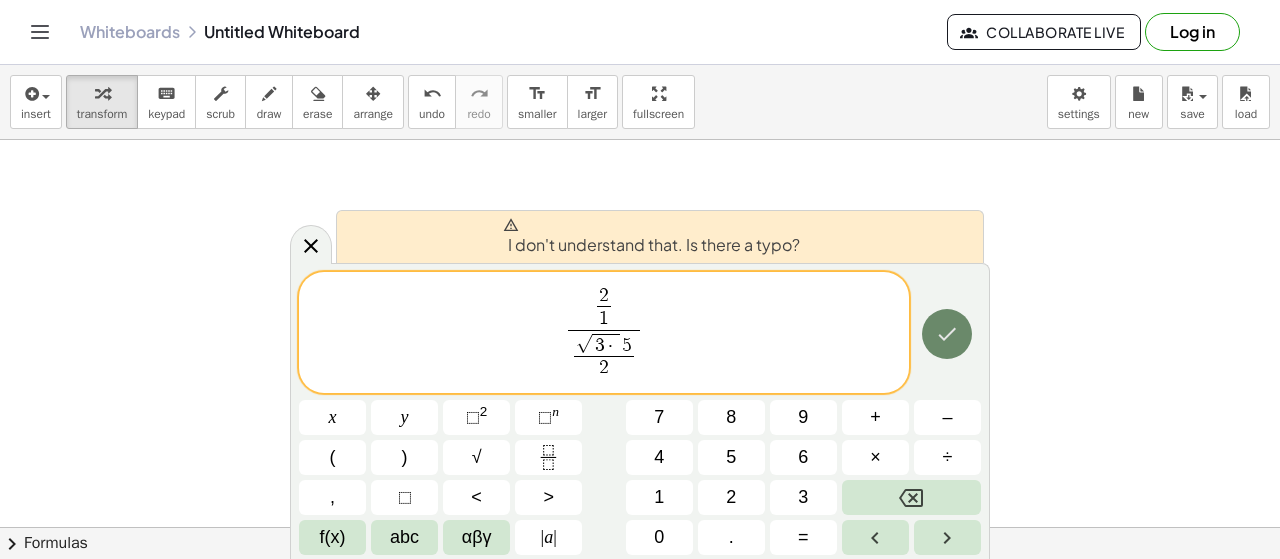 click at bounding box center (947, 334) 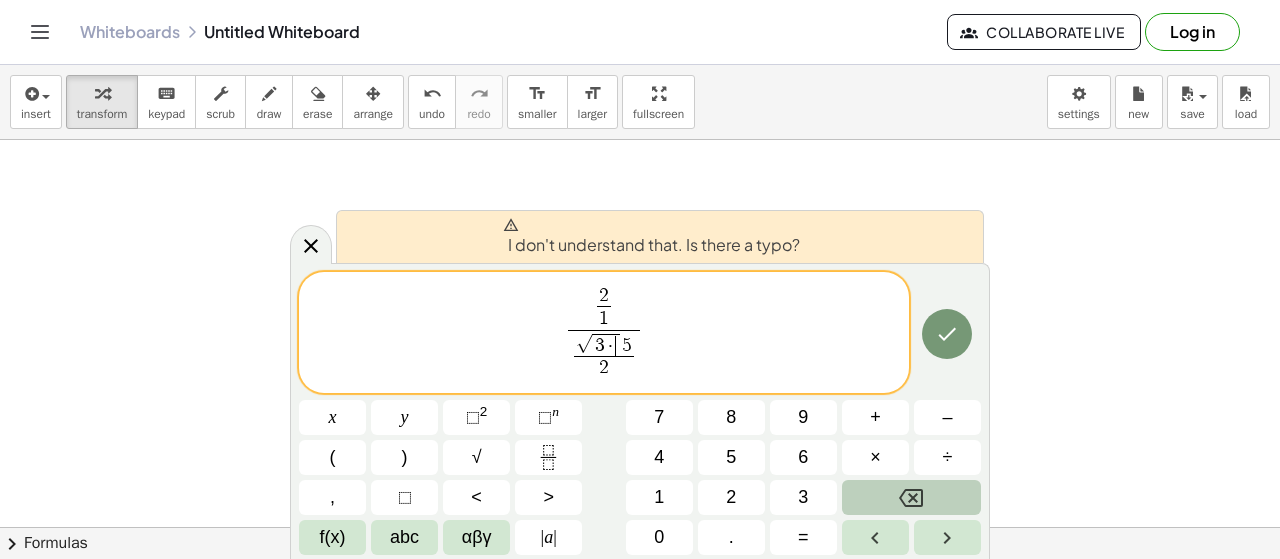 click at bounding box center (911, 497) 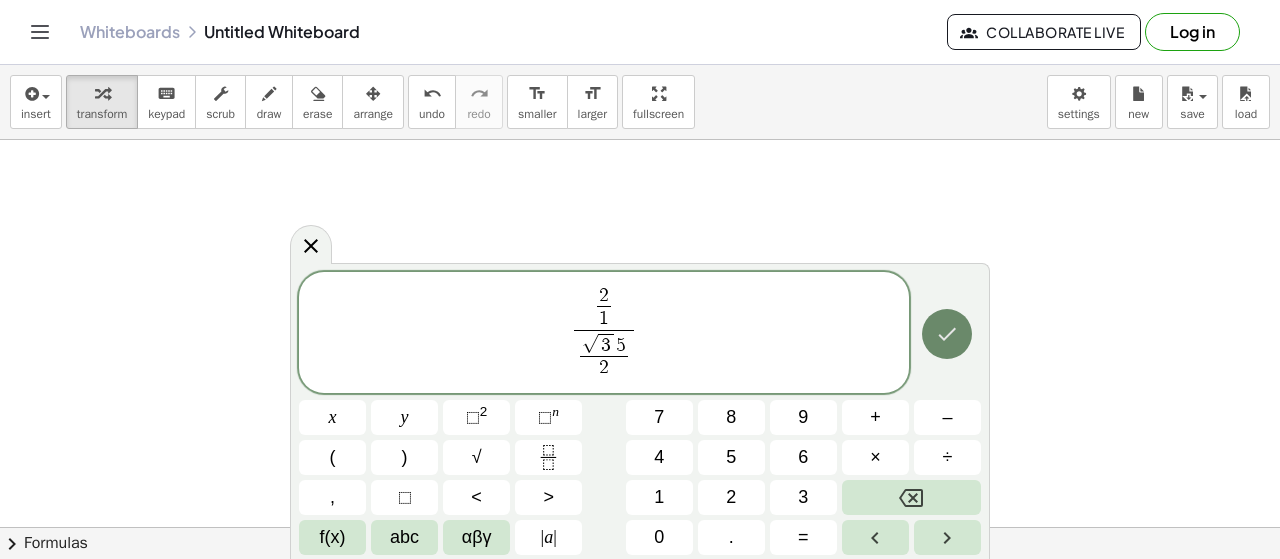click 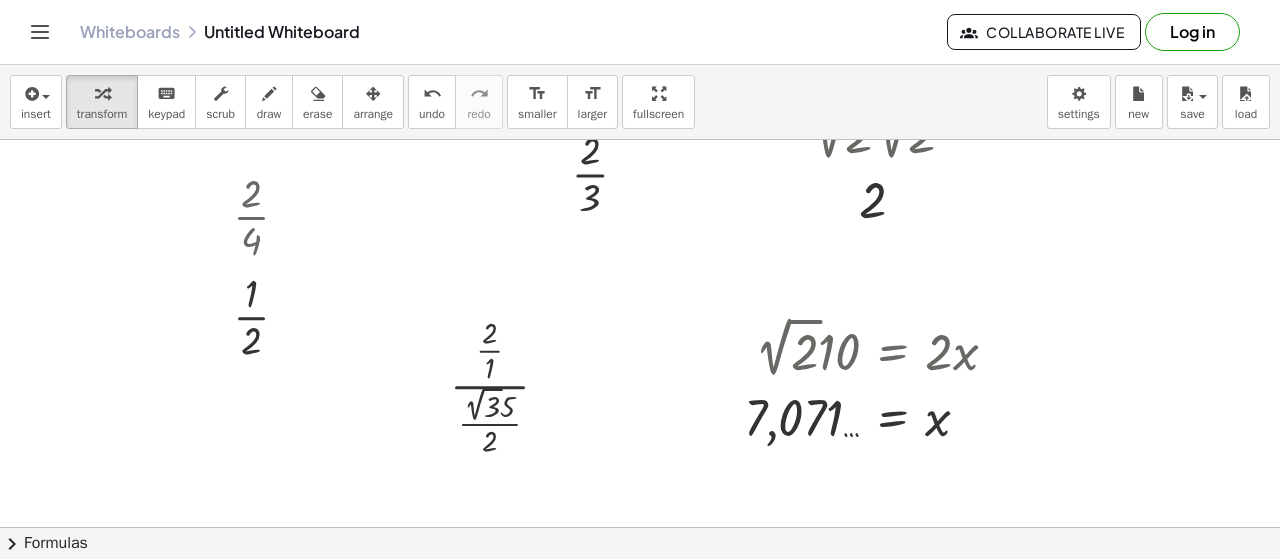 scroll, scrollTop: 800, scrollLeft: 0, axis: vertical 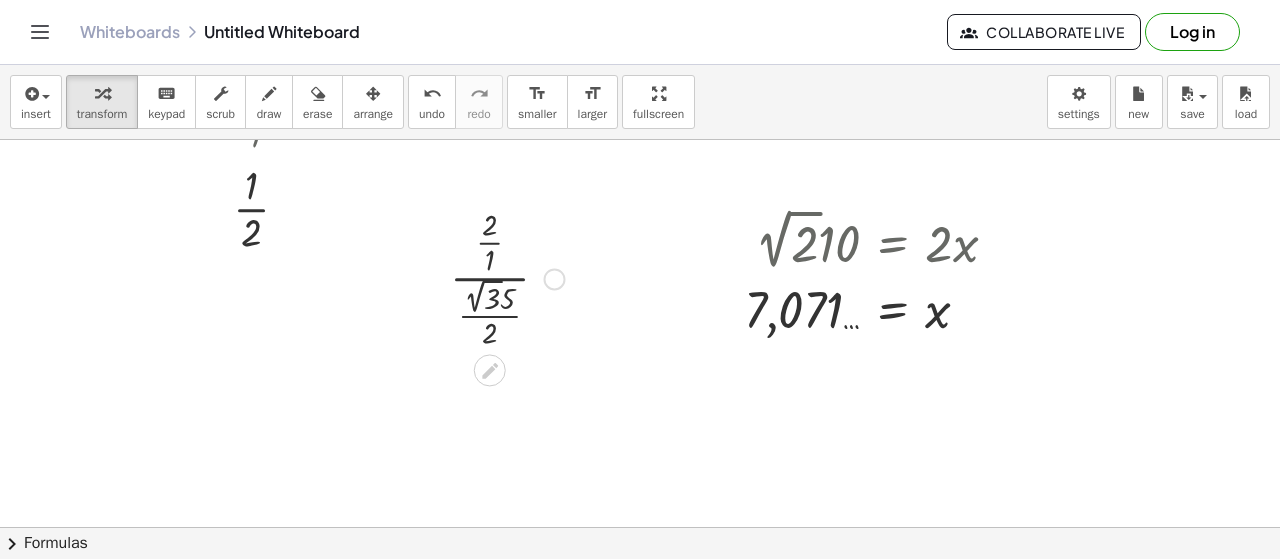 click at bounding box center [507, 277] 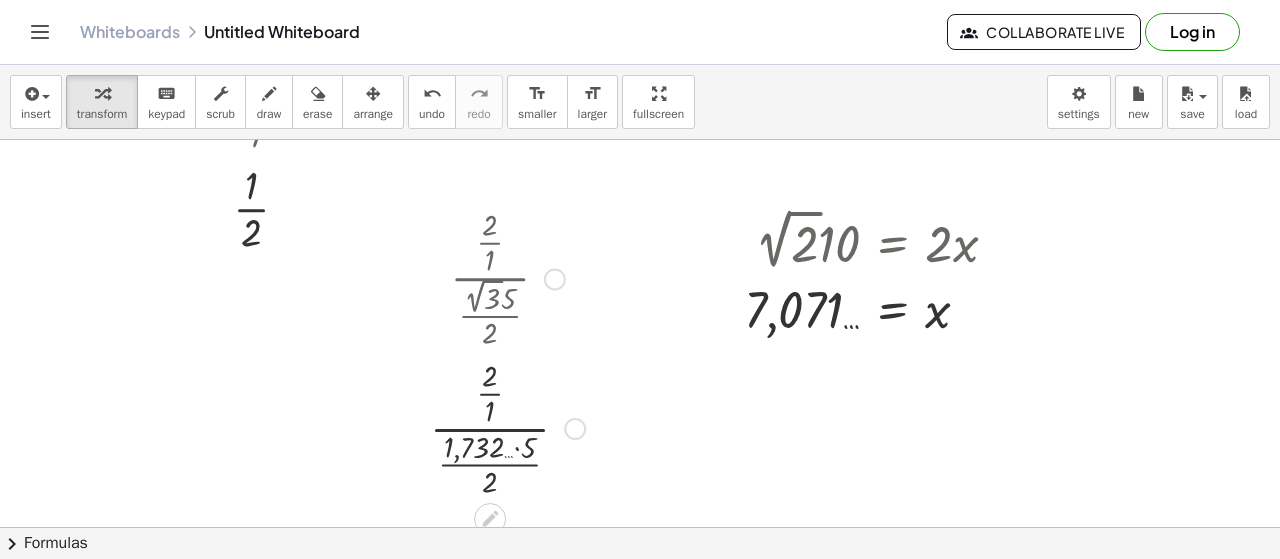 click at bounding box center (507, 427) 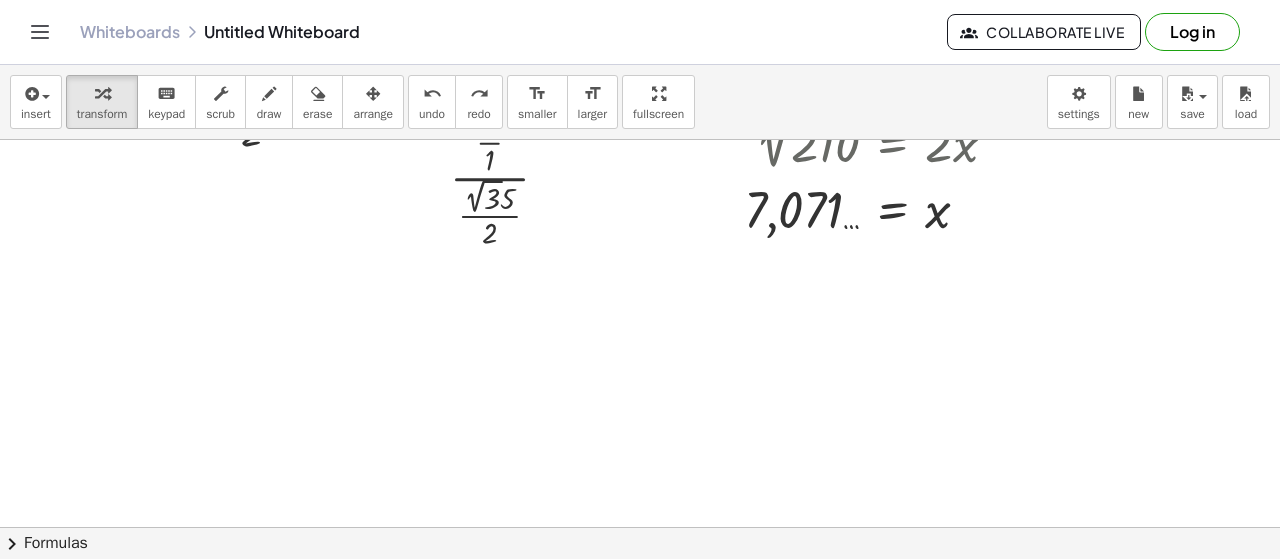 scroll, scrollTop: 800, scrollLeft: 0, axis: vertical 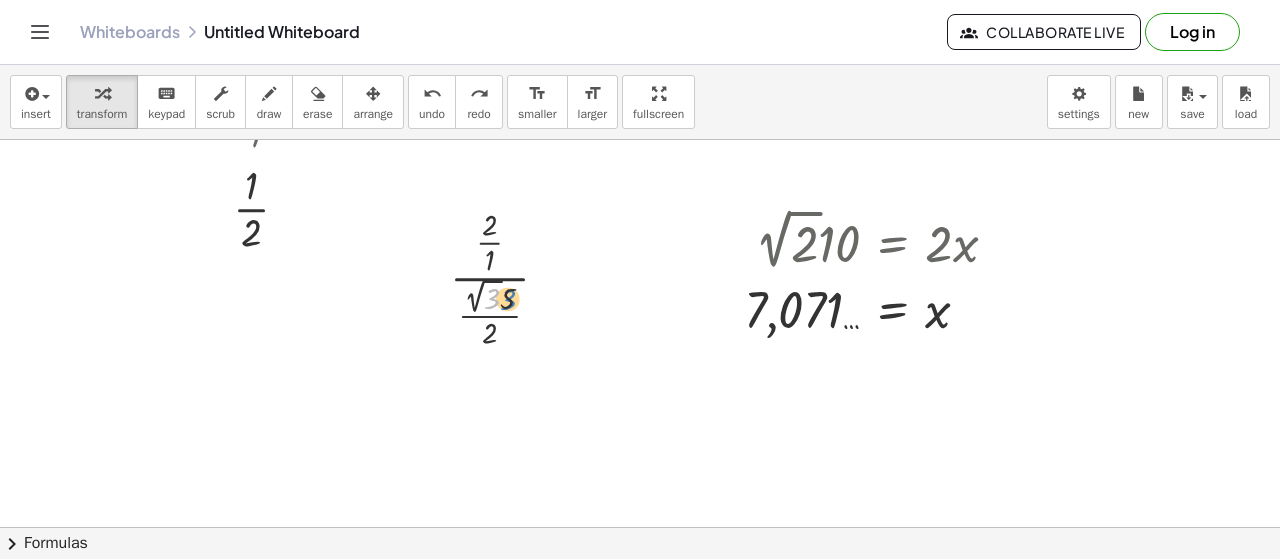 click at bounding box center [507, 277] 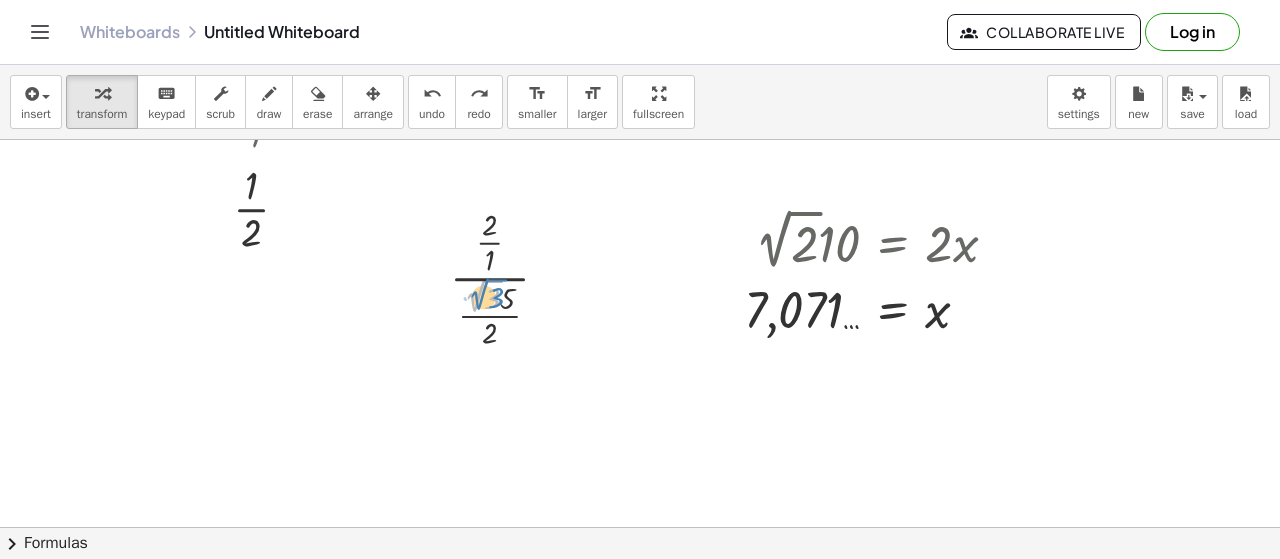 click at bounding box center (507, 277) 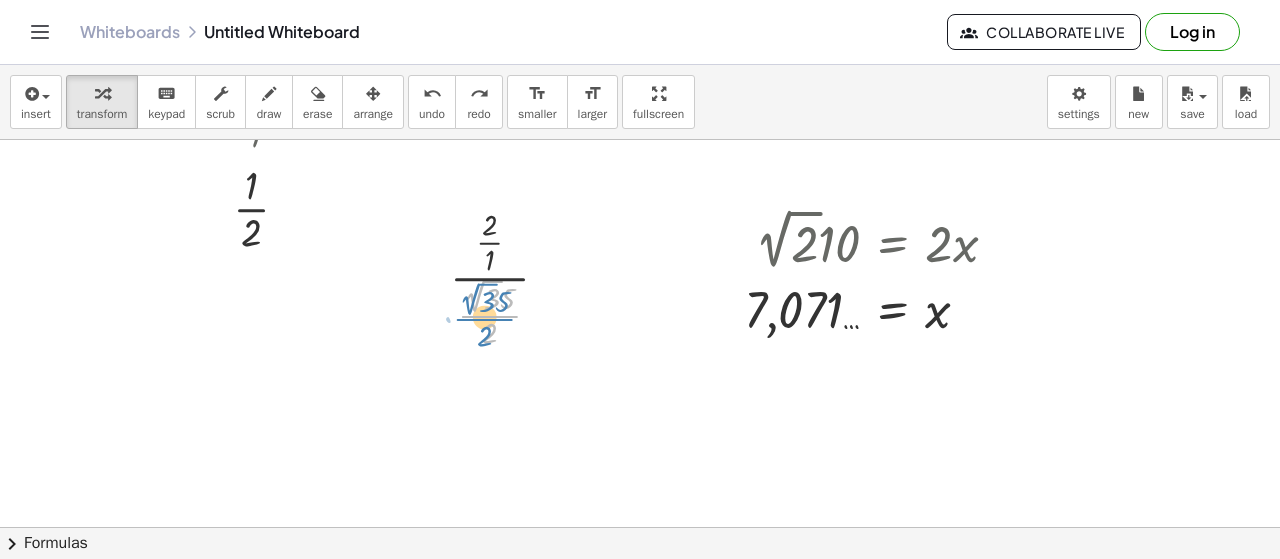 click at bounding box center [507, 277] 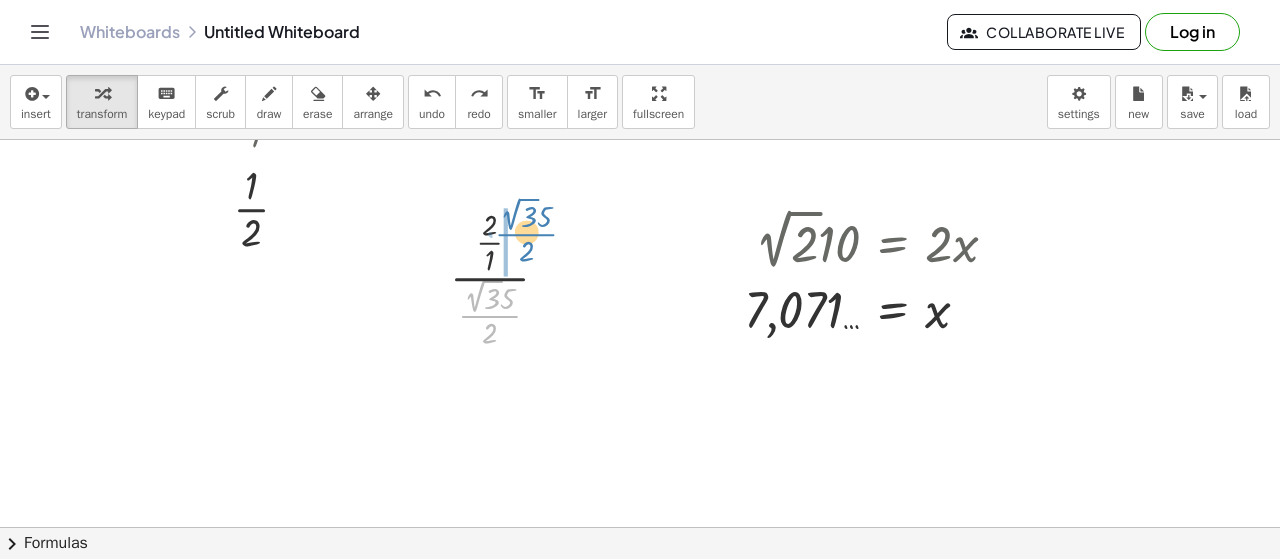 drag, startPoint x: 482, startPoint y: 317, endPoint x: 518, endPoint y: 235, distance: 89.55445 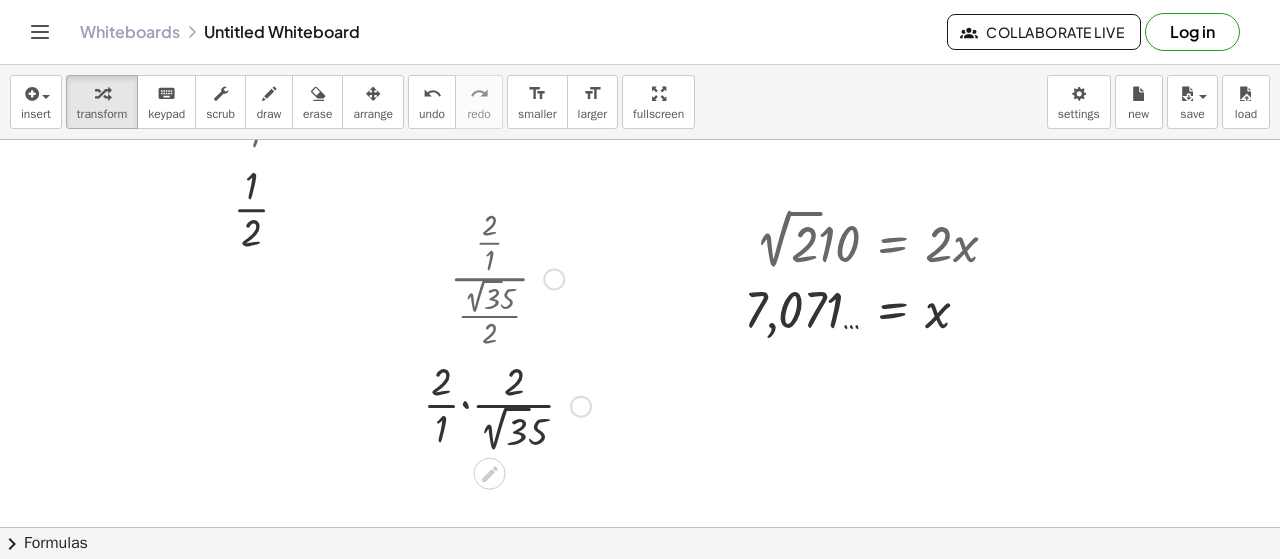 click at bounding box center (507, 405) 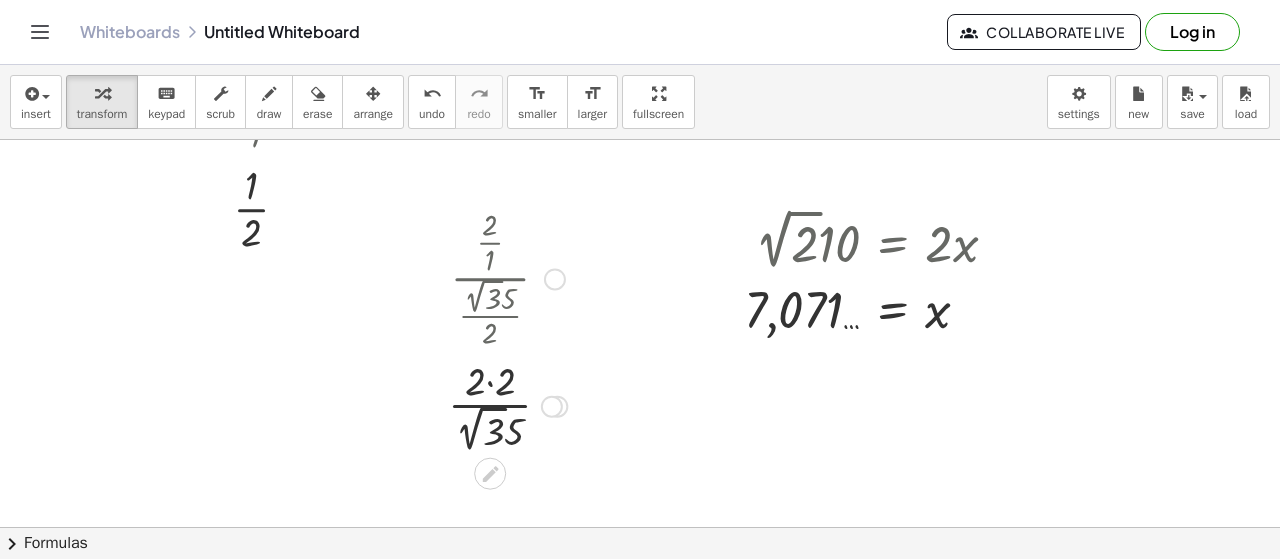 click at bounding box center [507, 405] 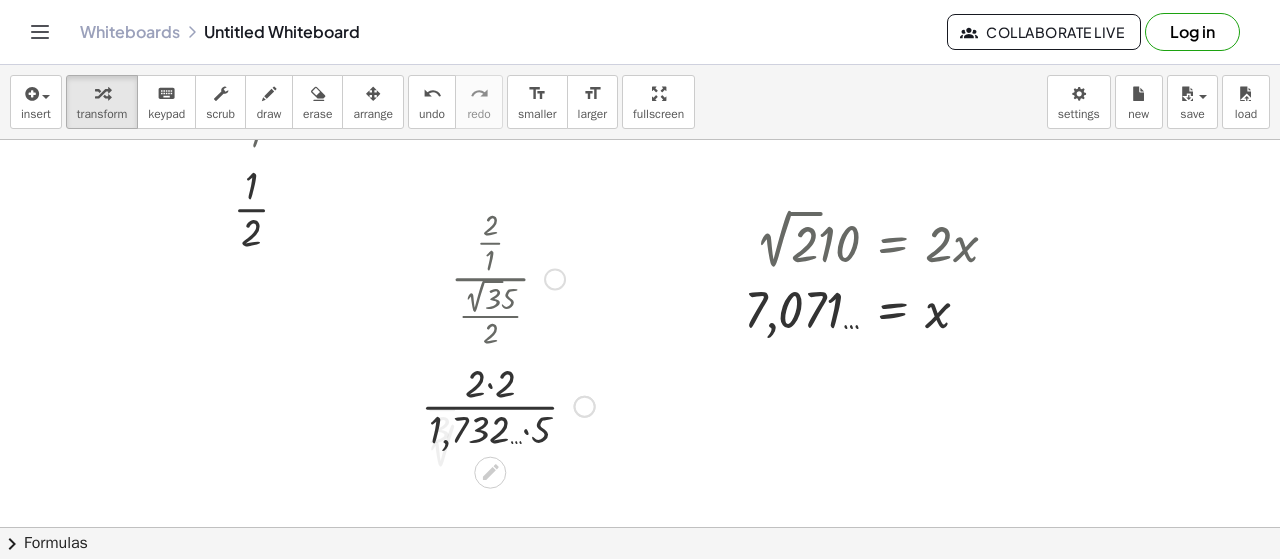 click at bounding box center [508, 404] 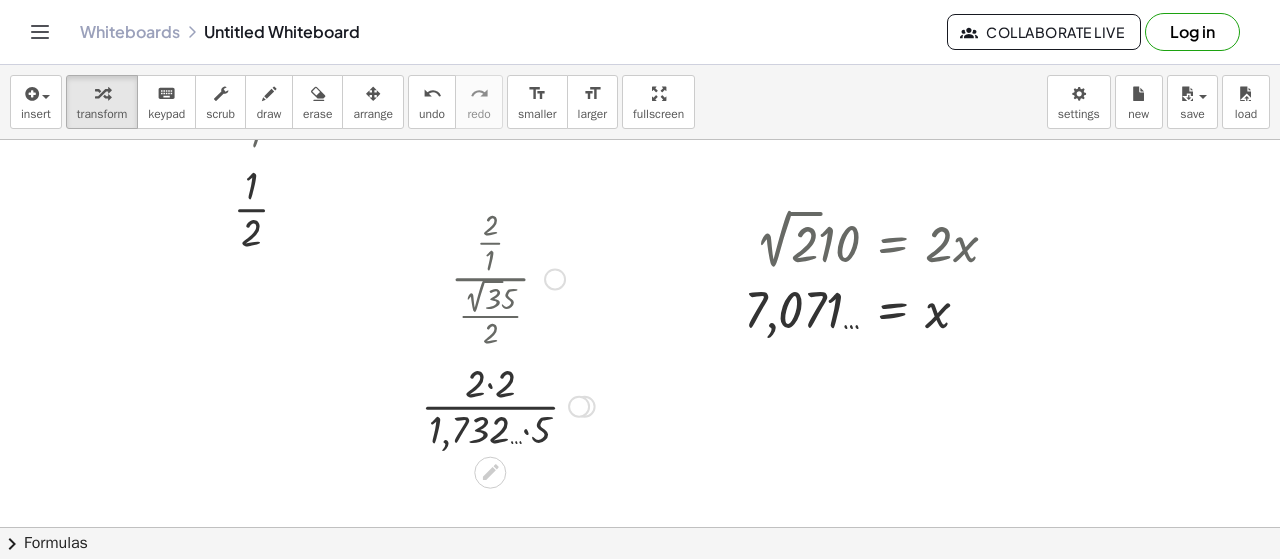 click at bounding box center (508, 404) 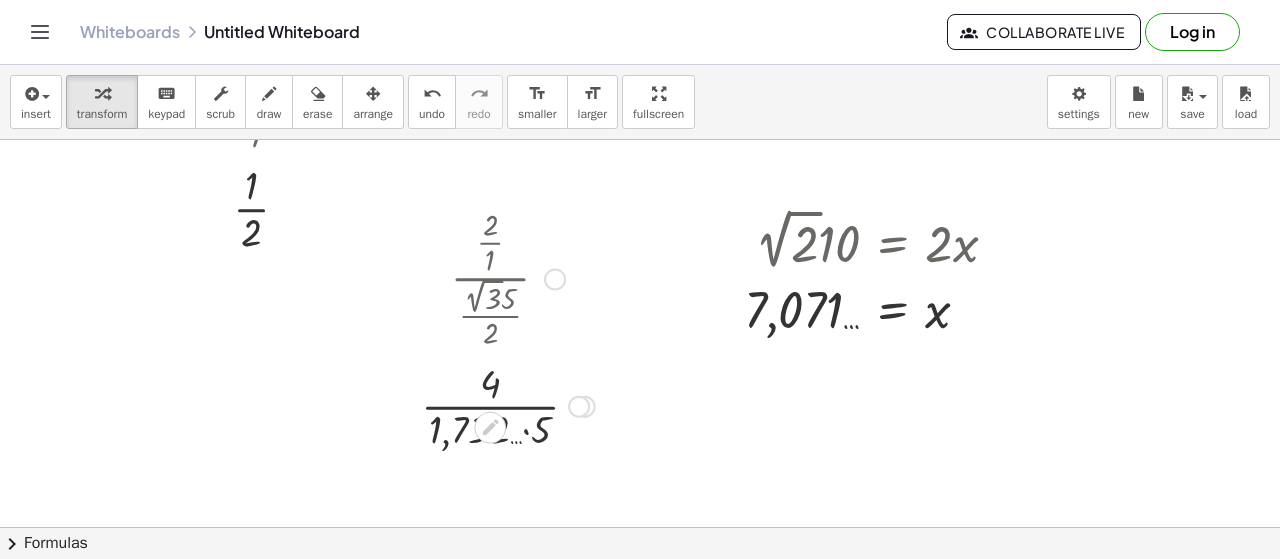 click at bounding box center (508, 404) 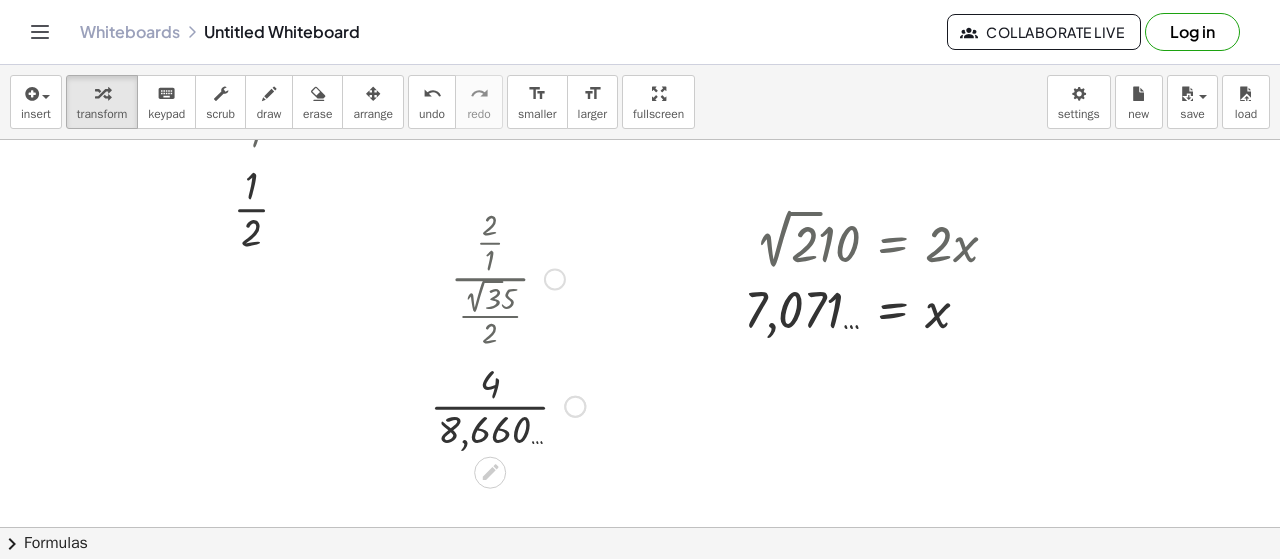 click at bounding box center (507, 404) 